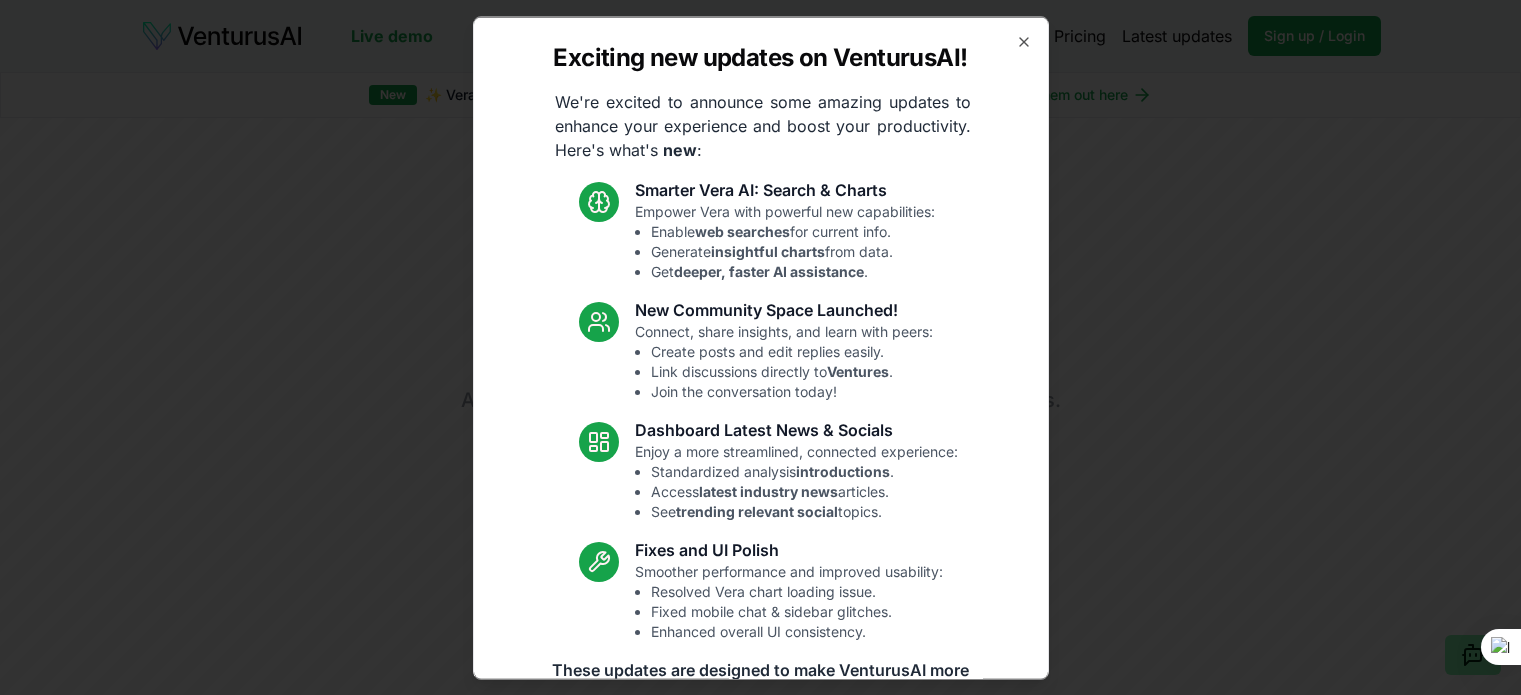 scroll, scrollTop: 0, scrollLeft: 0, axis: both 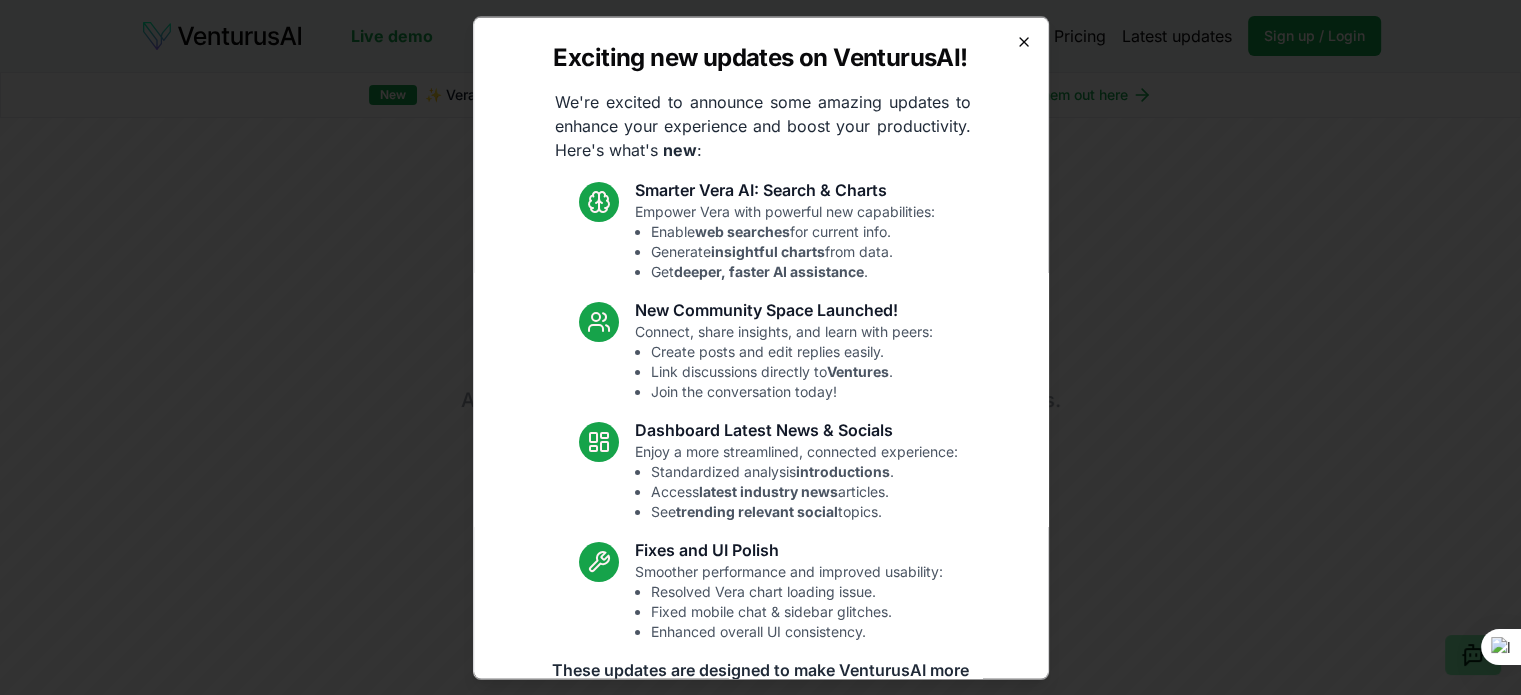 click 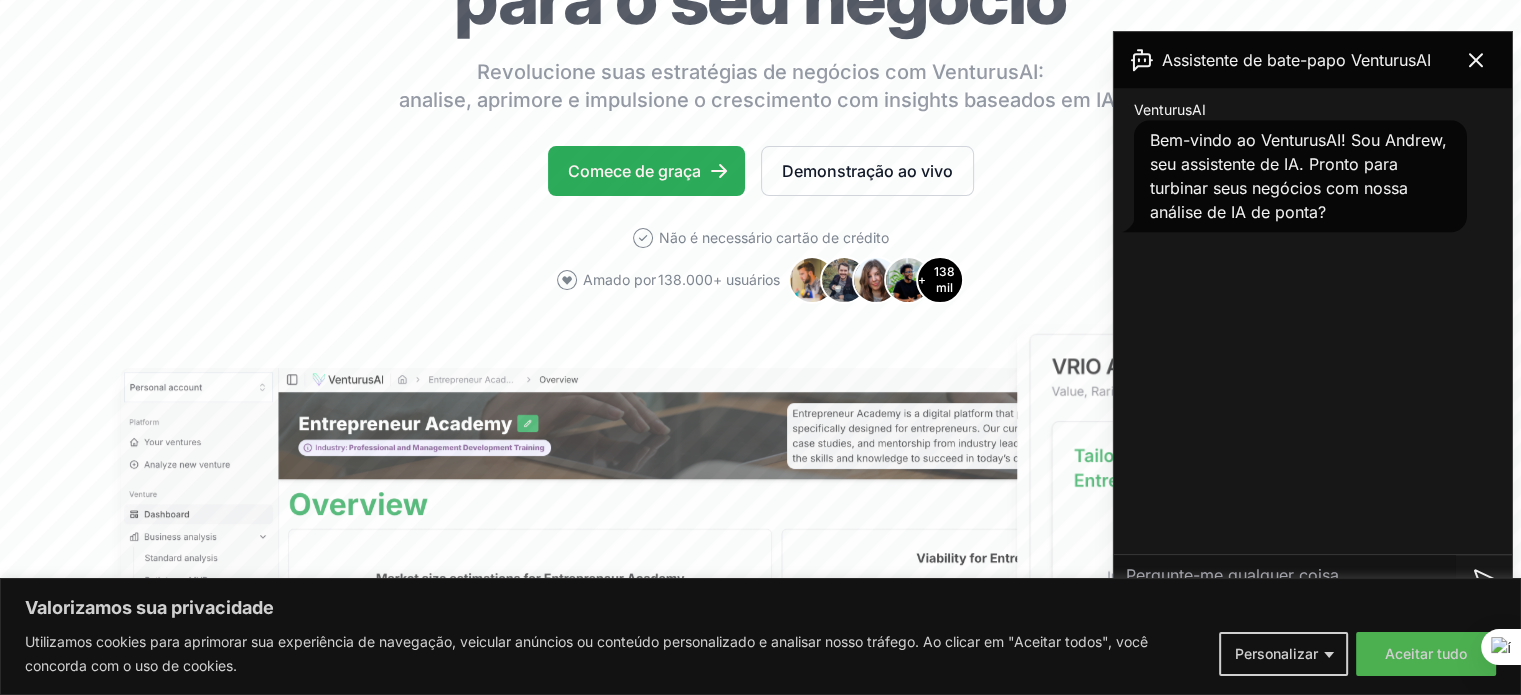 scroll, scrollTop: 400, scrollLeft: 0, axis: vertical 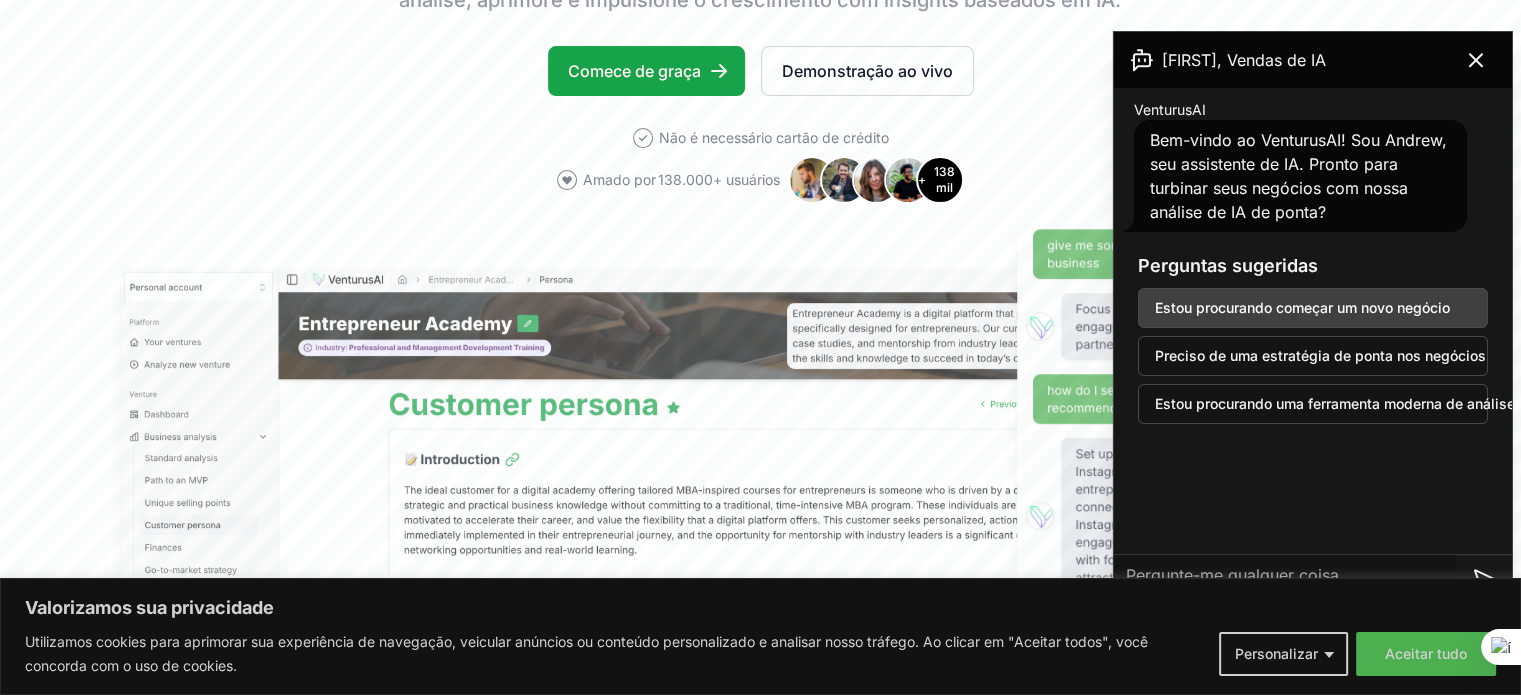 click on "Estou procurando começar um novo negócio" at bounding box center (1302, 307) 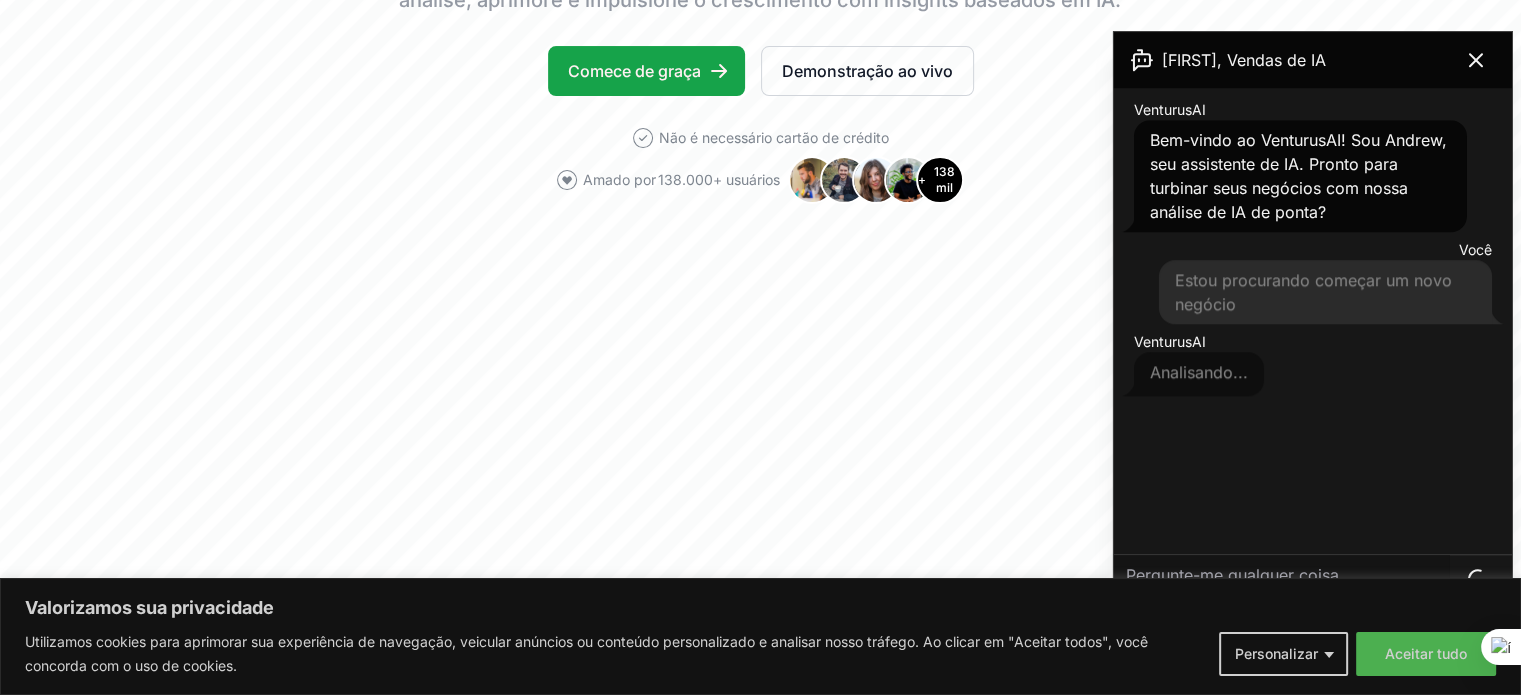 click on "Estou procurando começar um novo negócio" at bounding box center (1313, 292) 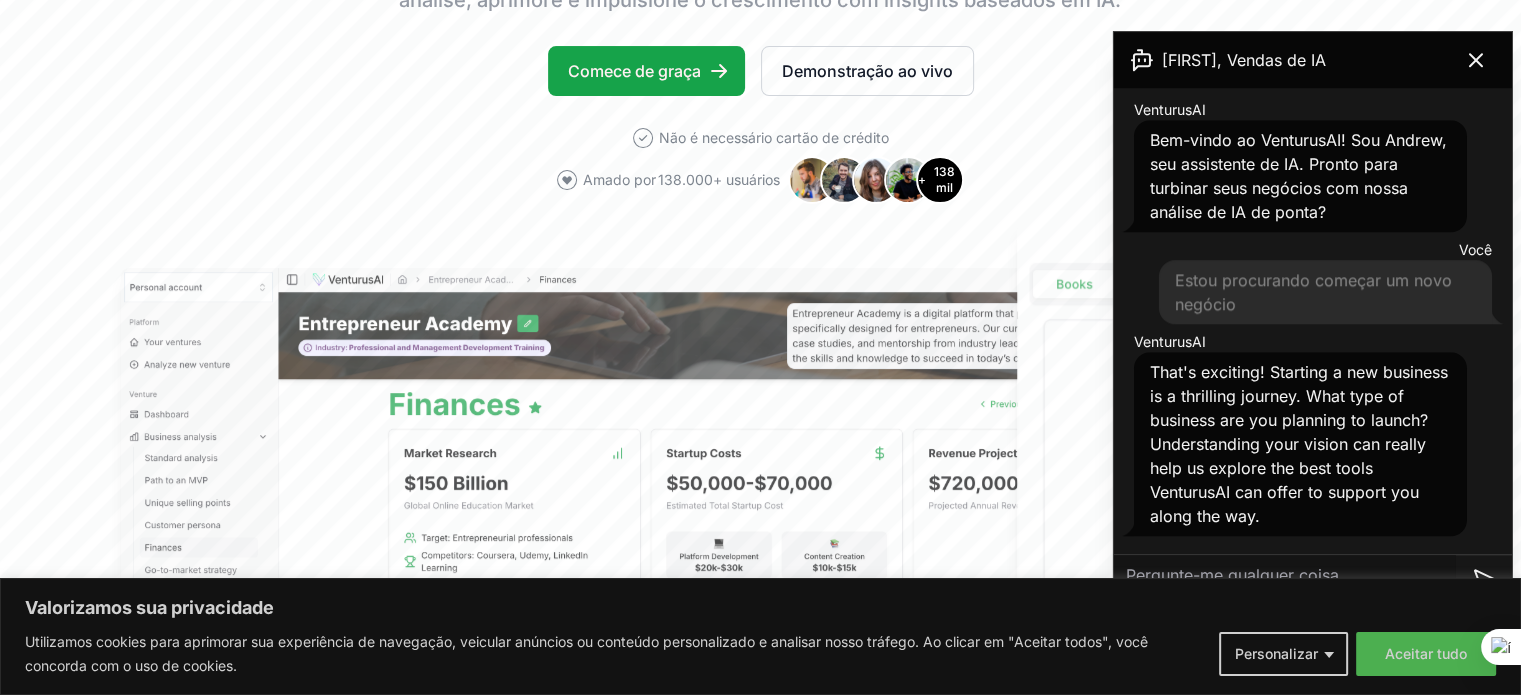 scroll, scrollTop: 17, scrollLeft: 0, axis: vertical 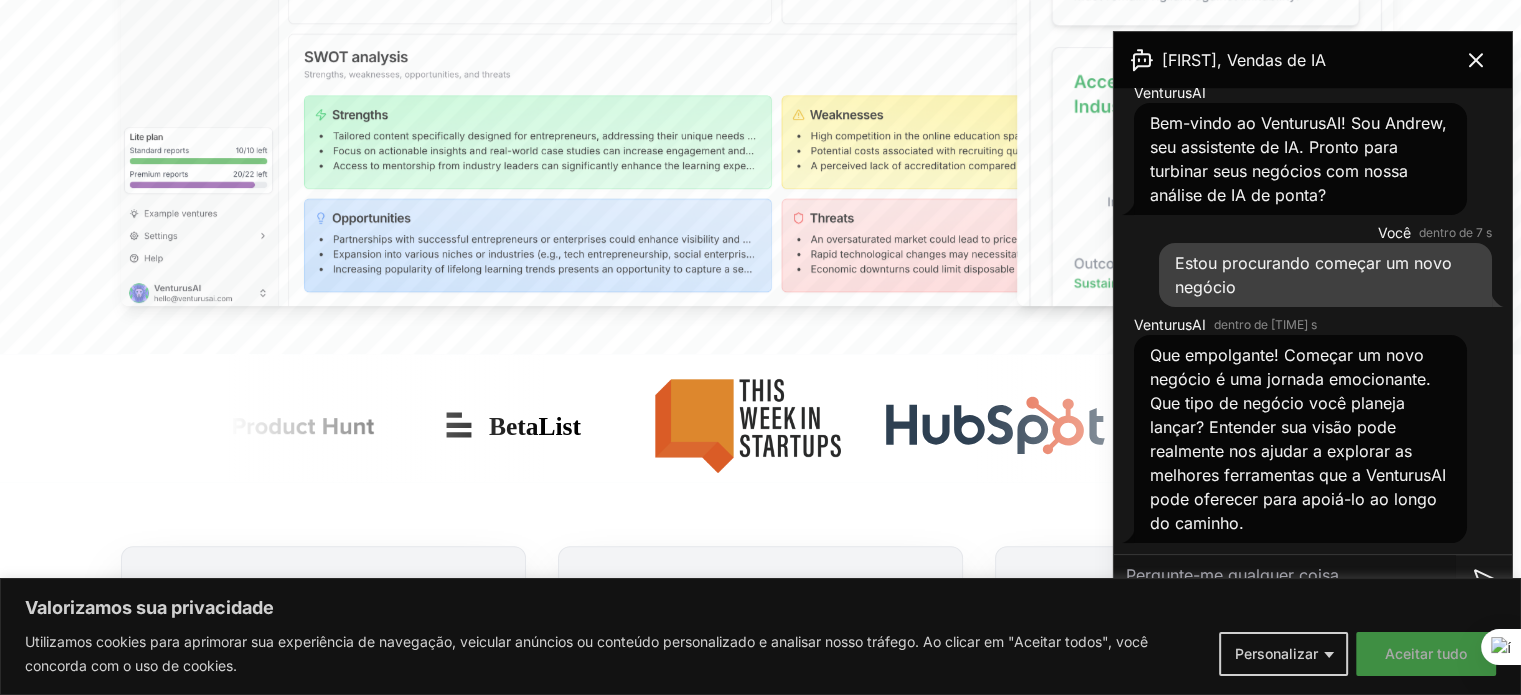 click on "Aceitar tudo" at bounding box center [1426, 653] 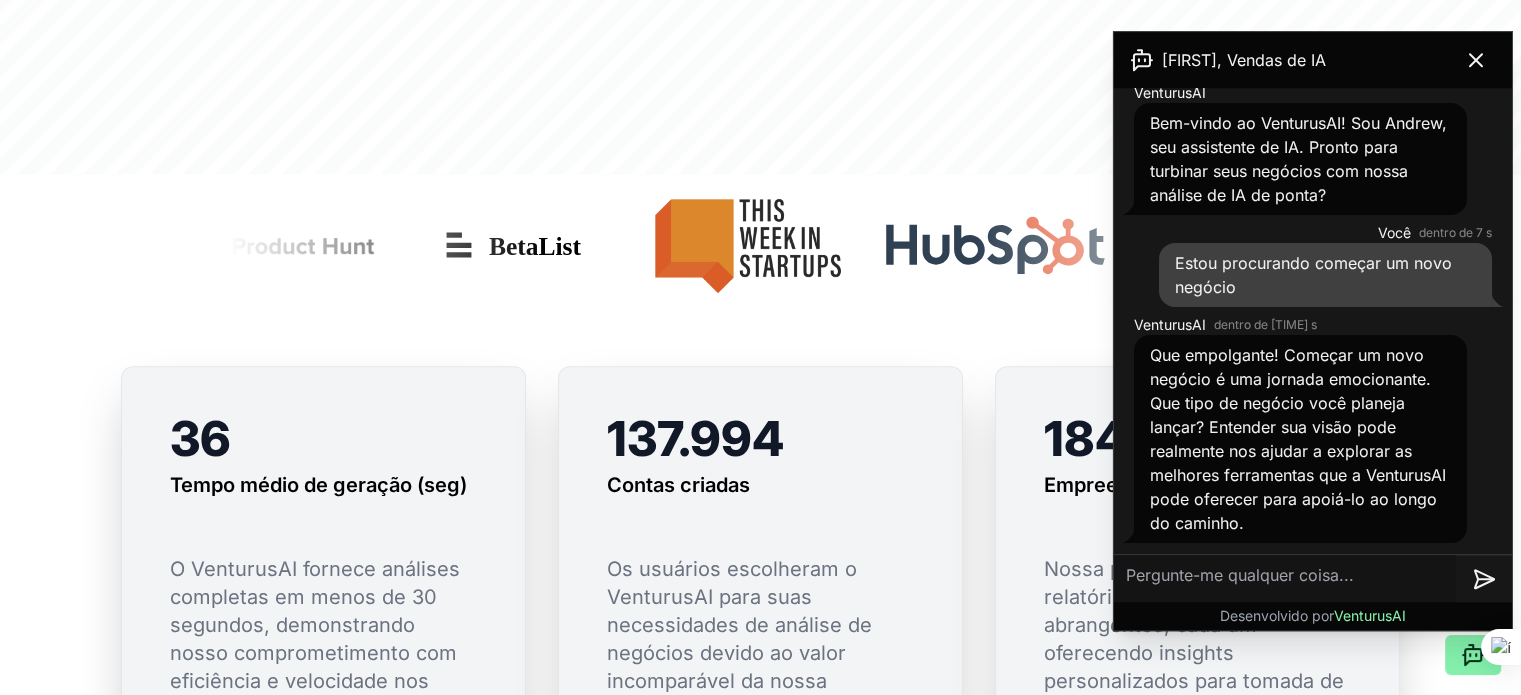 scroll, scrollTop: 1300, scrollLeft: 0, axis: vertical 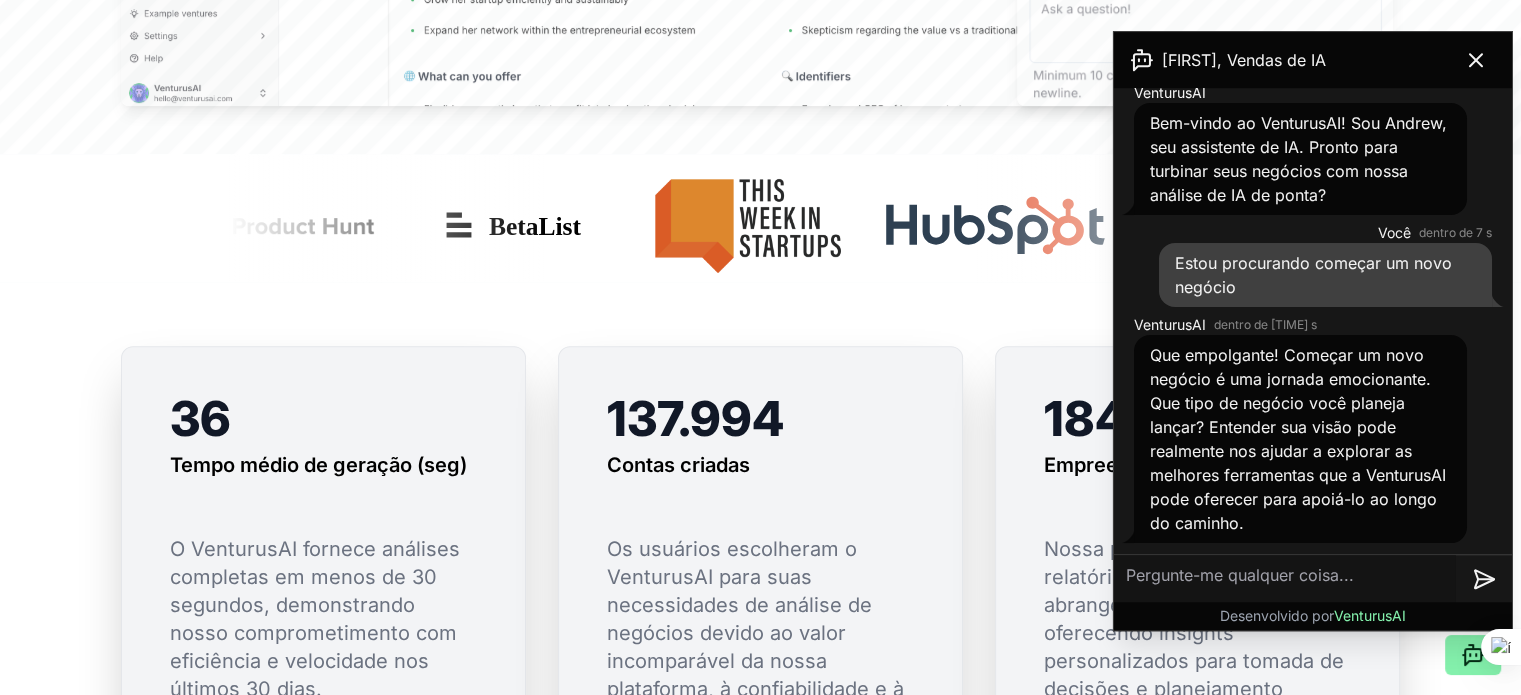 click at bounding box center [1285, 579] 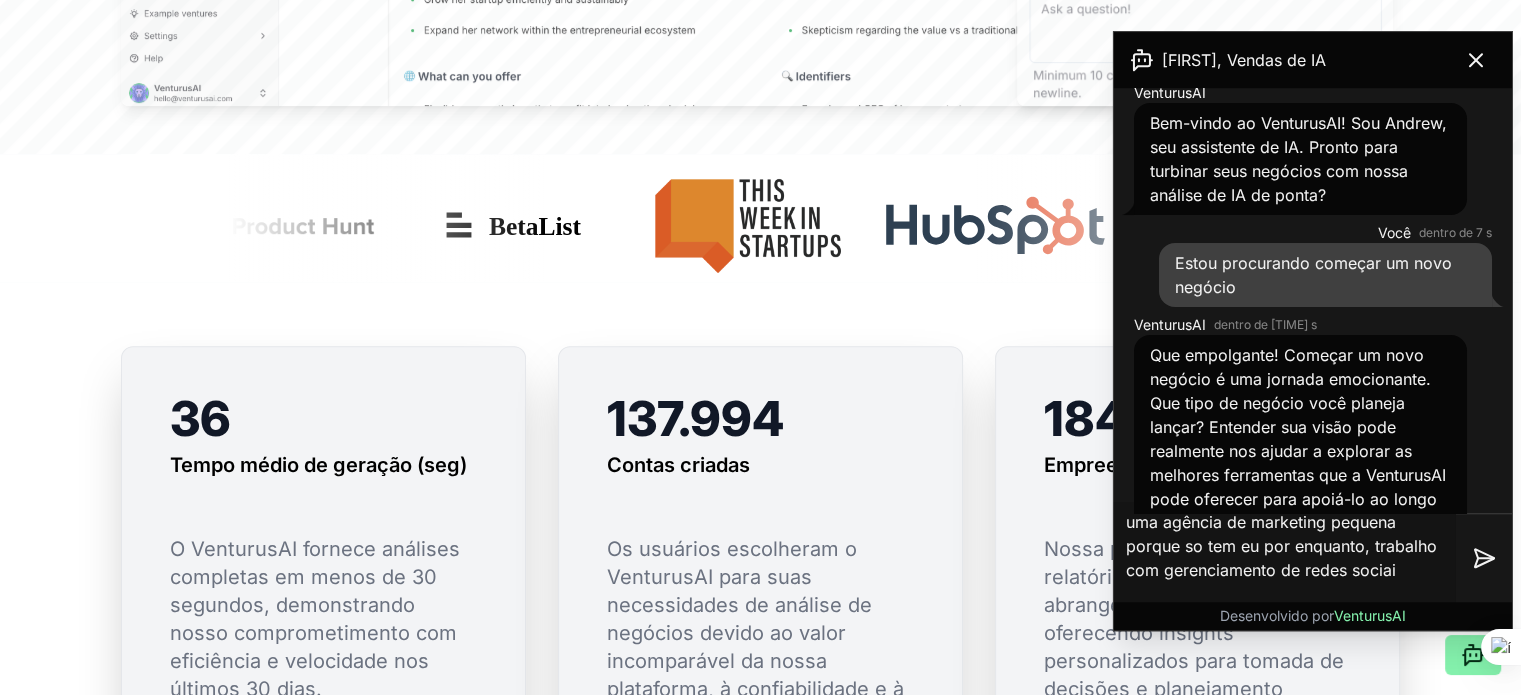 type on "uma agência de marketing pequena porque so tem eu por enquanto, trabalho com gerenciamento de redes sociais" 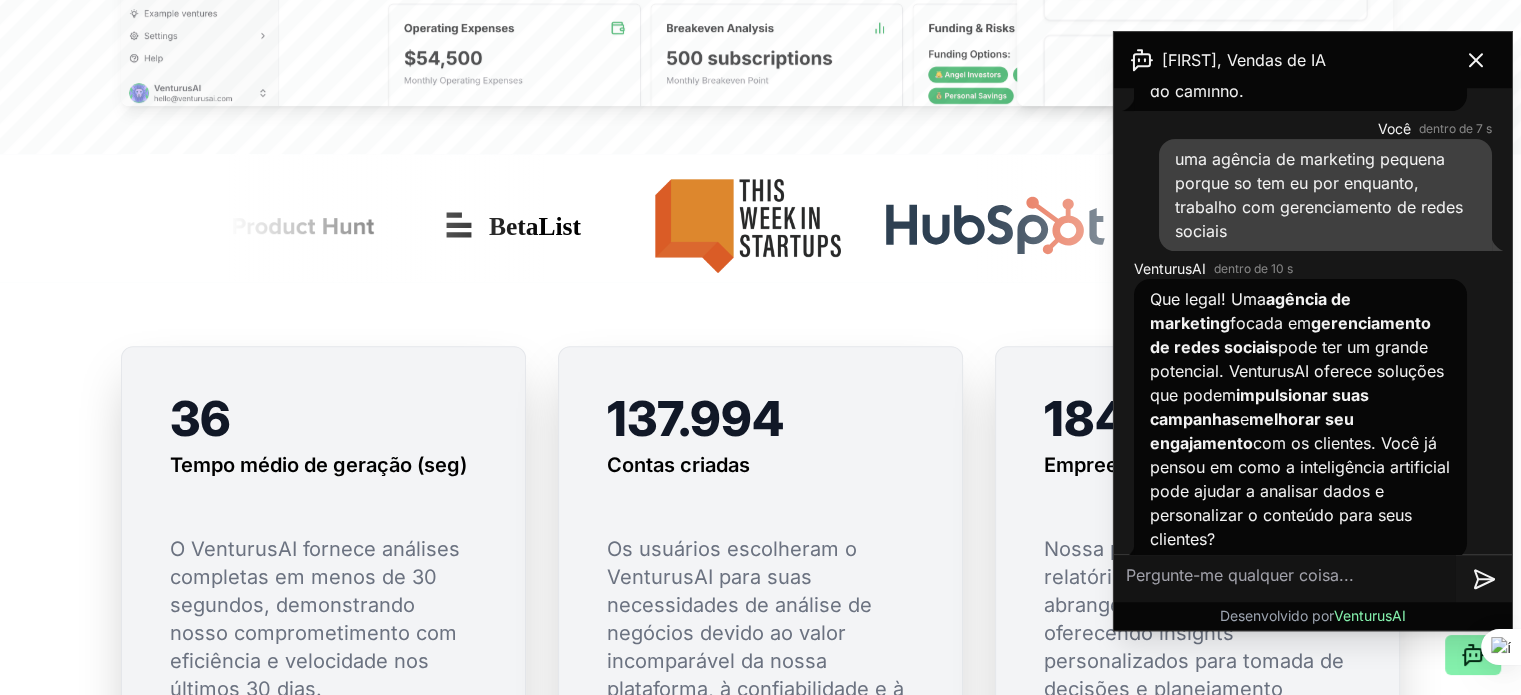 scroll, scrollTop: 465, scrollLeft: 0, axis: vertical 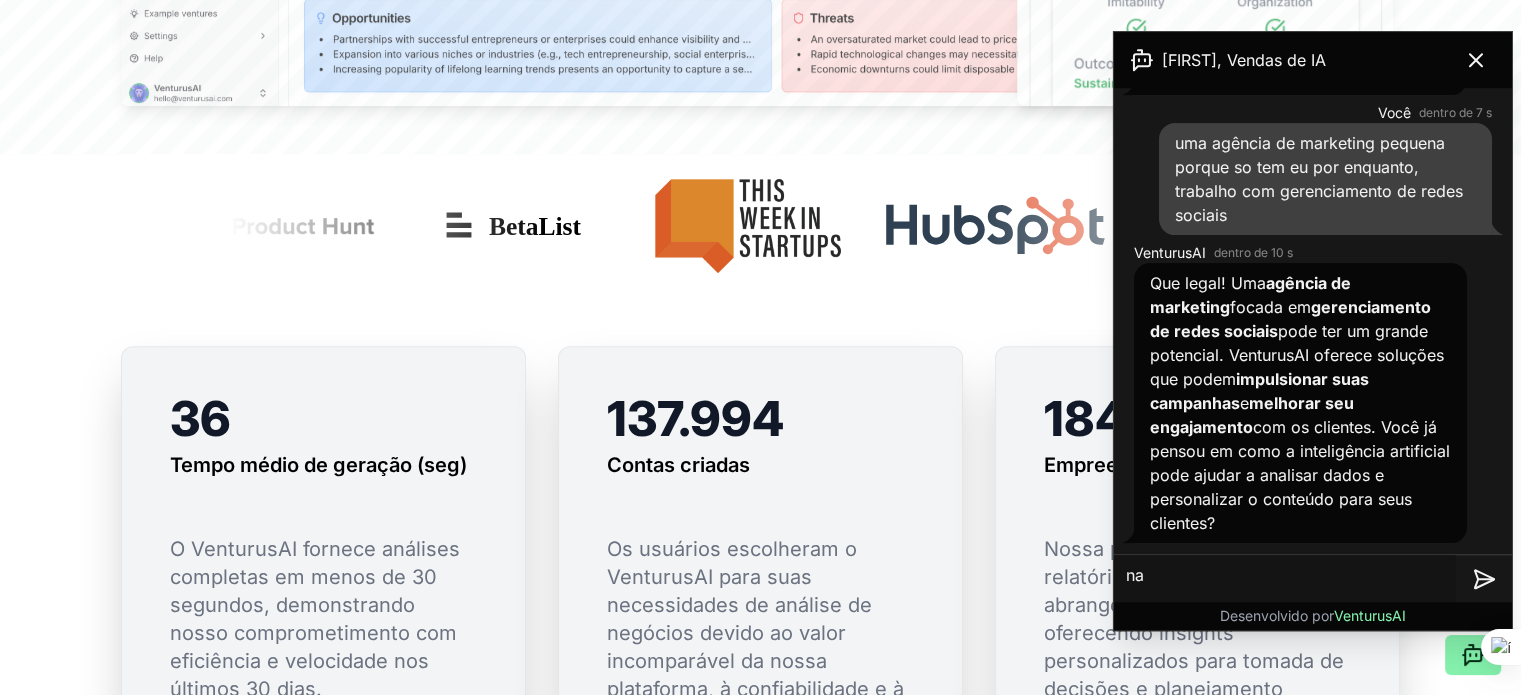 type on "nao" 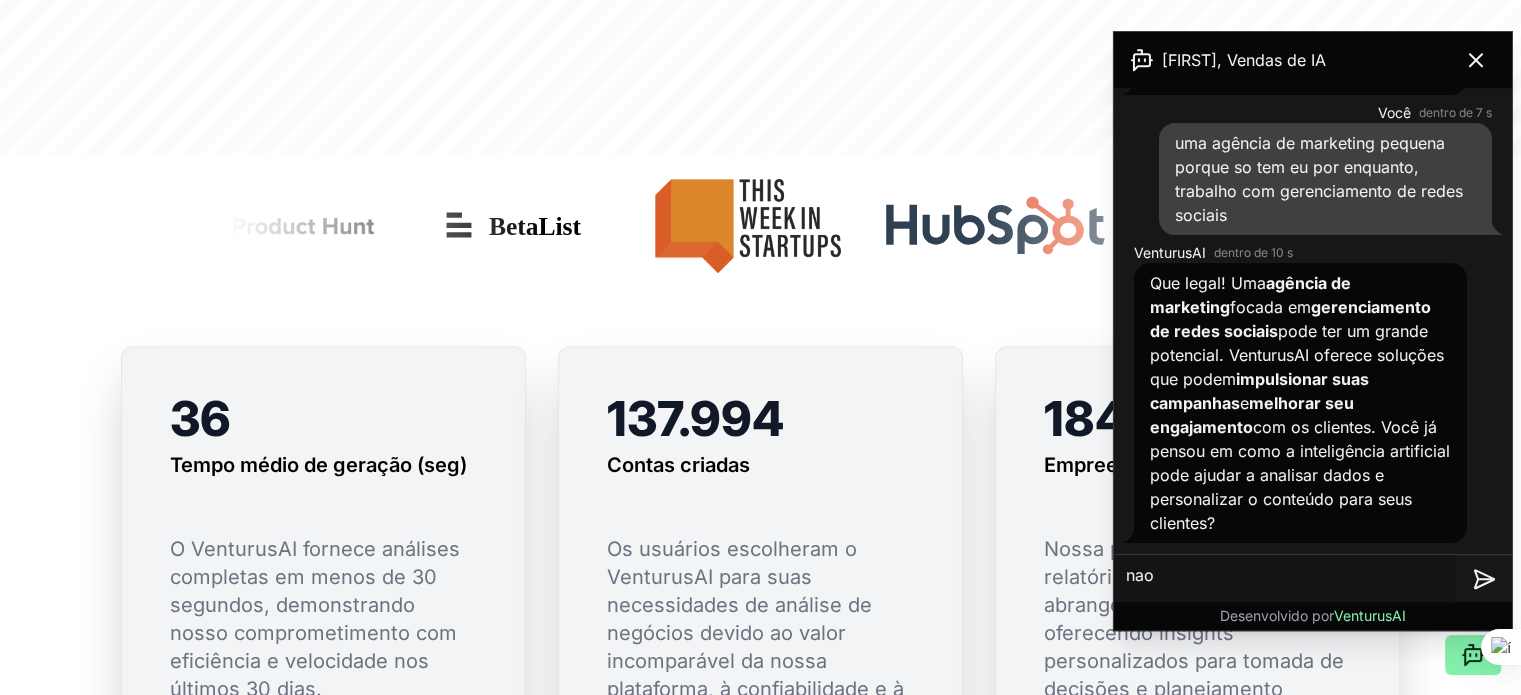 type 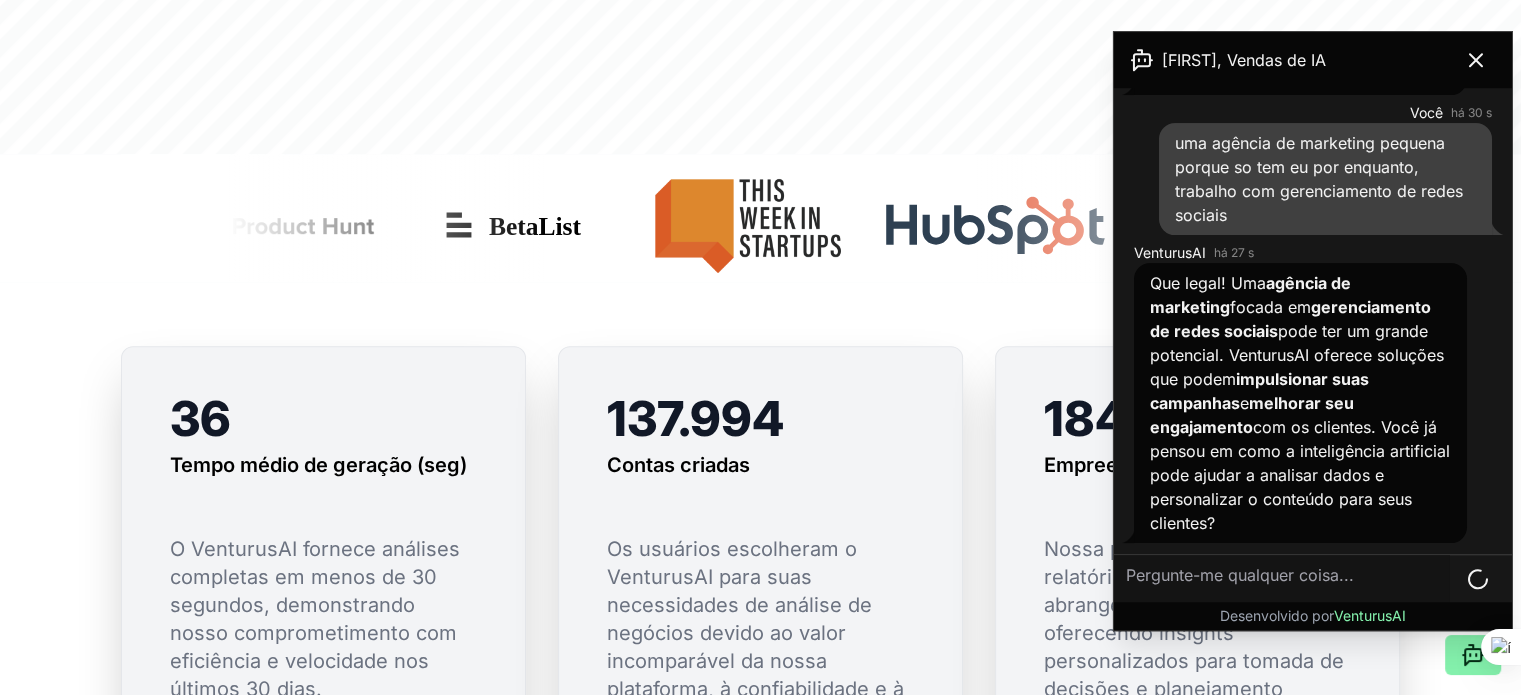 scroll, scrollTop: 609, scrollLeft: 0, axis: vertical 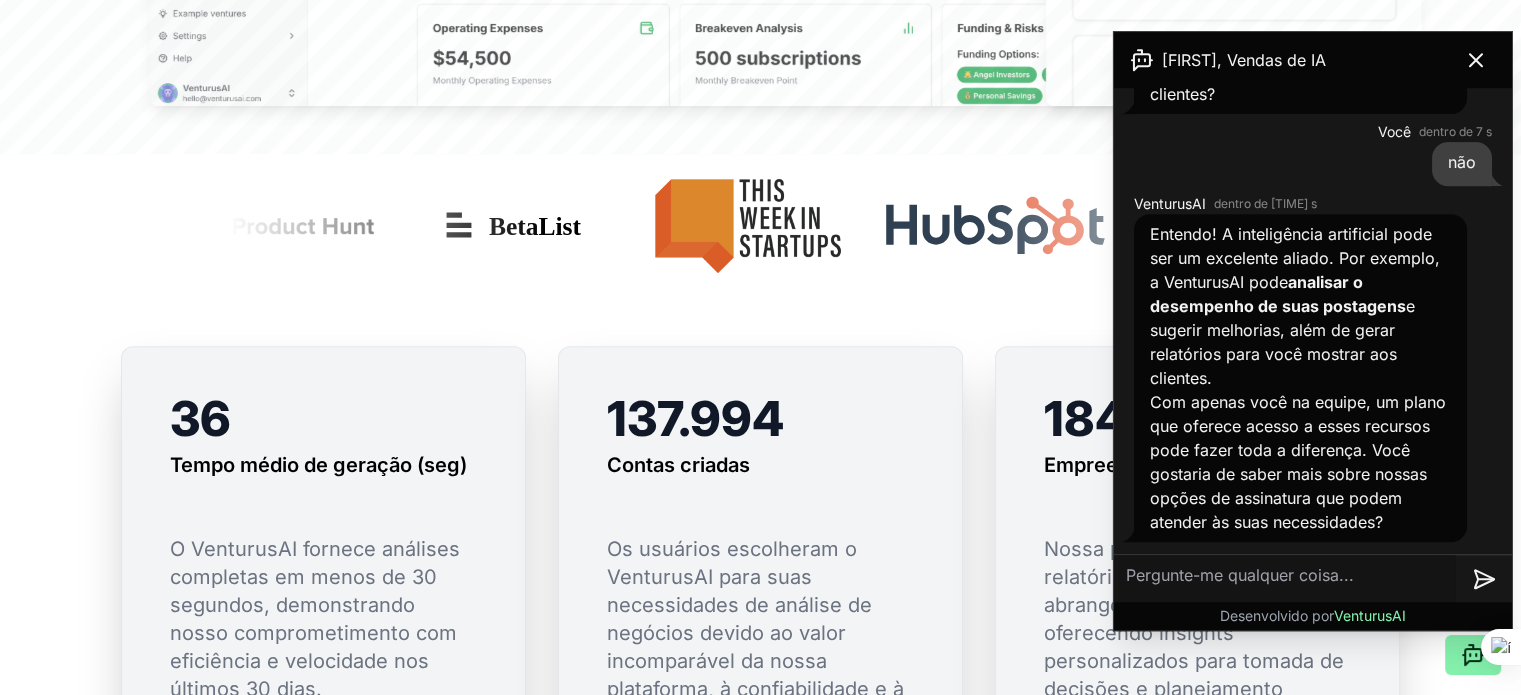 click at bounding box center [1285, 579] 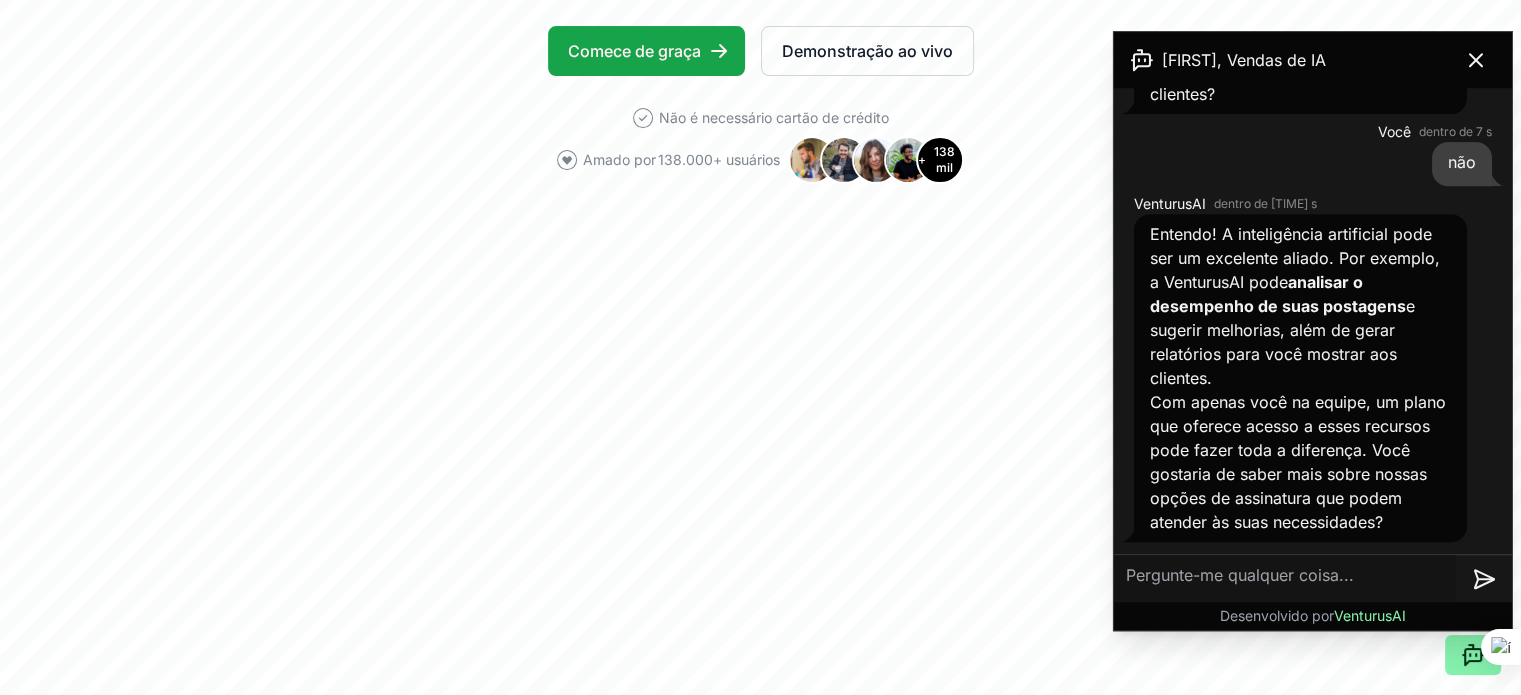 scroll, scrollTop: 400, scrollLeft: 0, axis: vertical 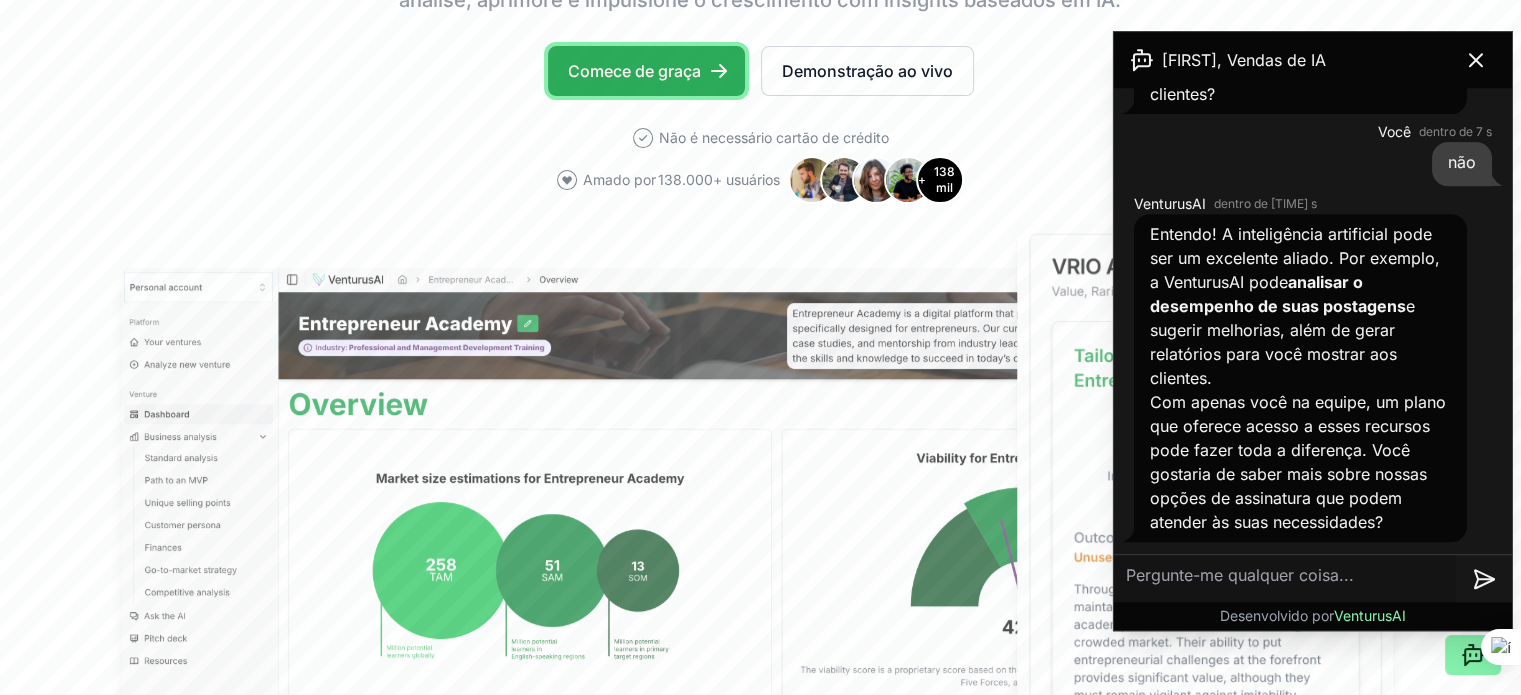 click on "Comece de graça" at bounding box center (634, 71) 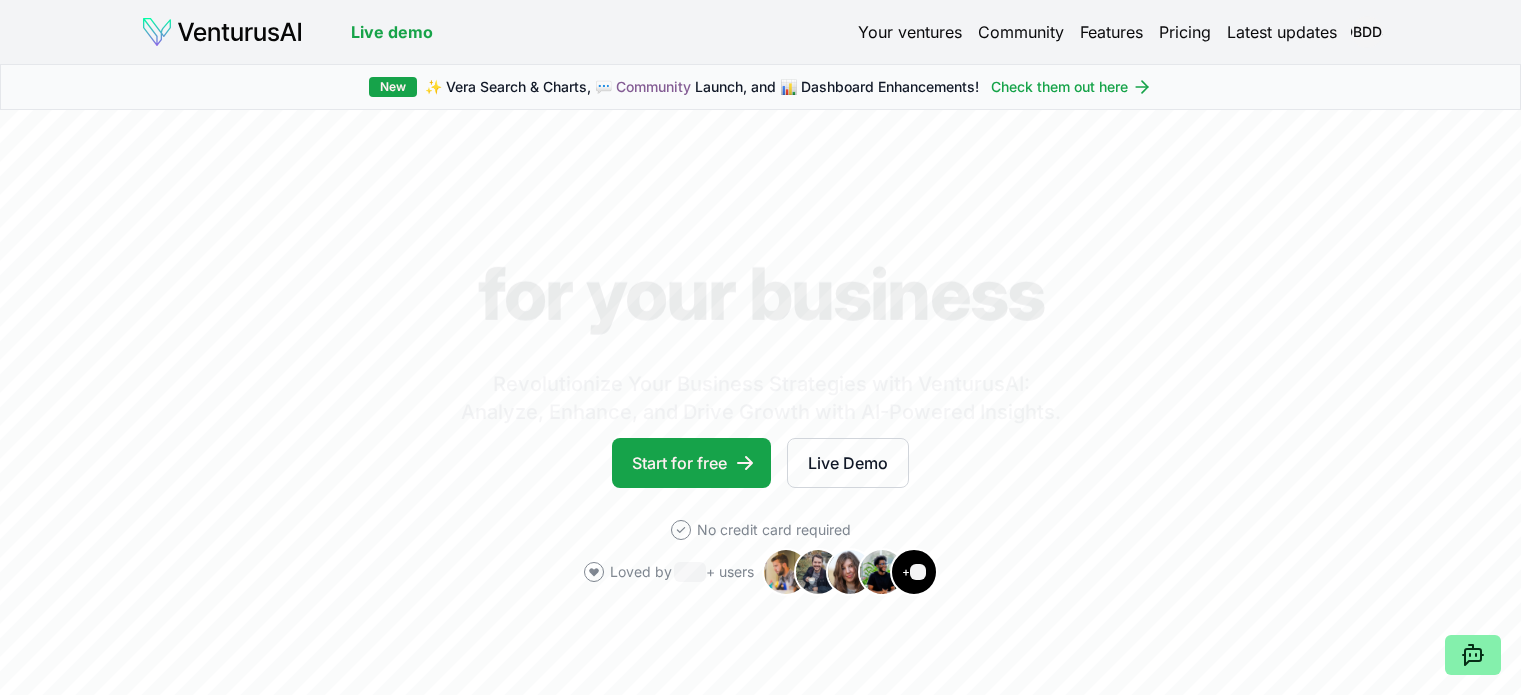 scroll, scrollTop: 0, scrollLeft: 0, axis: both 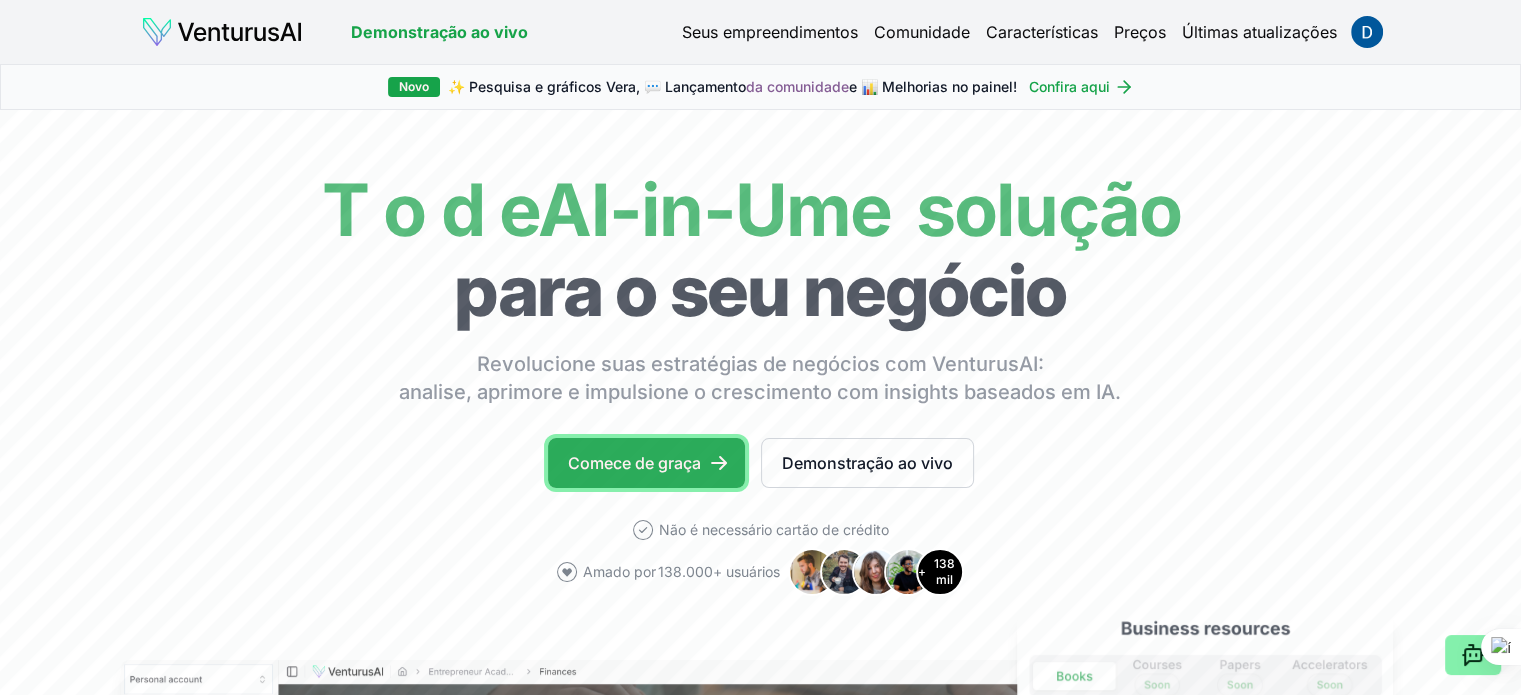 click on "Comece de graça" at bounding box center (634, 463) 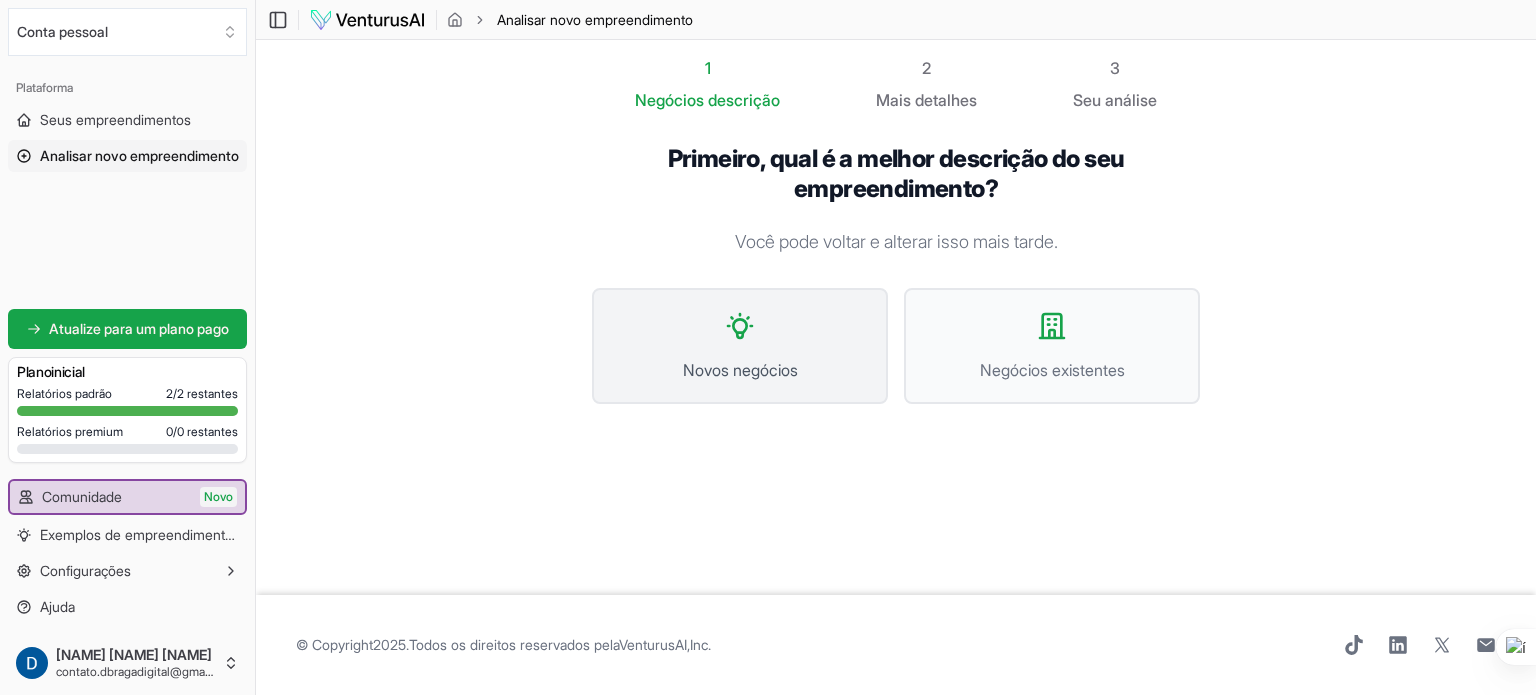 click on "Novos negócios" at bounding box center [740, 370] 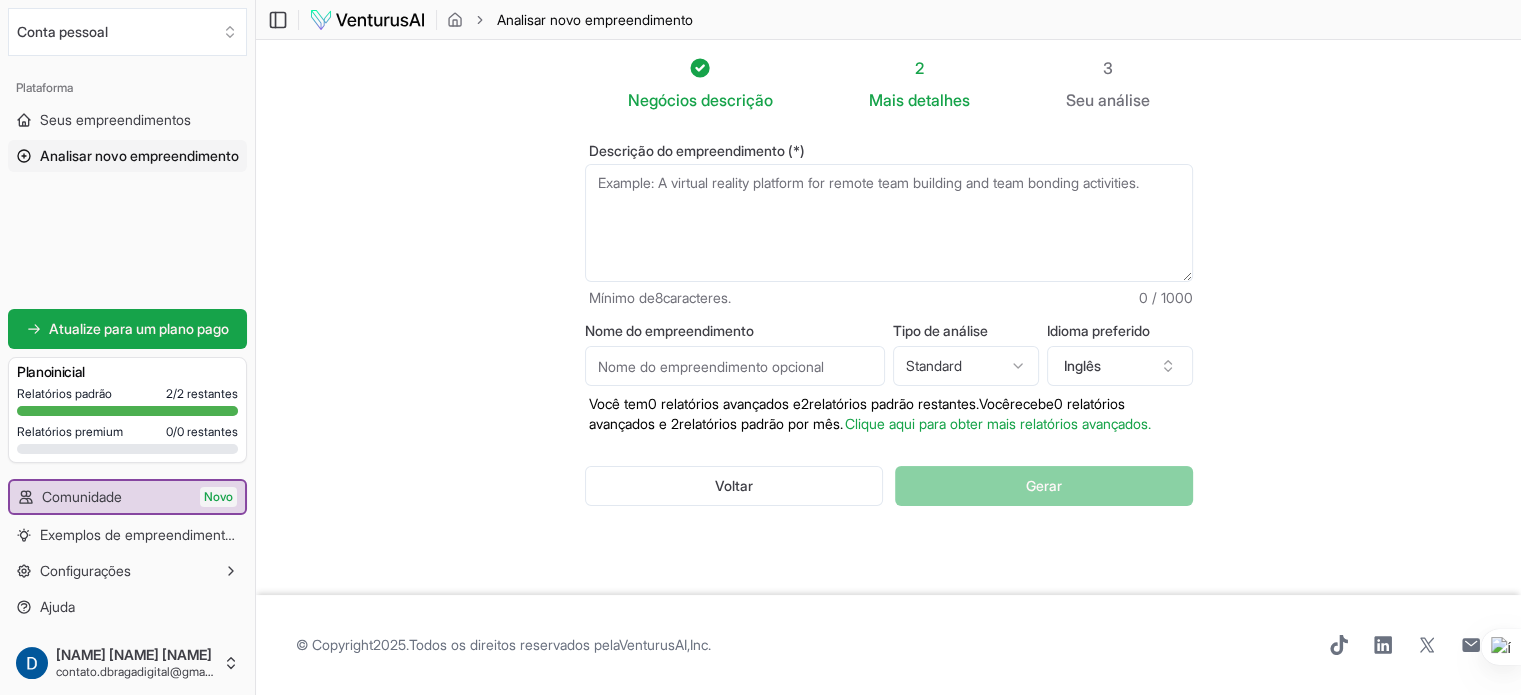 click on "Descrição do empreendimento (*)" at bounding box center (889, 223) 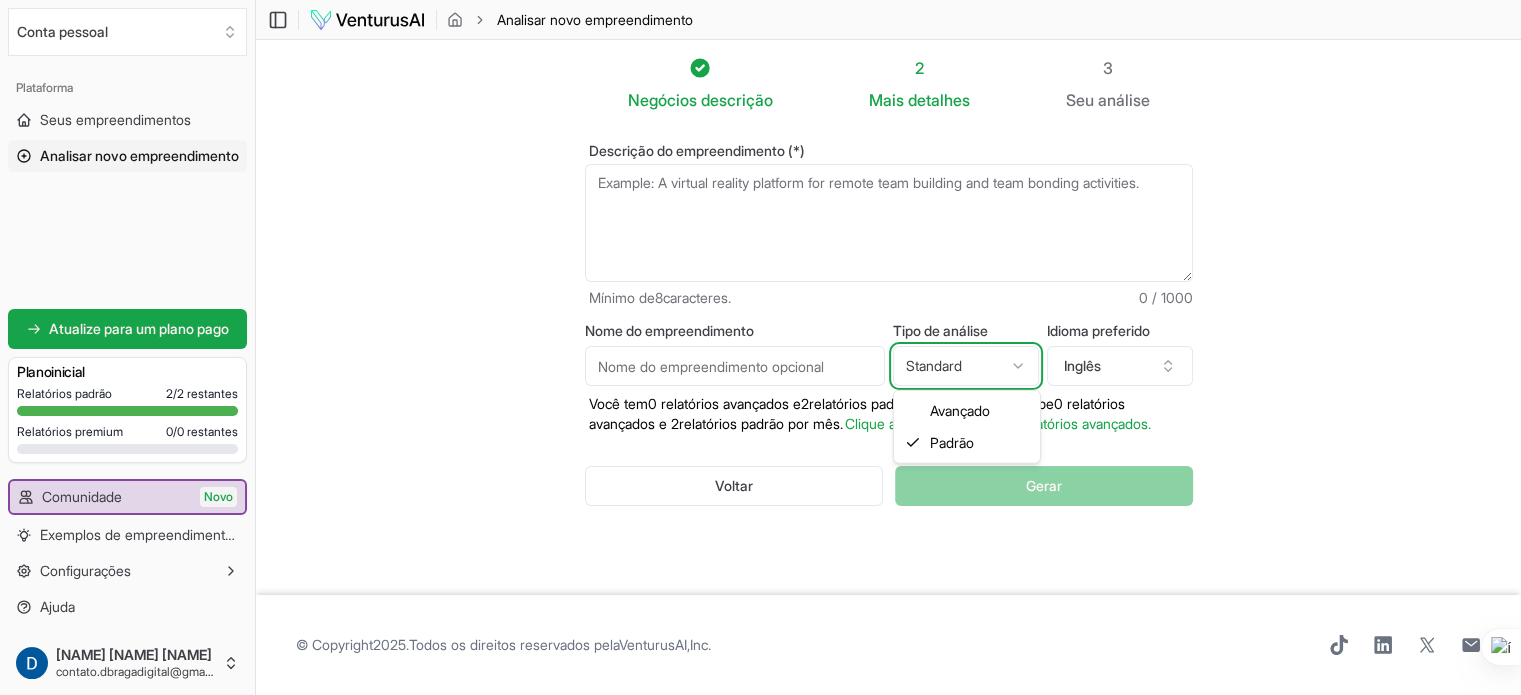 click on "Valorizamos sua privacidade Utilizamos cookies para aprimorar sua experiência de navegação, veicular anúncios ou conteúdo personalizado e analisar nosso tráfego. Ao clicar em "Aceitar todos", você concorda com o uso de cookies. Personalizar    Aceitar tudo Personalizar preferências de consentimento   Utilizamos cookies para ajudar você a navegar com eficiência e executar determinadas funções. Você encontrará informações detalhadas sobre todos os cookies em cada categoria de consentimento abaixo. The cookies that are categorized as "Necessary" are stored on your browser as they are essential for enabling the basic functionalities of the site. ...  Show more Necessary Always Active Necessary cookies are required to enable the basic features of this site, such as providing secure log-in or adjusting your consent preferences. These cookies do not store any personally identifiable data. Cookie cookieyes-consent Duration 1 year Description Cookie __cf_bm Duration 1 hour Description Cookie _cfuvid" at bounding box center (760, 347) 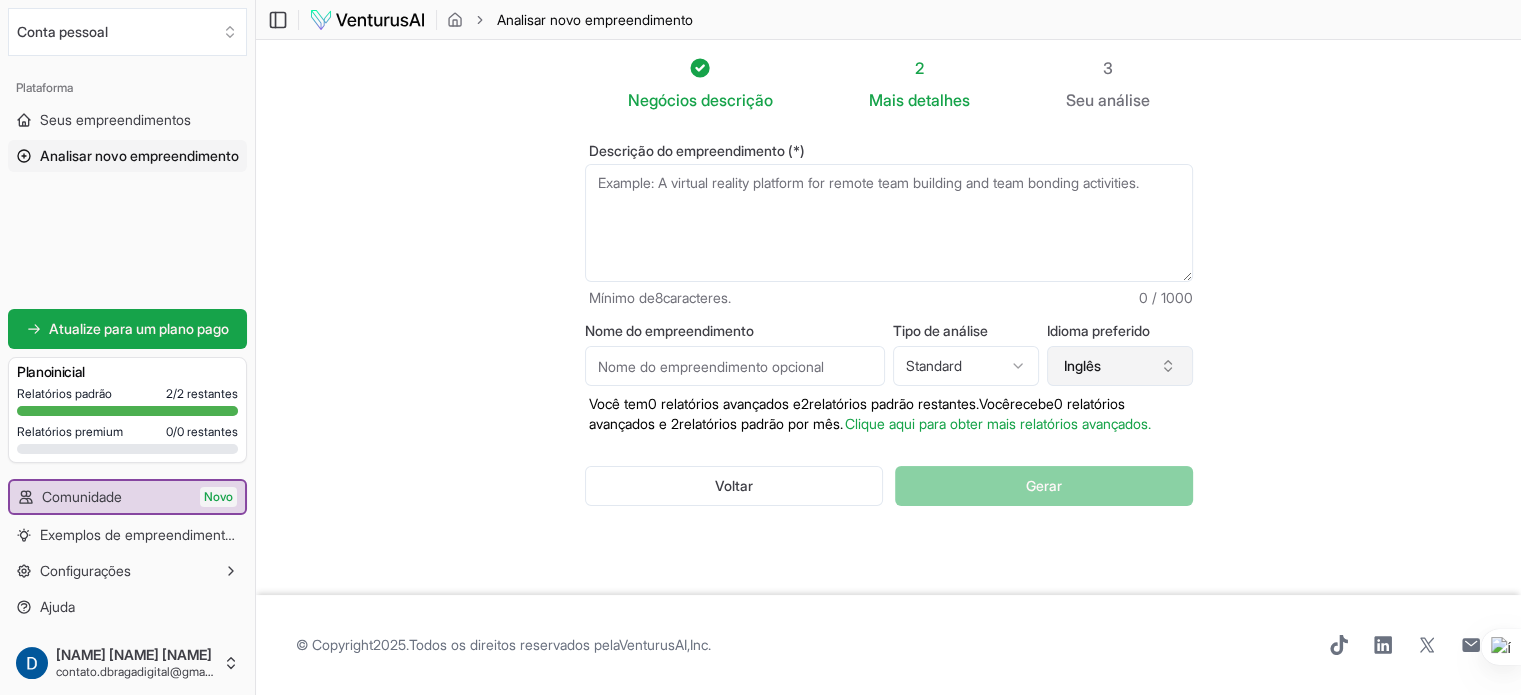 click 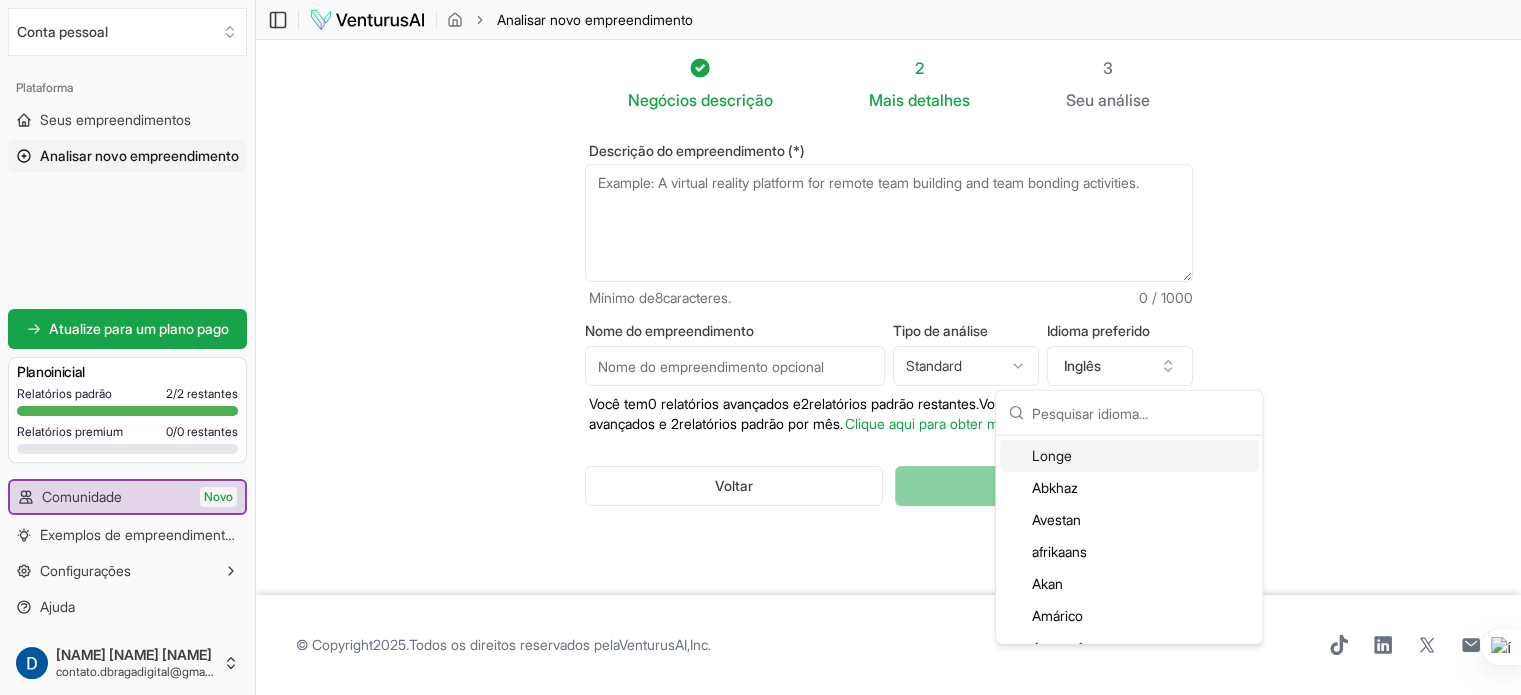 click at bounding box center (1141, 413) 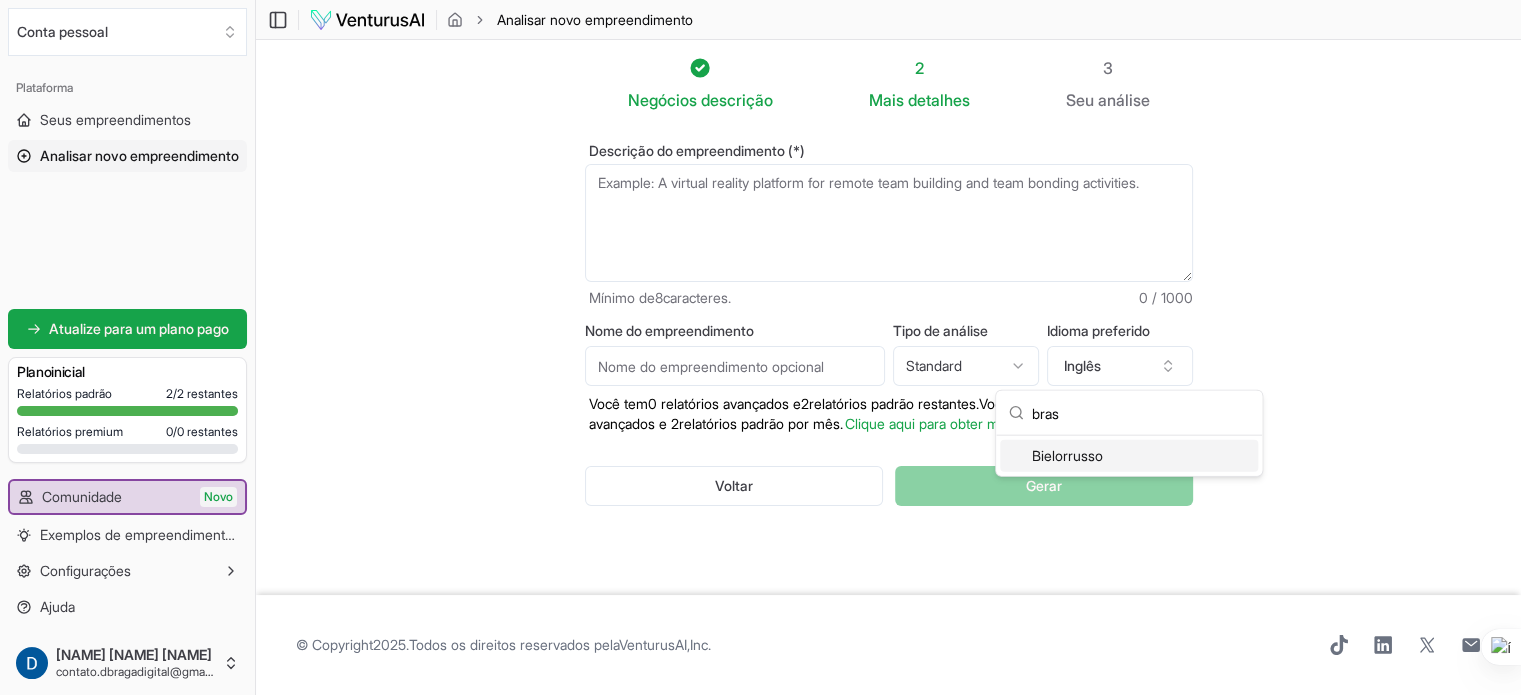 drag, startPoint x: 1022, startPoint y: 418, endPoint x: 988, endPoint y: 419, distance: 34.0147 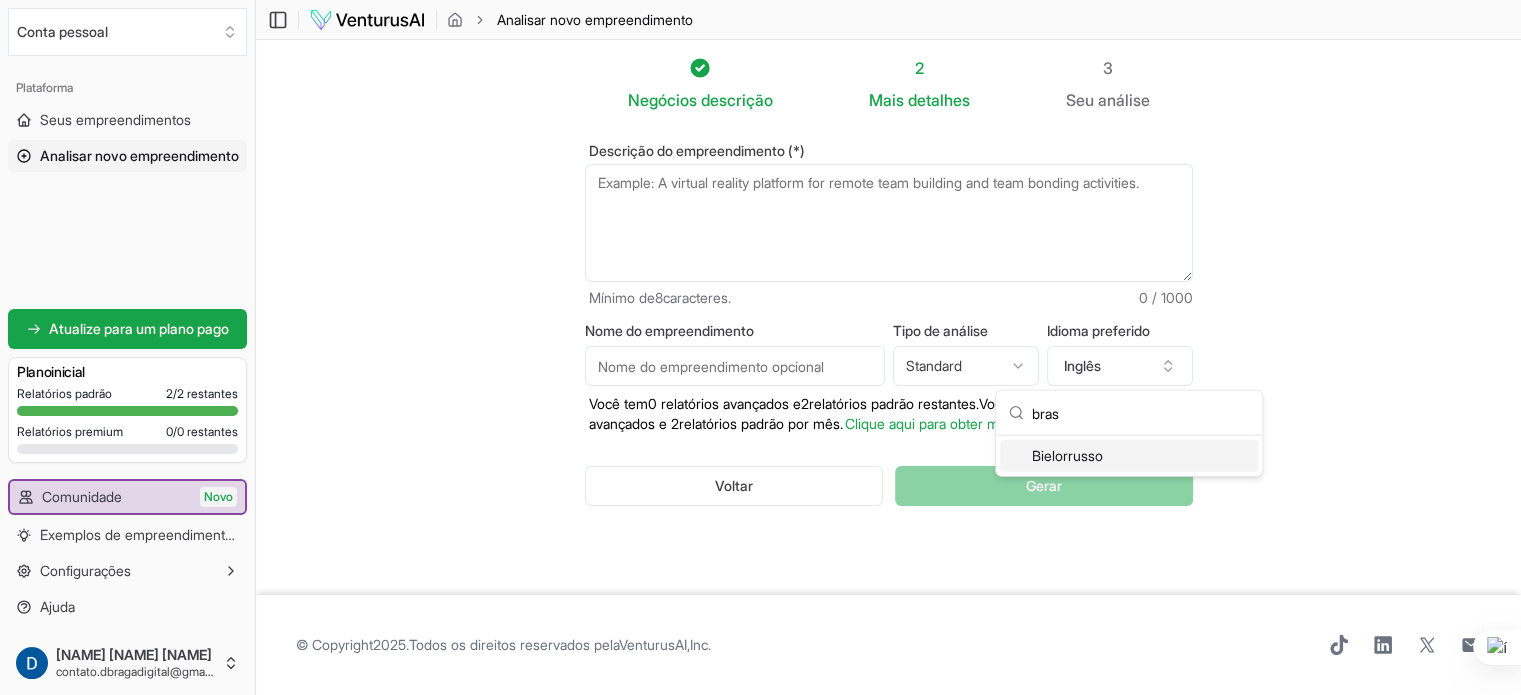 click on "bras" at bounding box center (1141, 413) 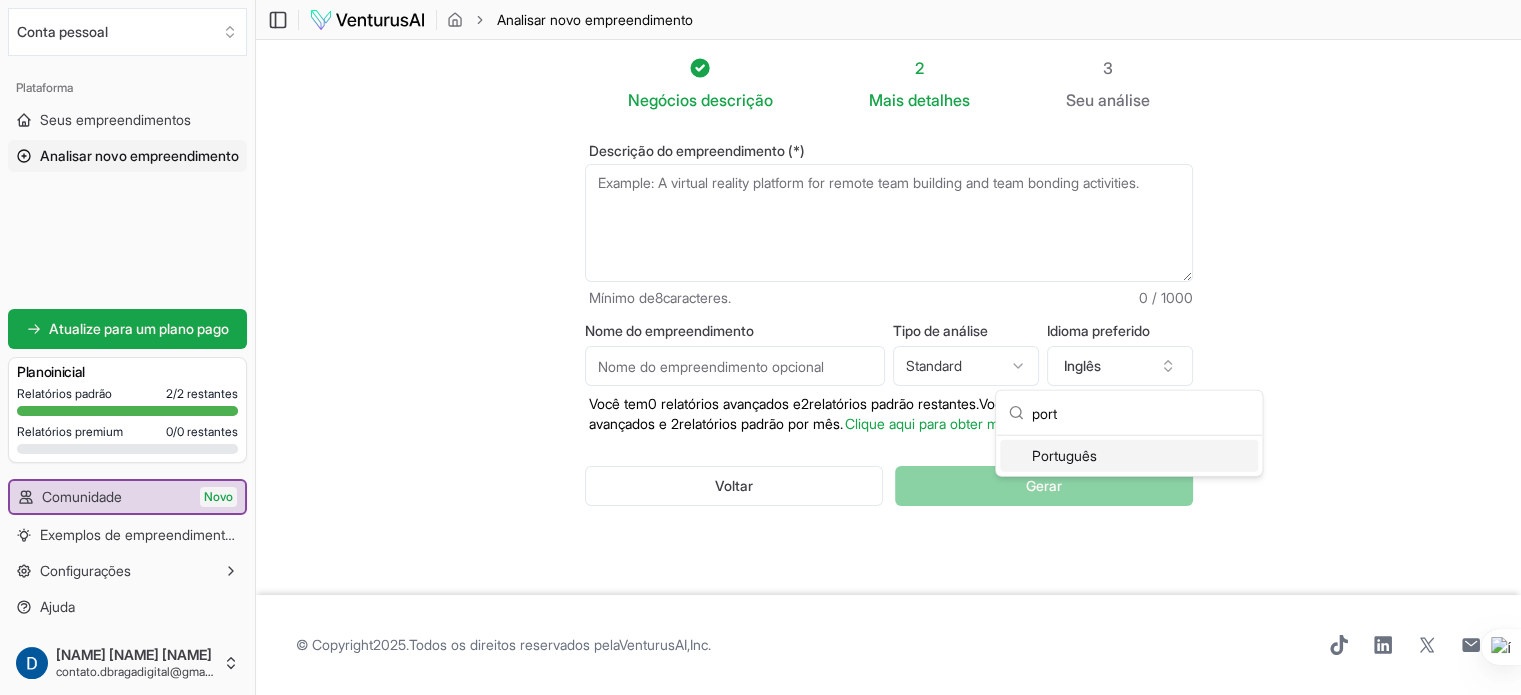 type on "port" 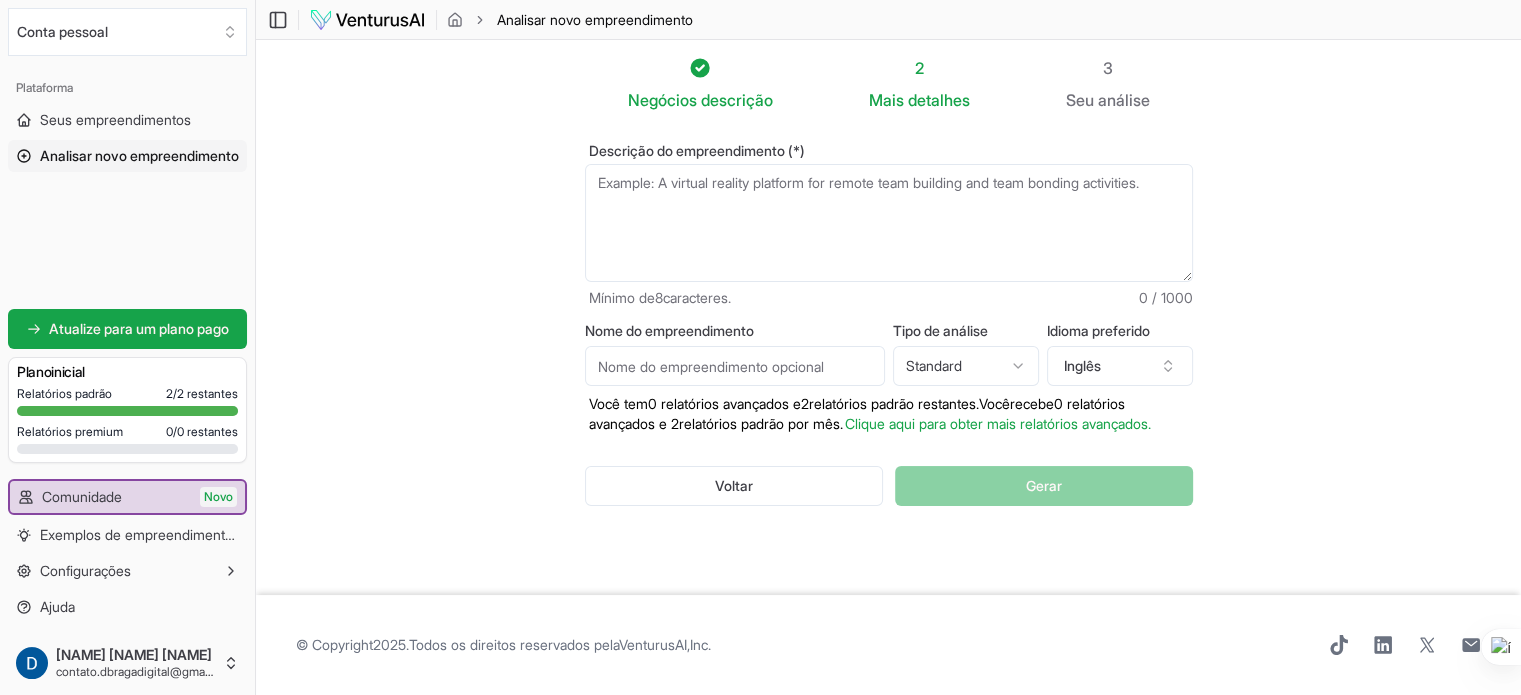 drag, startPoint x: 744, startPoint y: 195, endPoint x: 1286, endPoint y: 202, distance: 542.0452 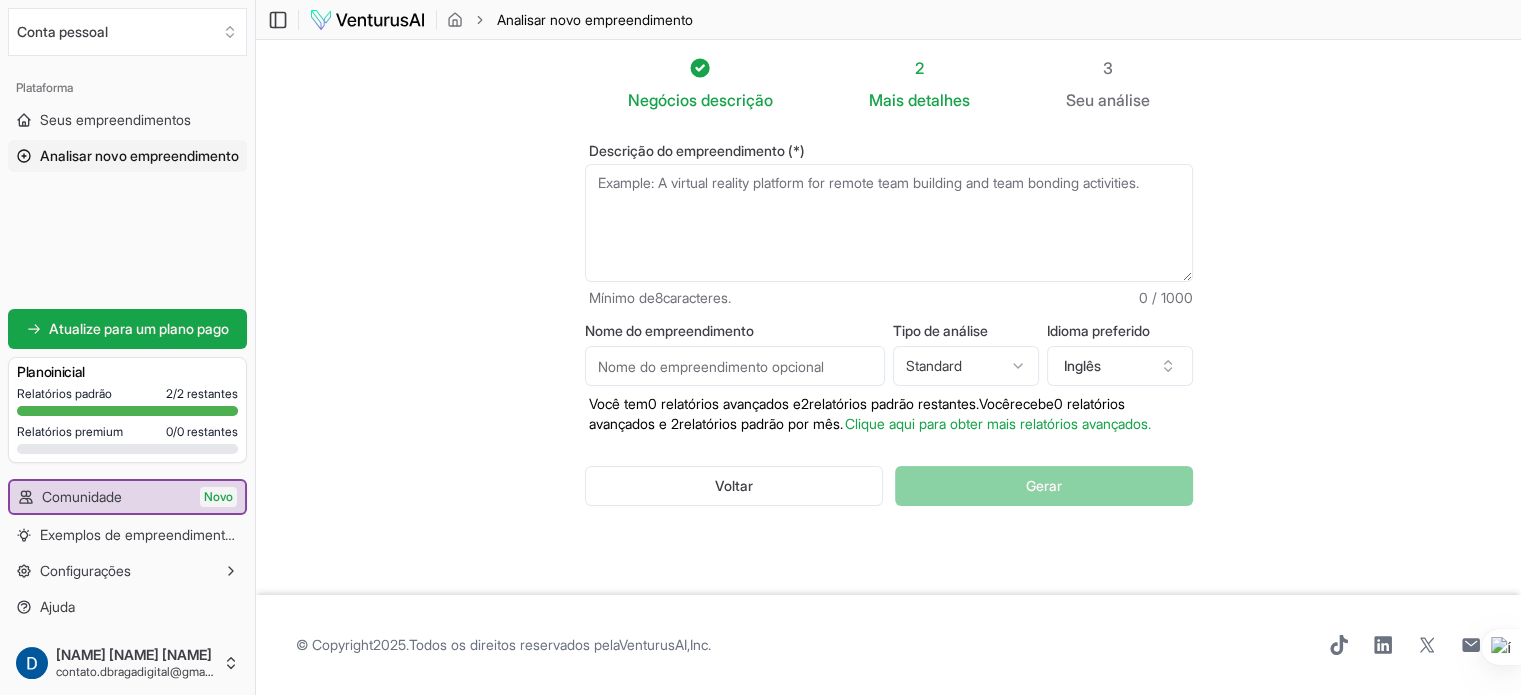 click on "Descrição do empreendimento (*)" at bounding box center (889, 223) 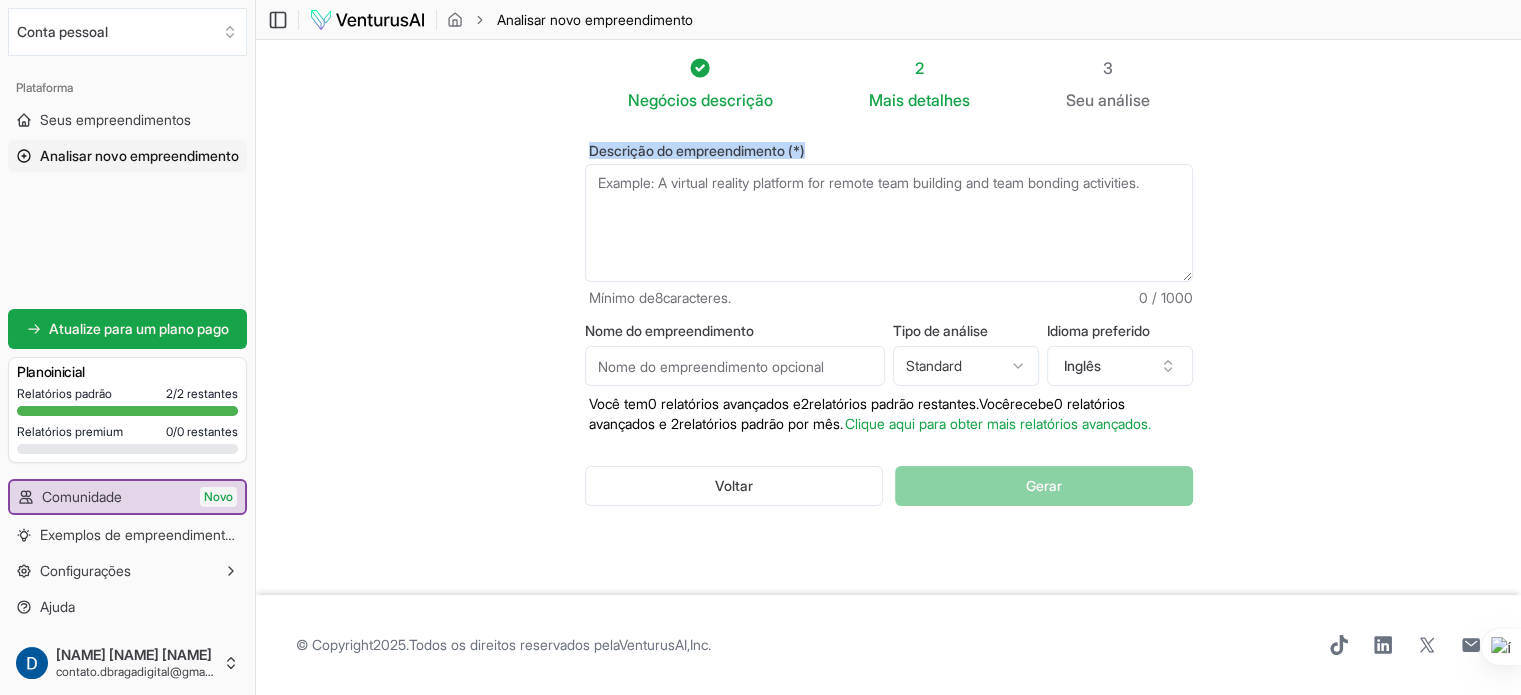 drag, startPoint x: 824, startPoint y: 150, endPoint x: 564, endPoint y: 147, distance: 260.0173 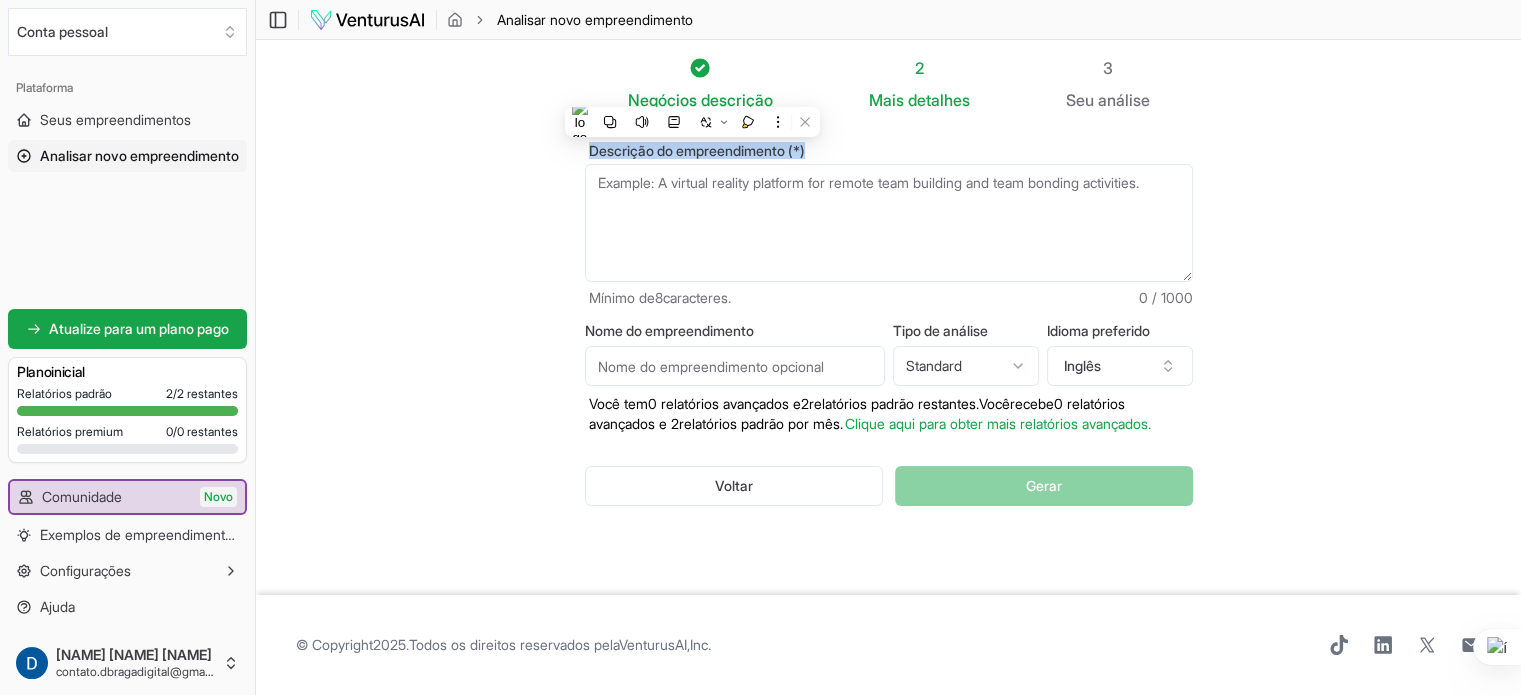 copy on "Descrição do empreendimento (*)" 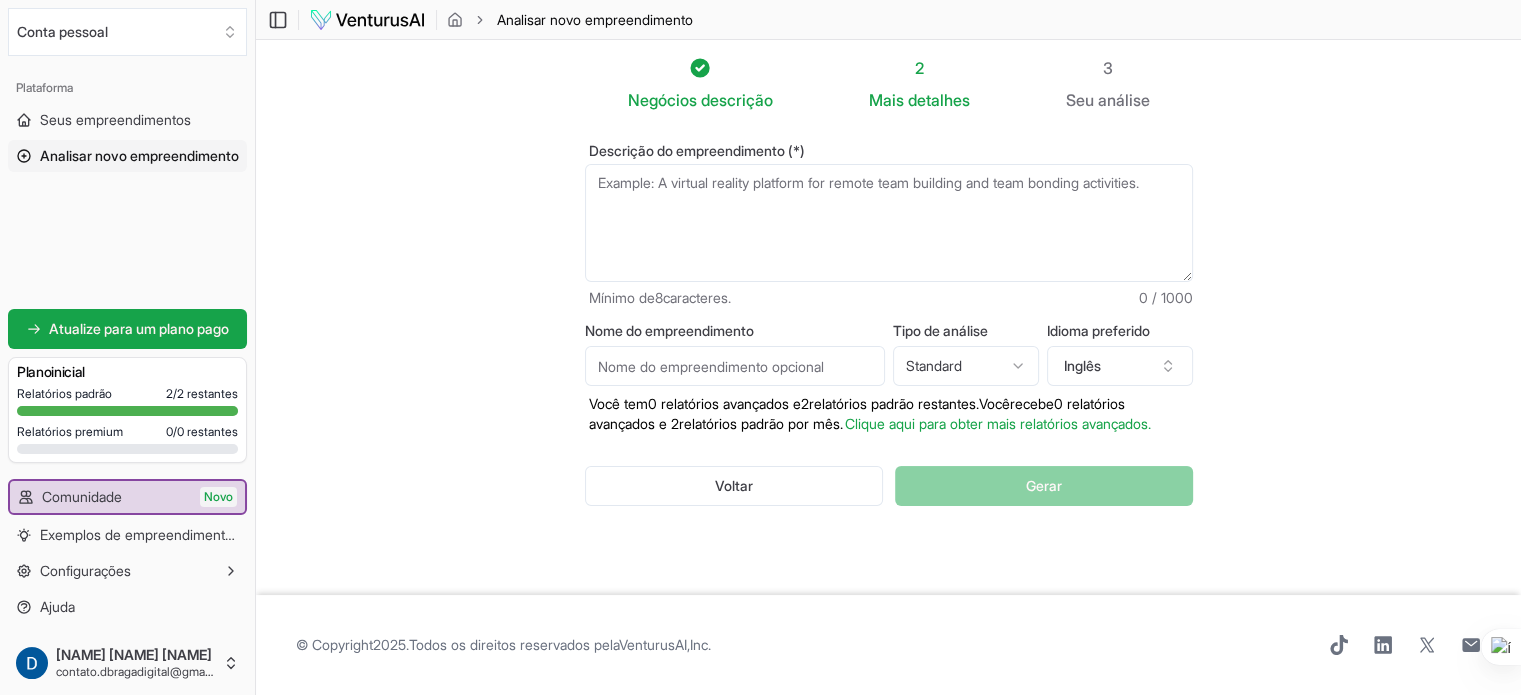 click on "Nome do empreendimento" at bounding box center (735, 366) 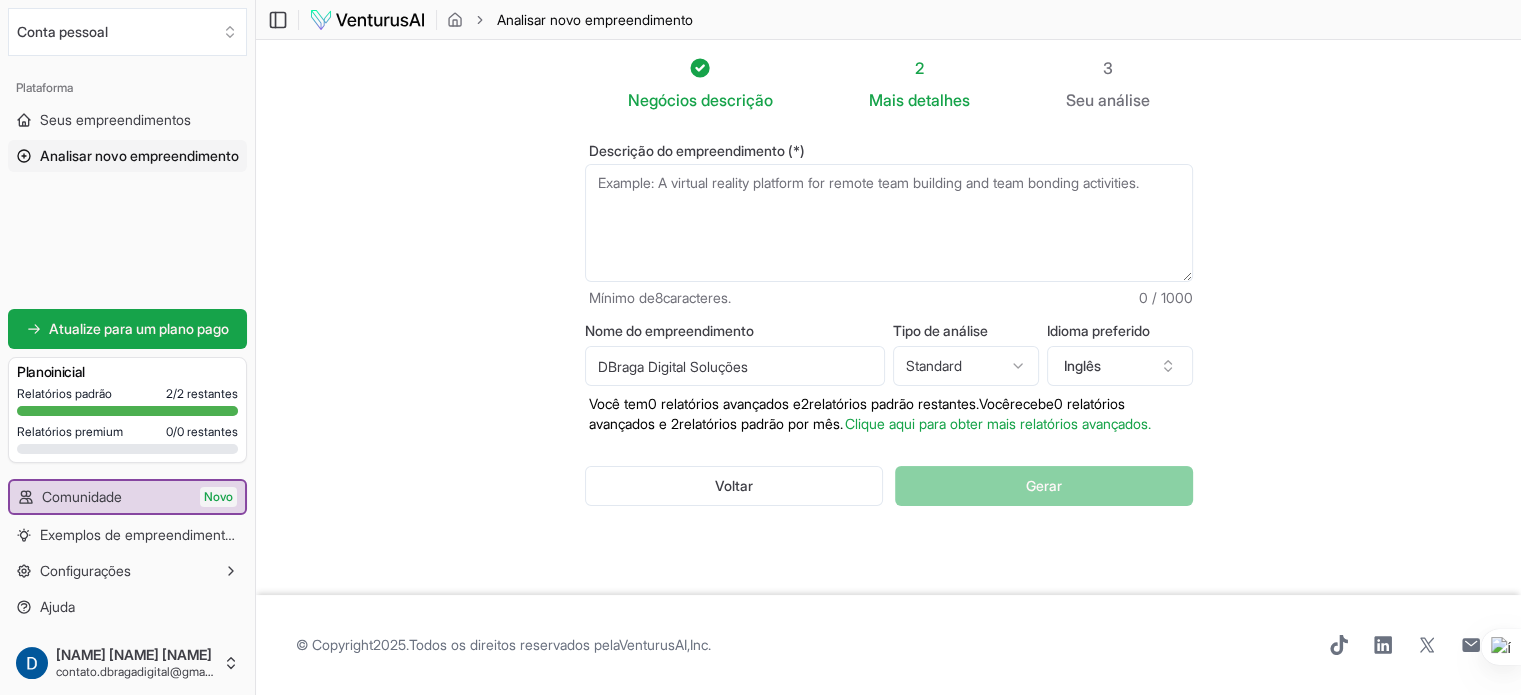 type on "DBraga Digital Soluções" 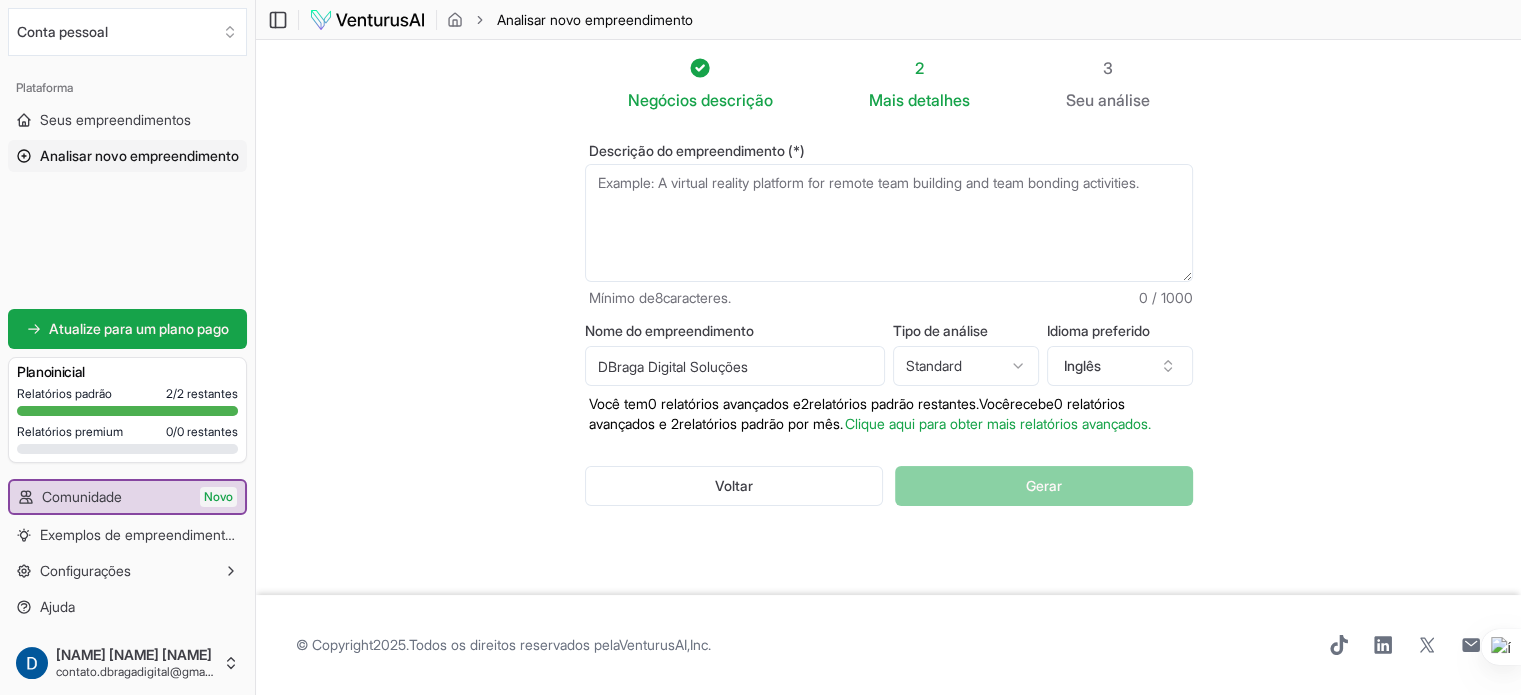 click on "Descrição do empreendimento (*)" at bounding box center (889, 223) 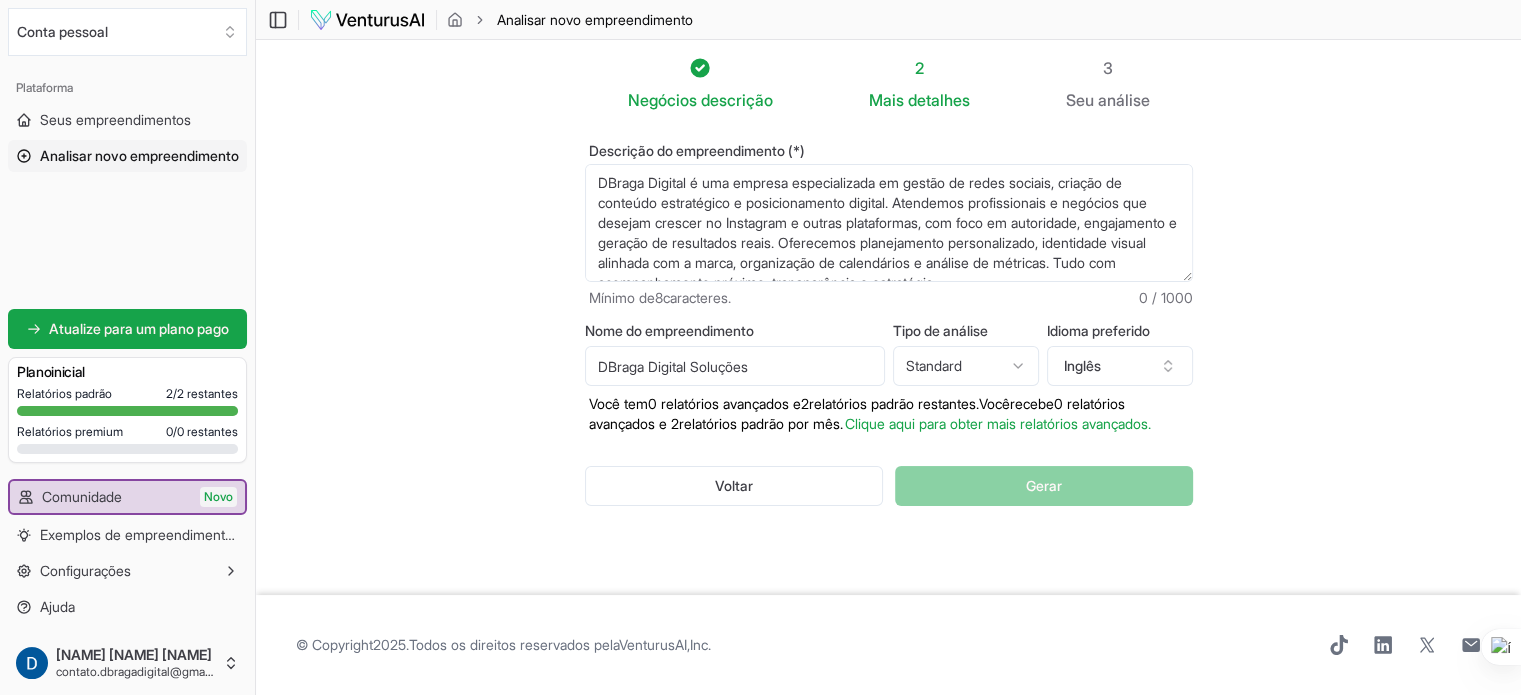 scroll, scrollTop: 10, scrollLeft: 0, axis: vertical 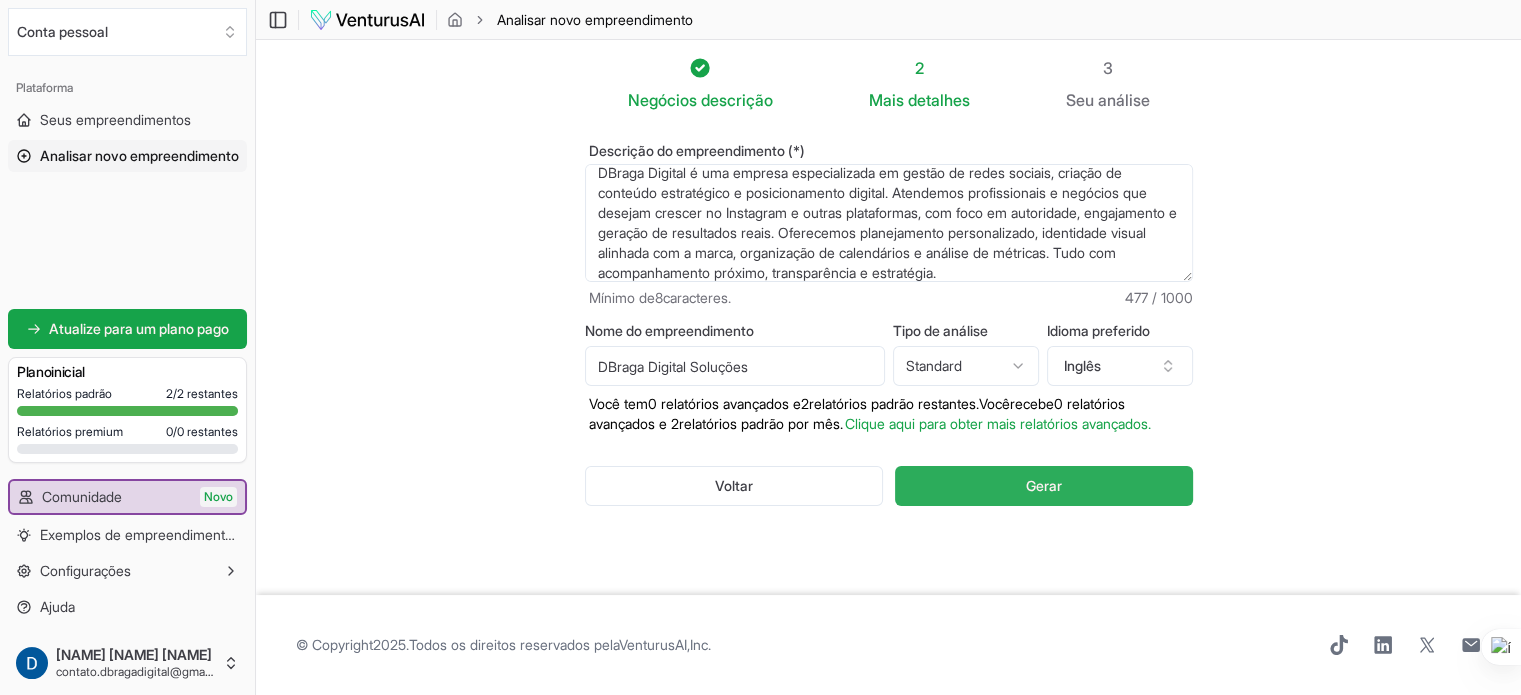 type on "DBraga Digital é uma empresa especializada em gestão de redes sociais, criação de conteúdo estratégico e posicionamento digital. Atendemos profissionais e negócios que desejam crescer no Instagram e outras plataformas, com foco em autoridade, engajamento e geração de resultados reais. Oferecemos planejamento personalizado, identidade visual alinhada com a marca, organização de calendários e análise de métricas. Tudo com acompanhamento próximo, transparência e estratégia." 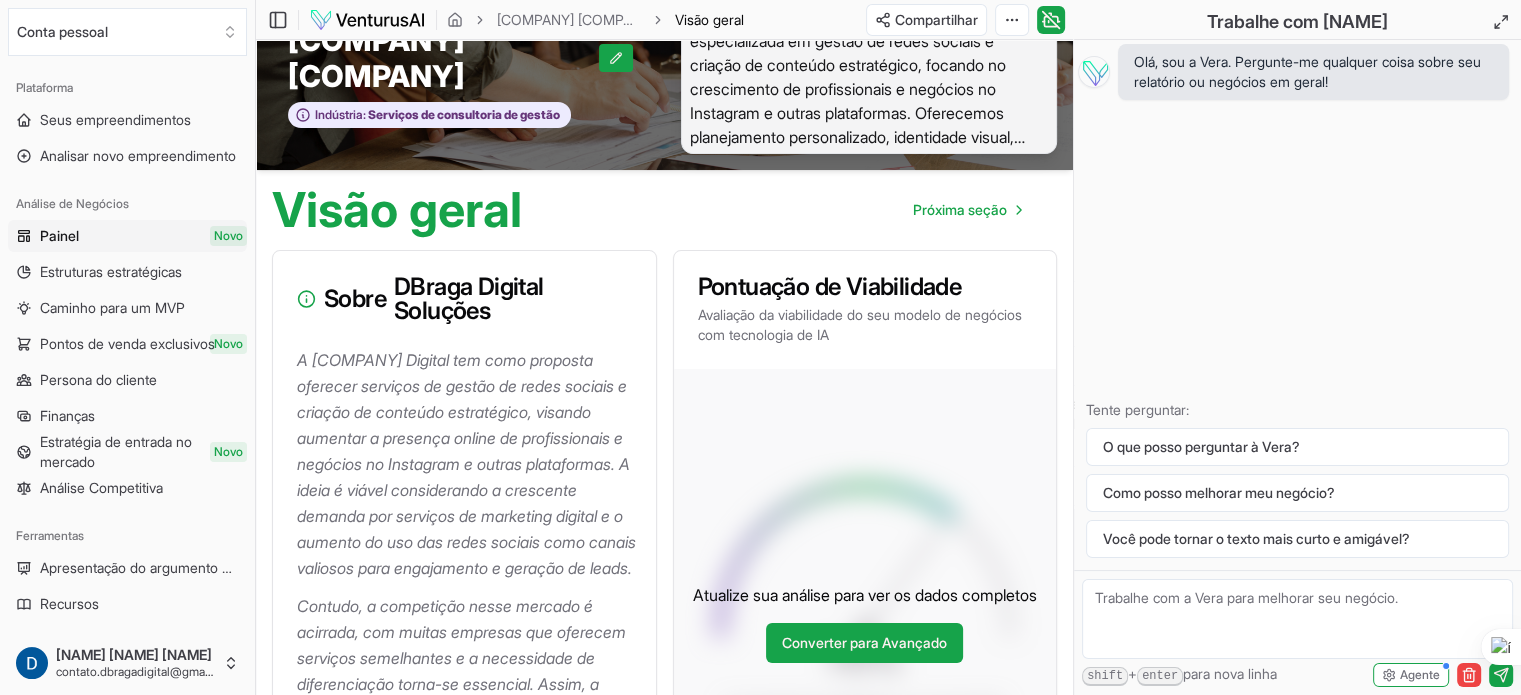 scroll, scrollTop: 0, scrollLeft: 0, axis: both 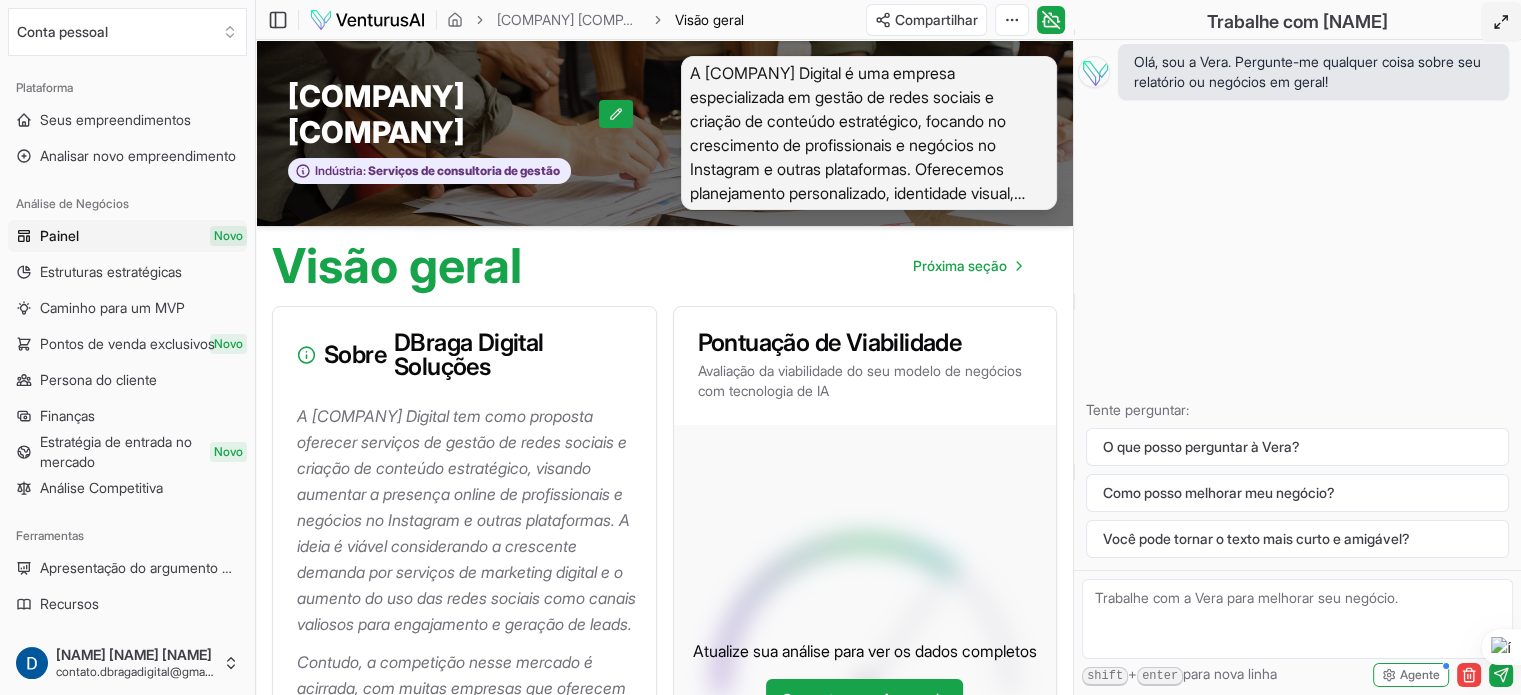 click 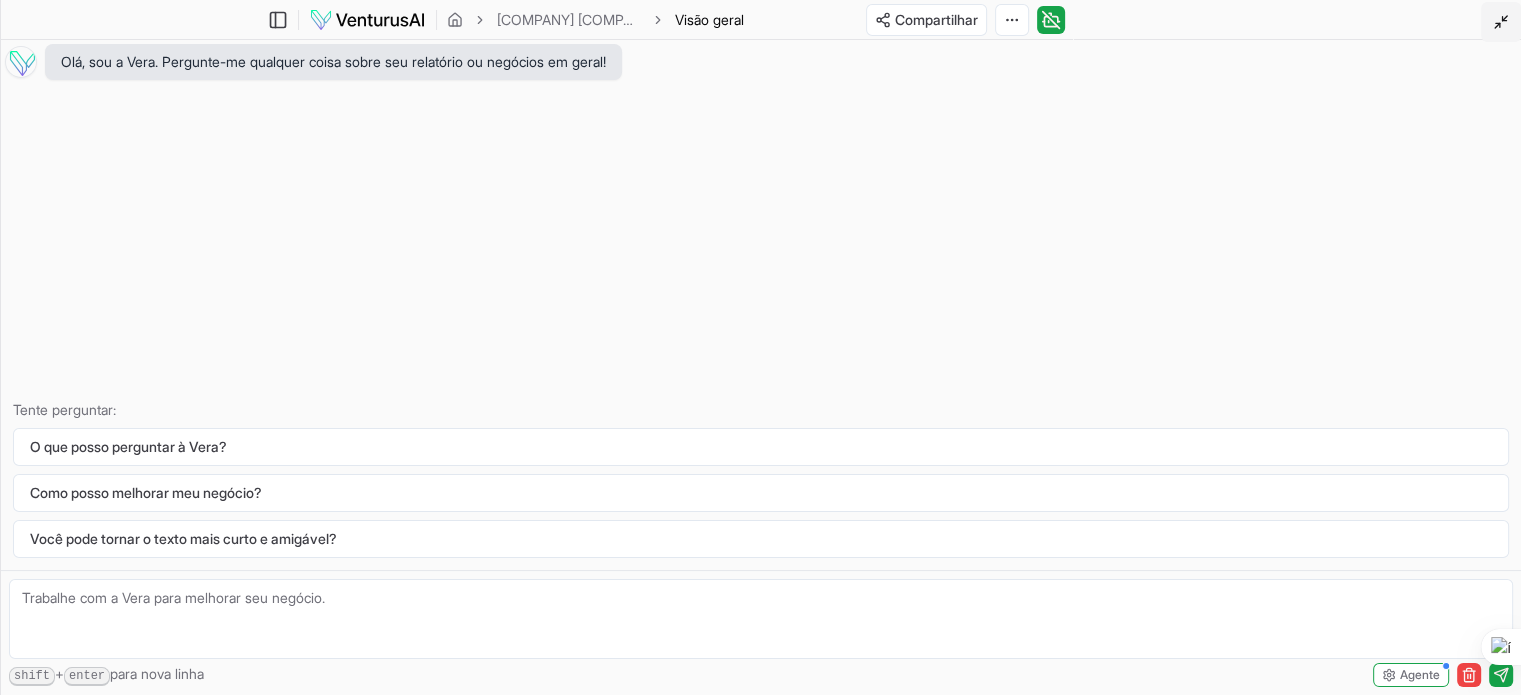 click at bounding box center [1501, 22] 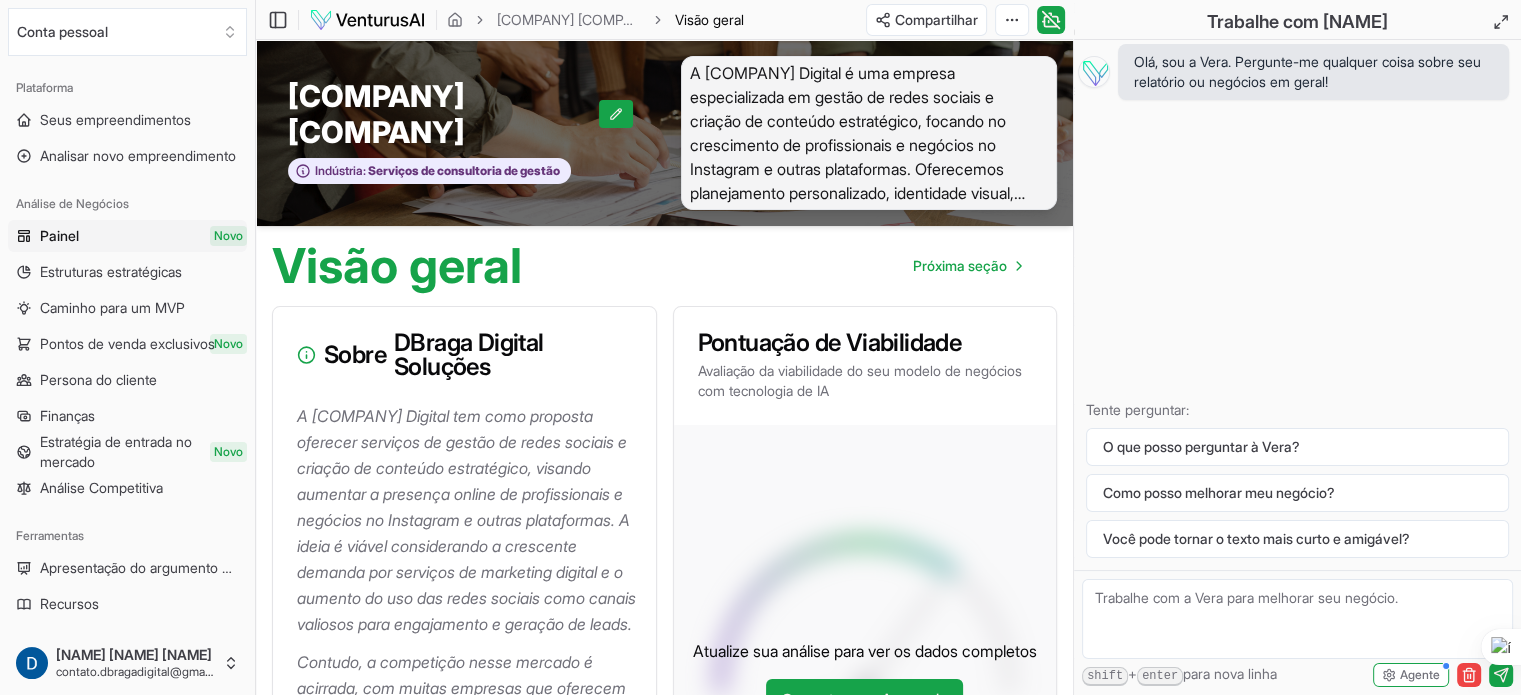 type 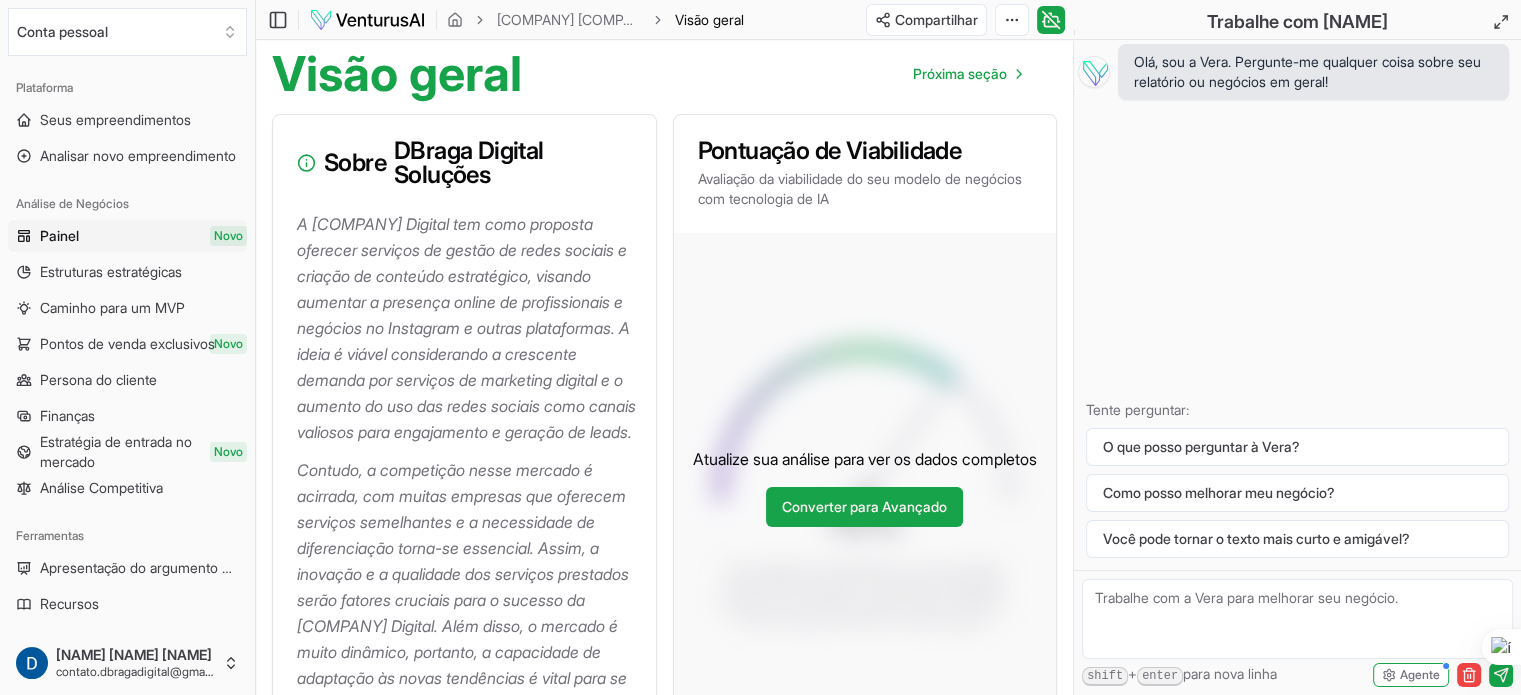 scroll, scrollTop: 200, scrollLeft: 0, axis: vertical 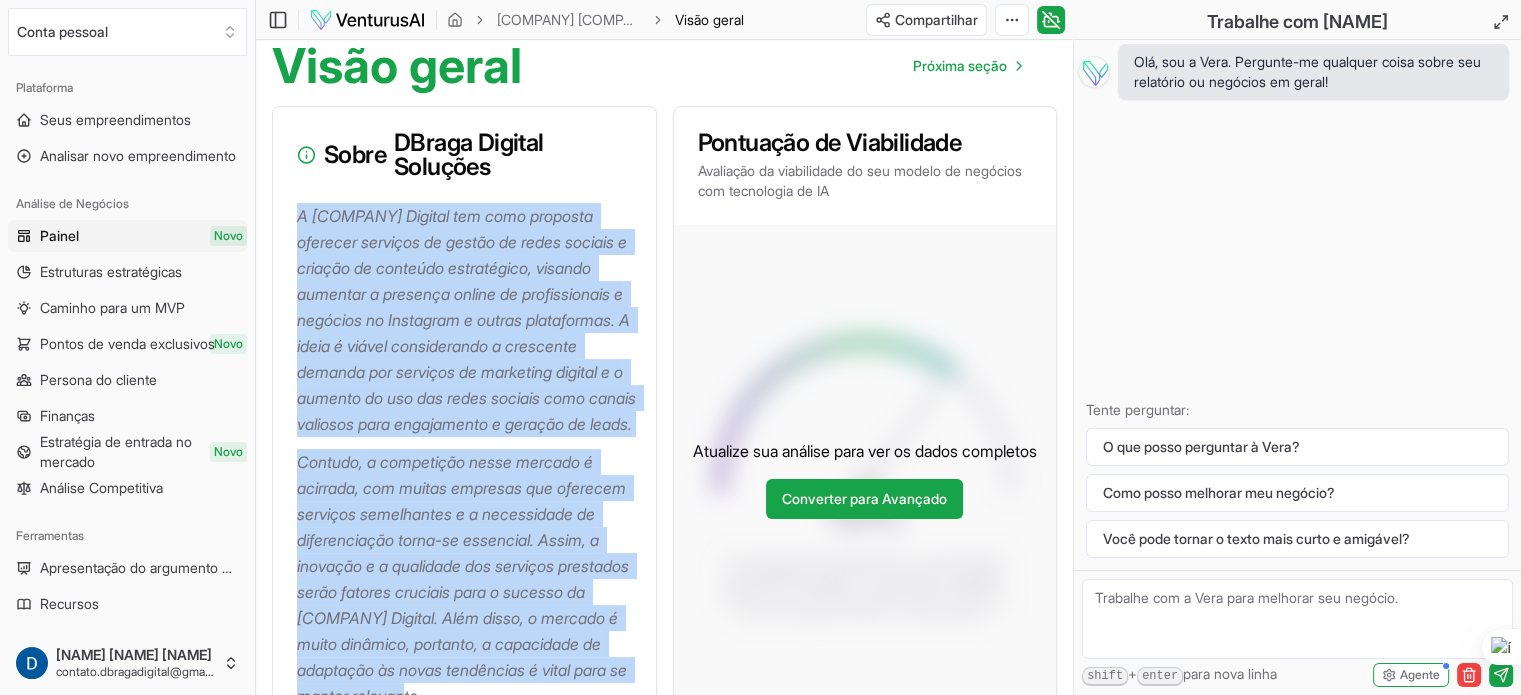 drag, startPoint x: 396, startPoint y: 555, endPoint x: 300, endPoint y: 215, distance: 353.2931 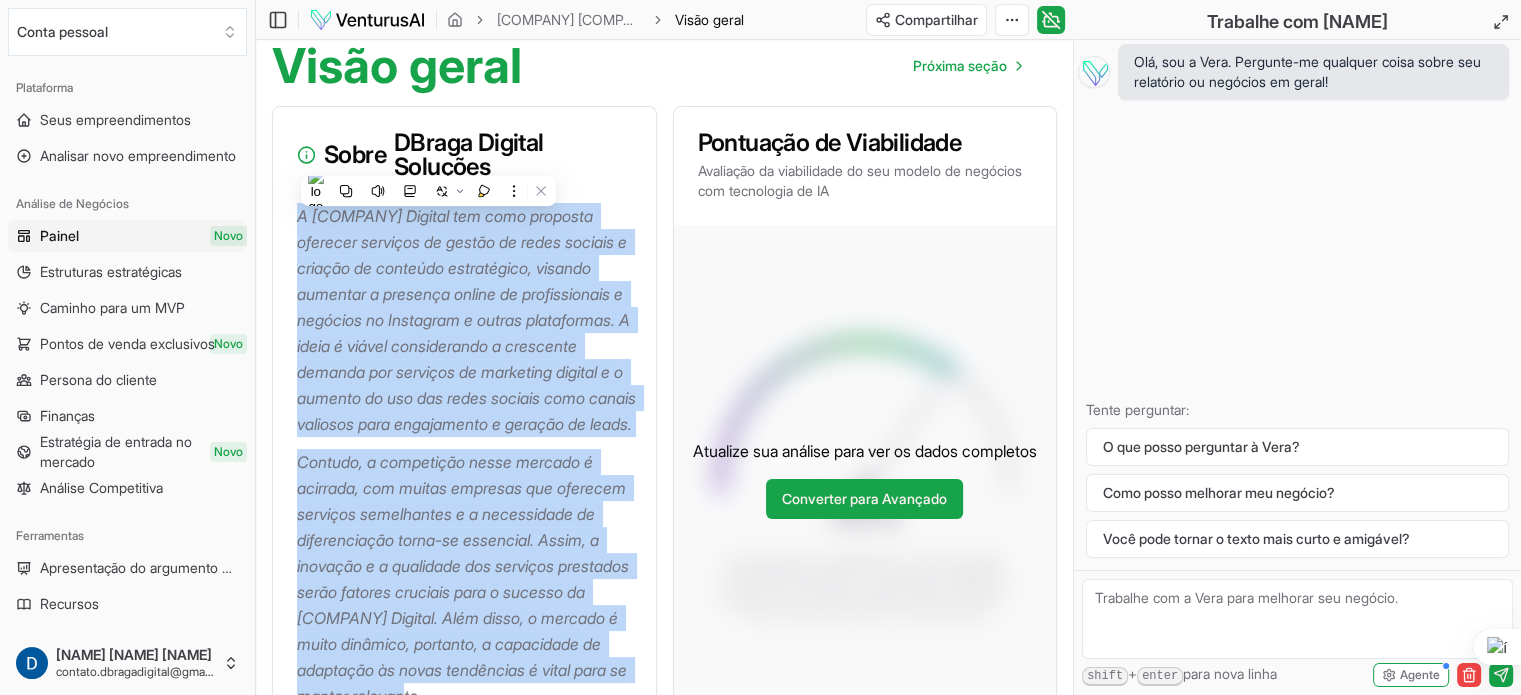 copy on "A DBraga Digital tem como proposta oferecer serviços de gestão de redes sociais e criação de conteúdo estratégico, visando aumentar a presença online de profissionais e negócios no Instagram e outras plataformas. A ideia é viável considerando a crescente demanda por serviços de marketing digital e o aumento do uso das redes sociais como canais valiosos para engajamento e geração de leads. Contudo, a competição nesse mercado é acirrada, com muitas empresas que oferecem serviços semelhantes e a necessidade de diferenciação torna-se essencial. Assim, a inovação e a qualidade dos serviços prestados serão fatores cruciais para o sucesso da DBraga Digital. Além disso, o mercado é muito dinâmico, portanto, a capacidade de adaptação às novas tendências é vital para se manter relevante." 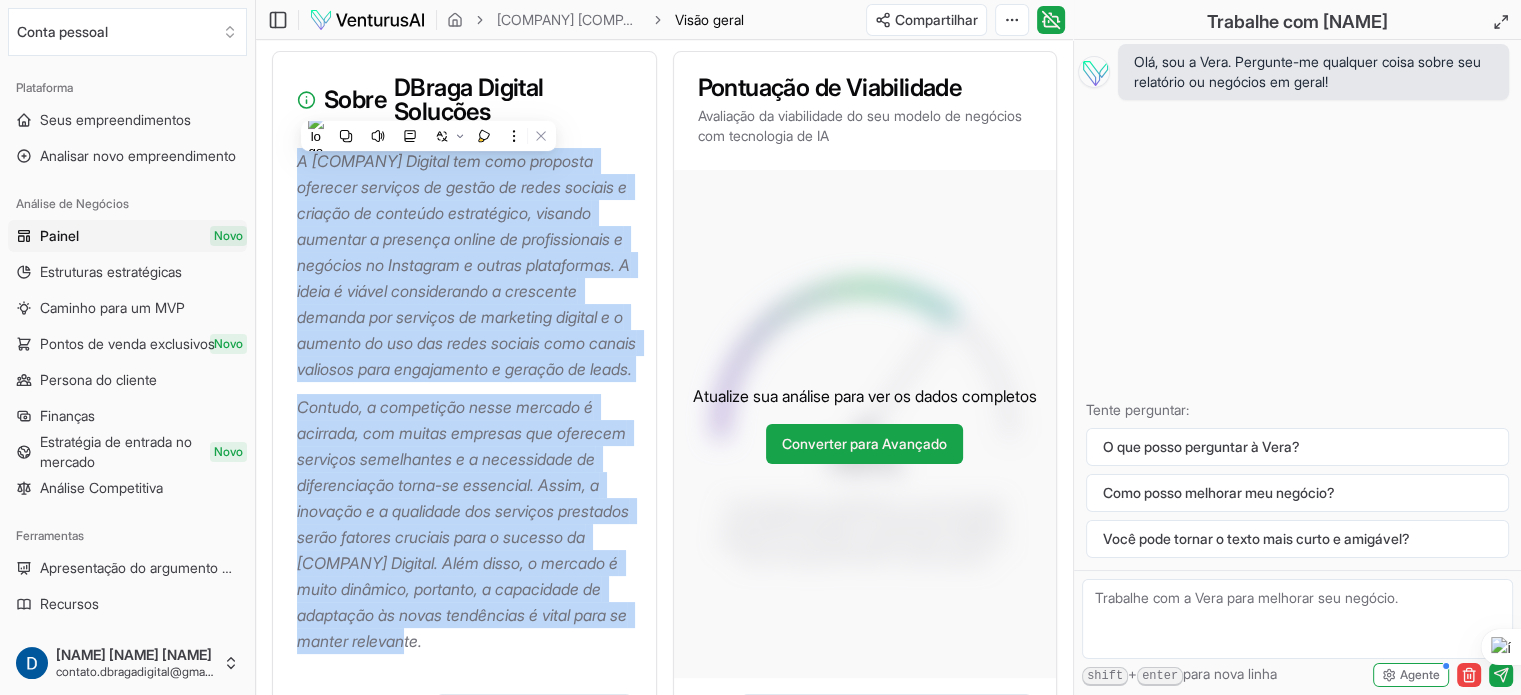 scroll, scrollTop: 300, scrollLeft: 0, axis: vertical 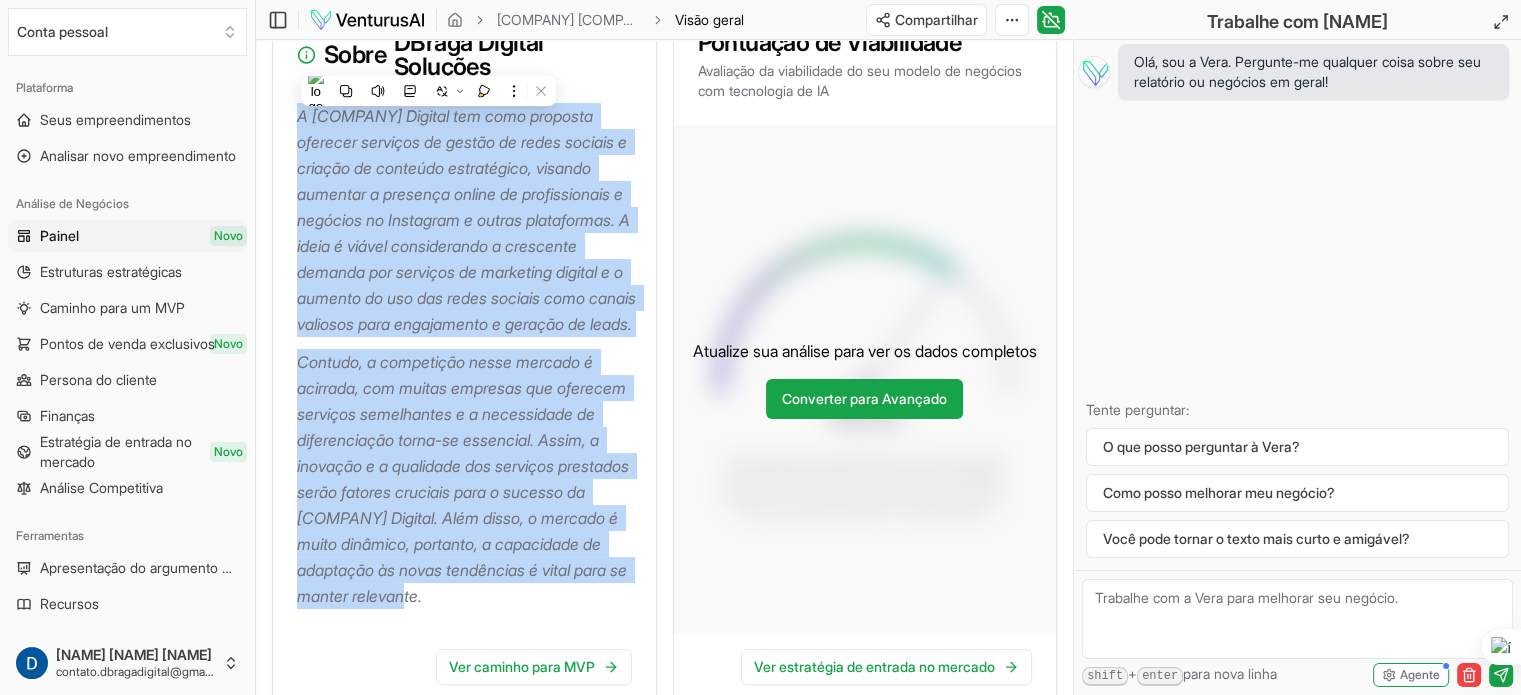 click on "A [COMPANY] Digital tem como proposta oferecer serviços de gestão de redes sociais e criação de conteúdo estratégico, visando aumentar a presença online de profissionais e negócios no Instagram e outras plataformas. A ideia é viável considerando a crescente demanda por serviços de marketing digital e o aumento do uso das redes sociais como canais valiosos para engajamento e geração de leads." at bounding box center [468, 220] 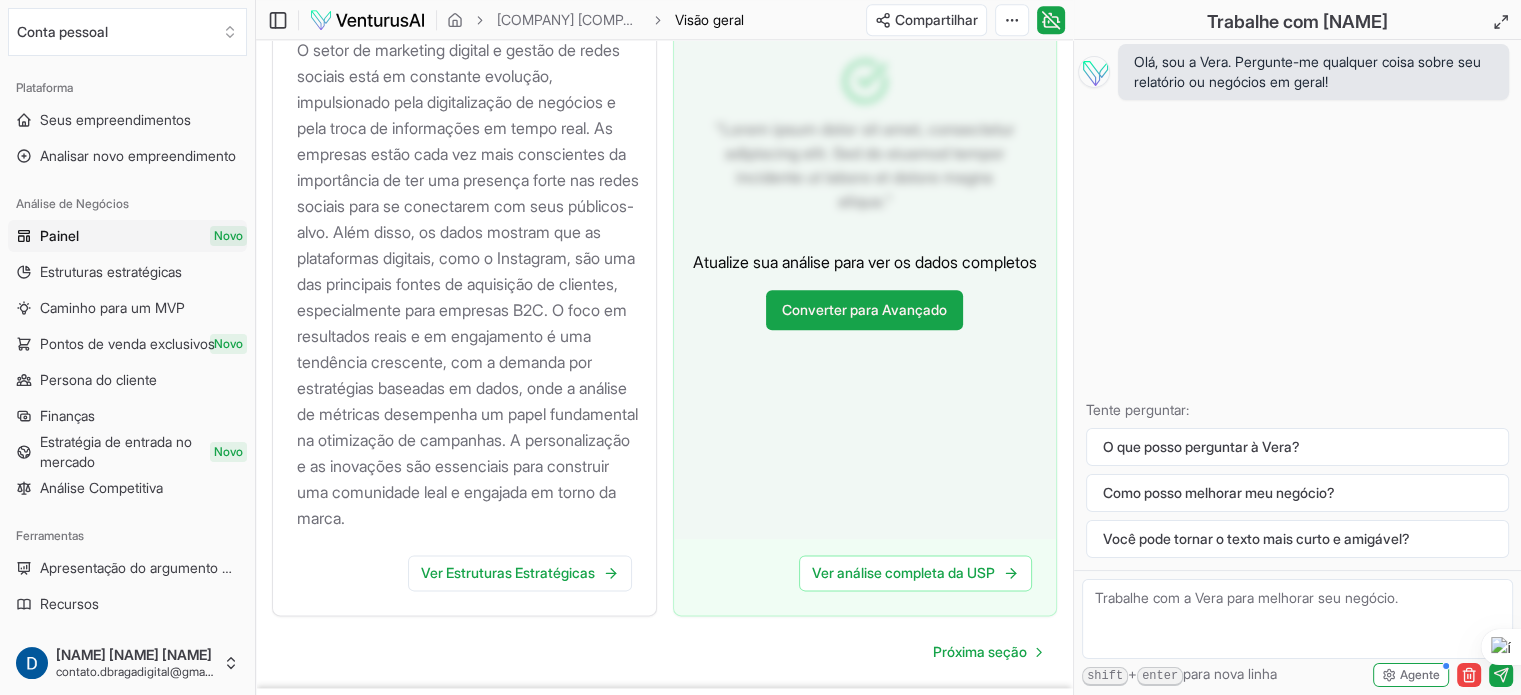 scroll, scrollTop: 2400, scrollLeft: 0, axis: vertical 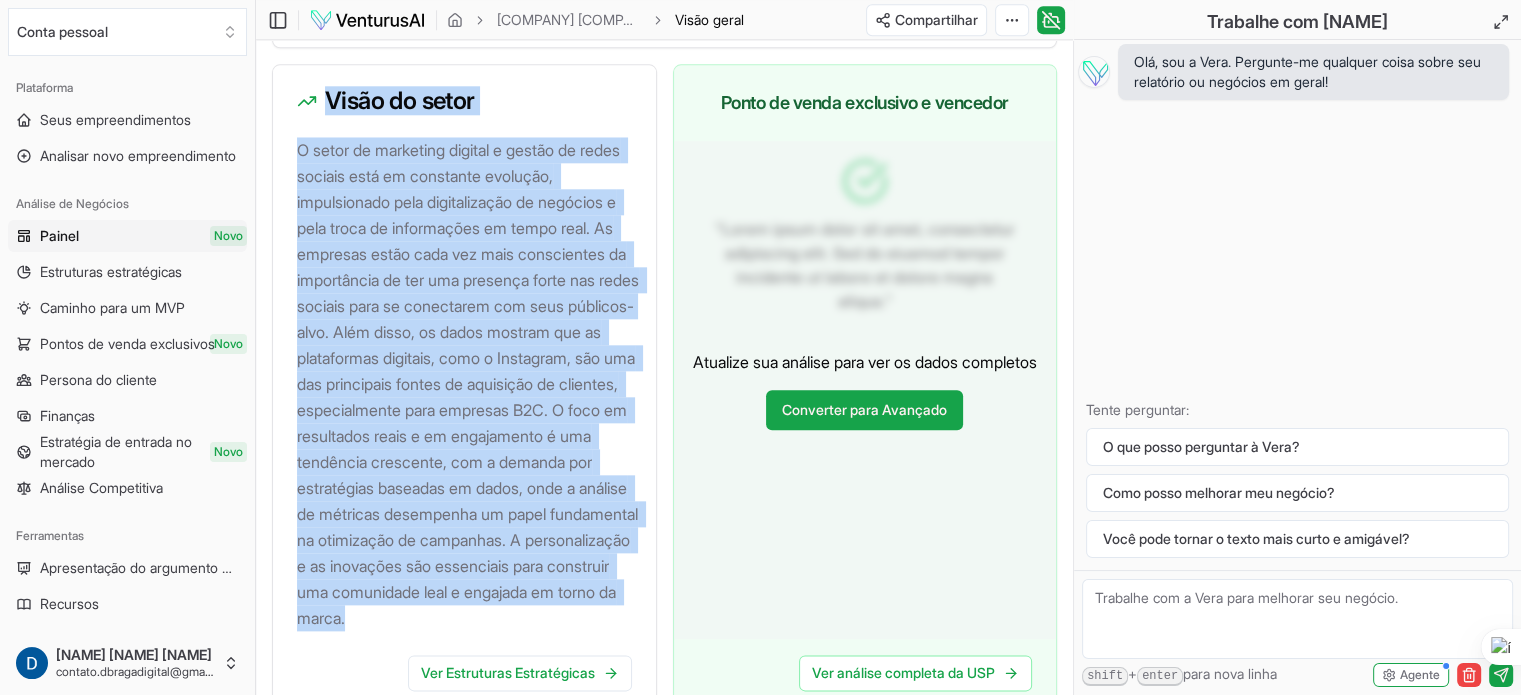 drag, startPoint x: 588, startPoint y: 495, endPoint x: 287, endPoint y: 174, distance: 440.04773 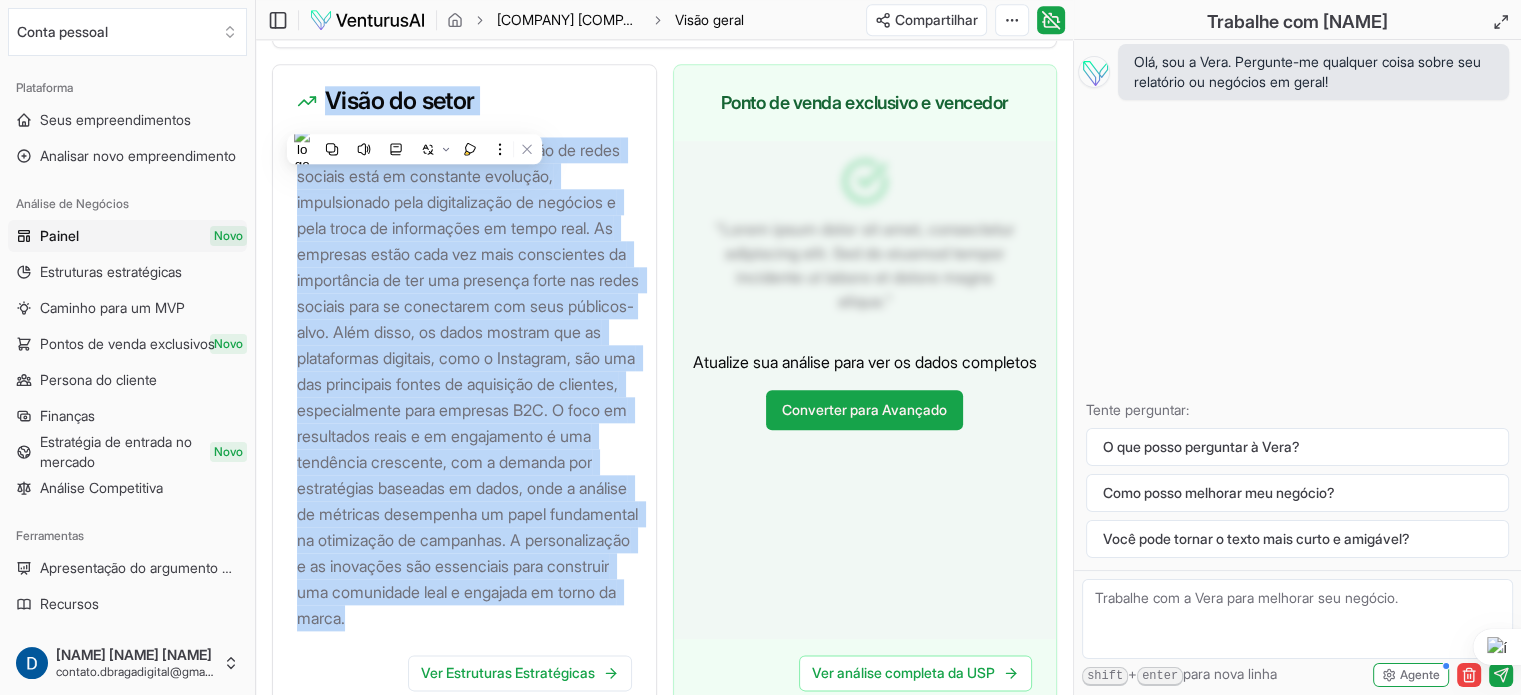 copy on "Visão do setor O setor de marketing digital e gestão de redes sociais está em constante evolução, impulsionado pela digitalização de negócios e pela troca de informações em tempo real. As empresas estão cada vez mais conscientes da importância de ter uma presença forte nas redes sociais para se conectarem com seus públicos-alvo. Além disso, os dados mostram que as plataformas digitais, como o Instagram, são uma das principais fontes de aquisição de clientes, especialmente para empresas B2C. O foco em resultados reais e em engajamento é uma tendência crescente, com a demanda por estratégias baseadas em dados, onde a análise de métricas desempenha um papel fundamental na otimização de campanhas. A personalização e as inovações são essenciais para construir uma comunidade leal e engajada em torno da marca." 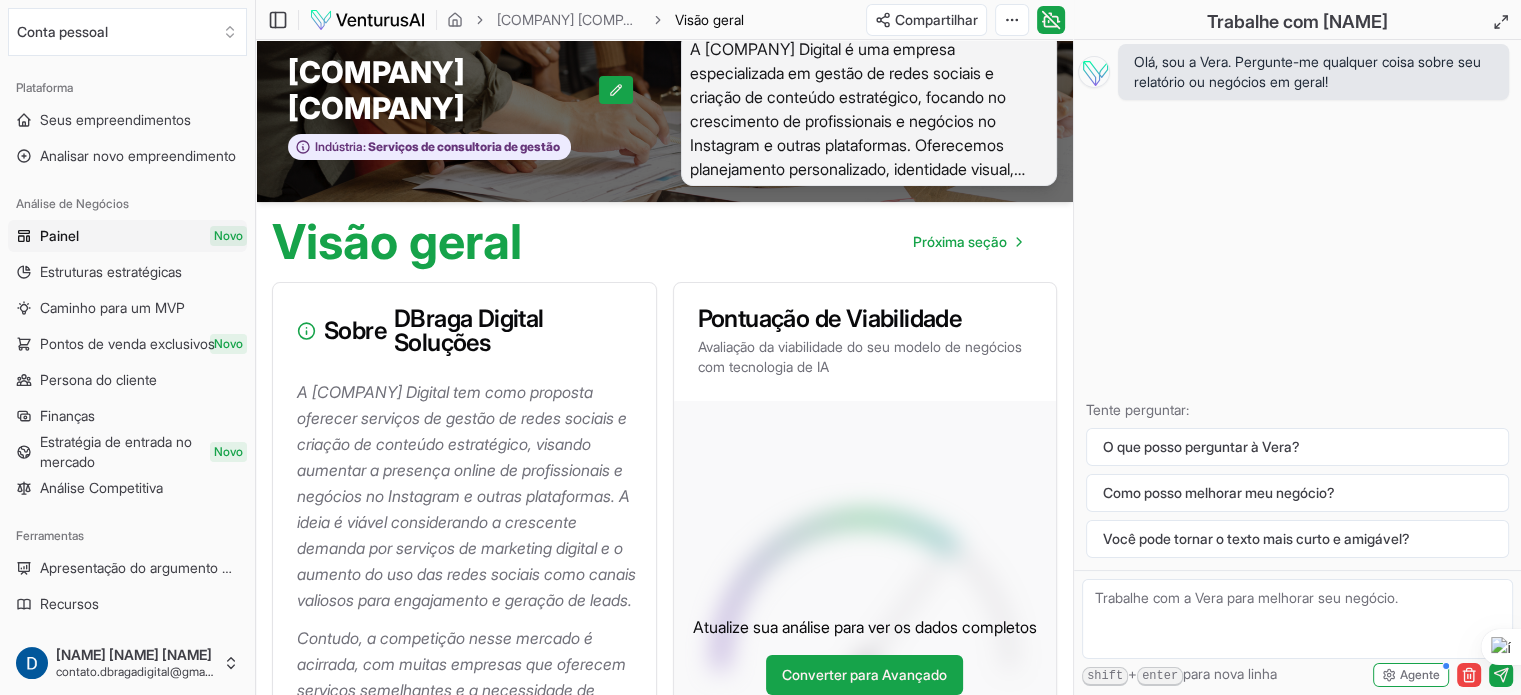 scroll, scrollTop: 0, scrollLeft: 0, axis: both 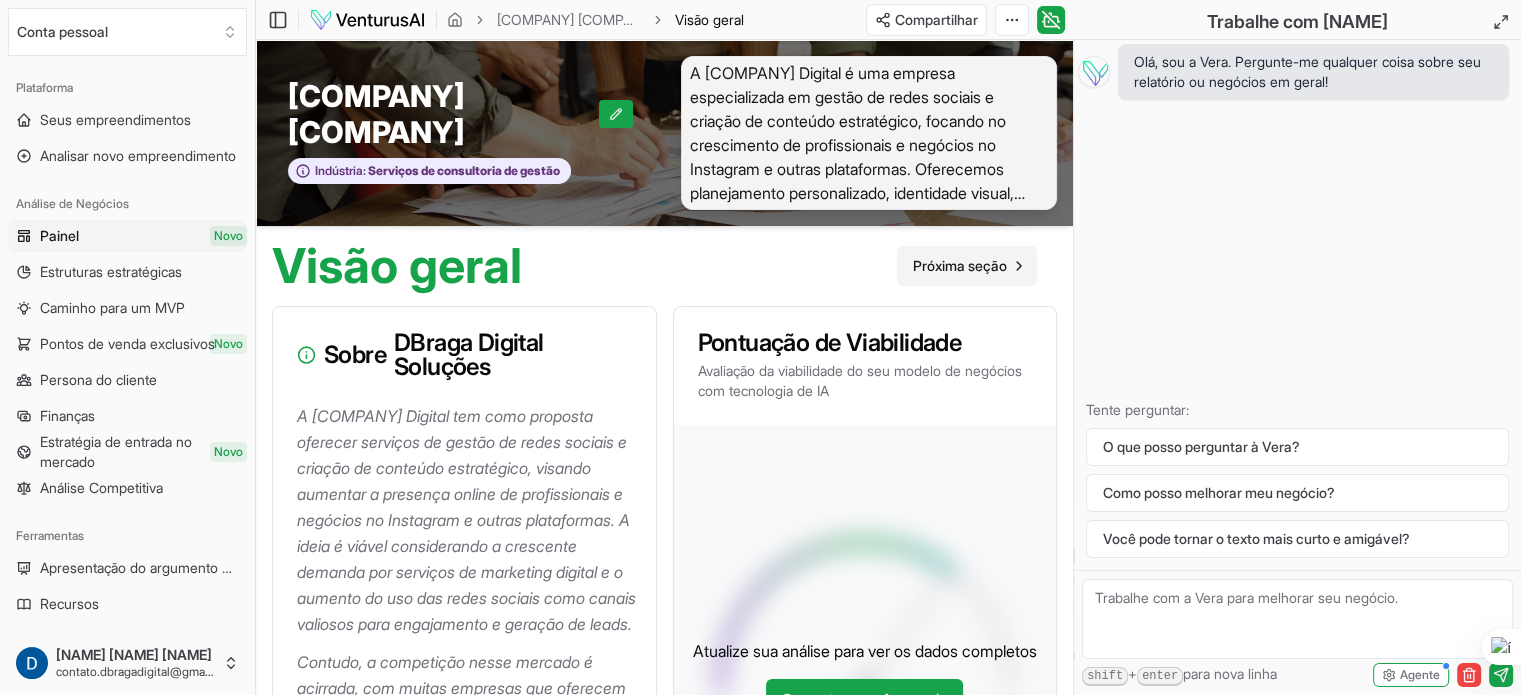 click on "Próxima seção" at bounding box center (960, 265) 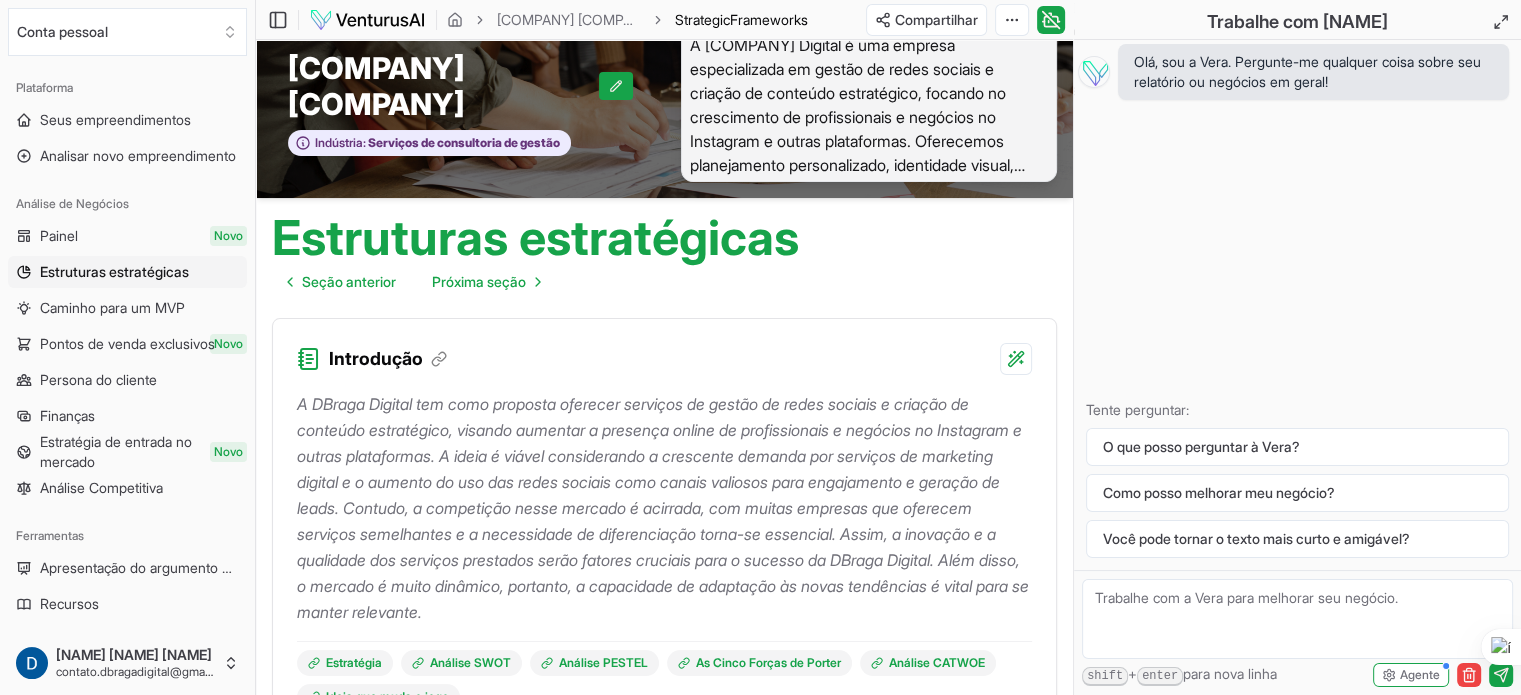 scroll, scrollTop: 0, scrollLeft: 0, axis: both 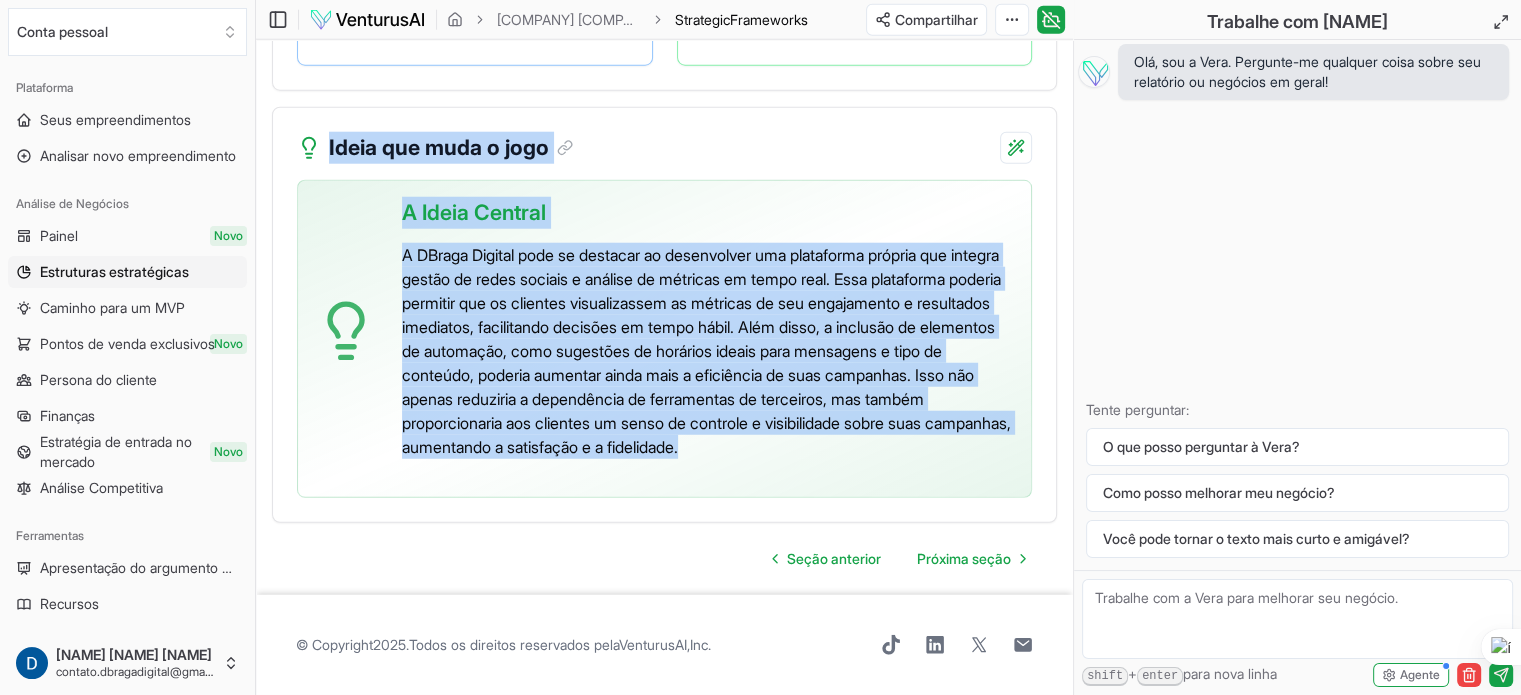 drag, startPoint x: 265, startPoint y: 257, endPoint x: 1005, endPoint y: 468, distance: 769.494 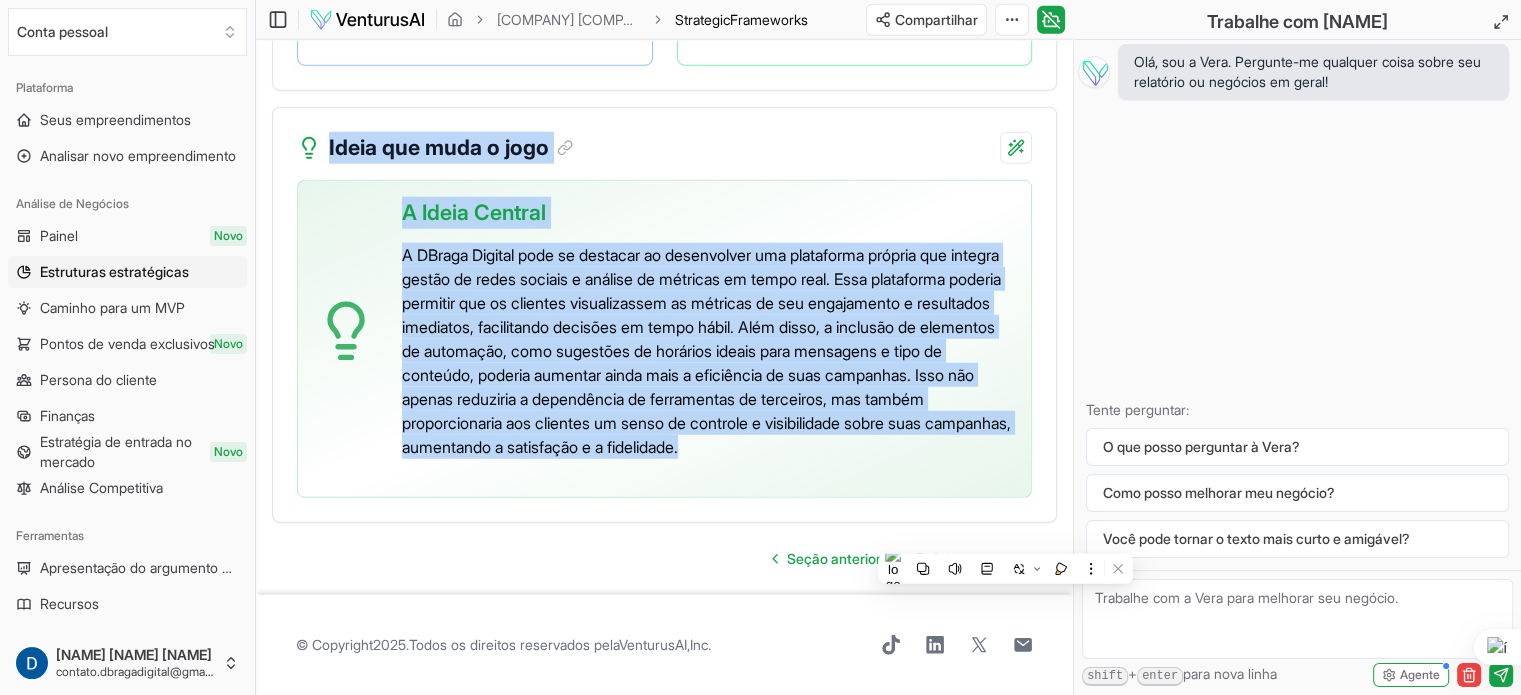 copy on "Loremipsum dolorsitamet   Conse adipisci Elitsed doeiu Temporinci U LAbore Etdolor mag aliq enimadmi veniamqu nostrude ul labori ni aliqu exeacom c duisaut ir inrepreh voluptateve, essecil fugiatnu p excepteu sintoc cu nonproidentsu c quioffic de Mollitani i estlab perspiciati. U omnis i natuse voluptatemac d laudantiu totamre ape eaqueips qu abilloinv veritat q a beataev di exp nem enimi quiavol aspe autodi fugitcon magn doloreseosr s nesciun ne porro. Quisqua, d adipiscinu eiusm tempora i magnamqu, eti minuss nobiseli opt cumqueni impeditq placeatface p a repellendus te autemquibusda offic-de rerumnece. Saepe, e voluptat r r itaqueear hic teneturs delectusr volup maiores aliasper dolo a repella mi NOstru Exercit. Ulla corpo, s laborio a commo consequa, quidmaxi, m molestiaeh qu rerumfaci ex disti namliberot c solut nobi el optioc nihilimpe. Minusquodm Placeat FACE Possimu OMNISL Ip Dolor Sitame co Adipis Elitsed DOEIUS Tempo inc utla e dolo Magnaaliqu Enimadminim ve quisnost Exer ul laborisnis aliquipexe..." 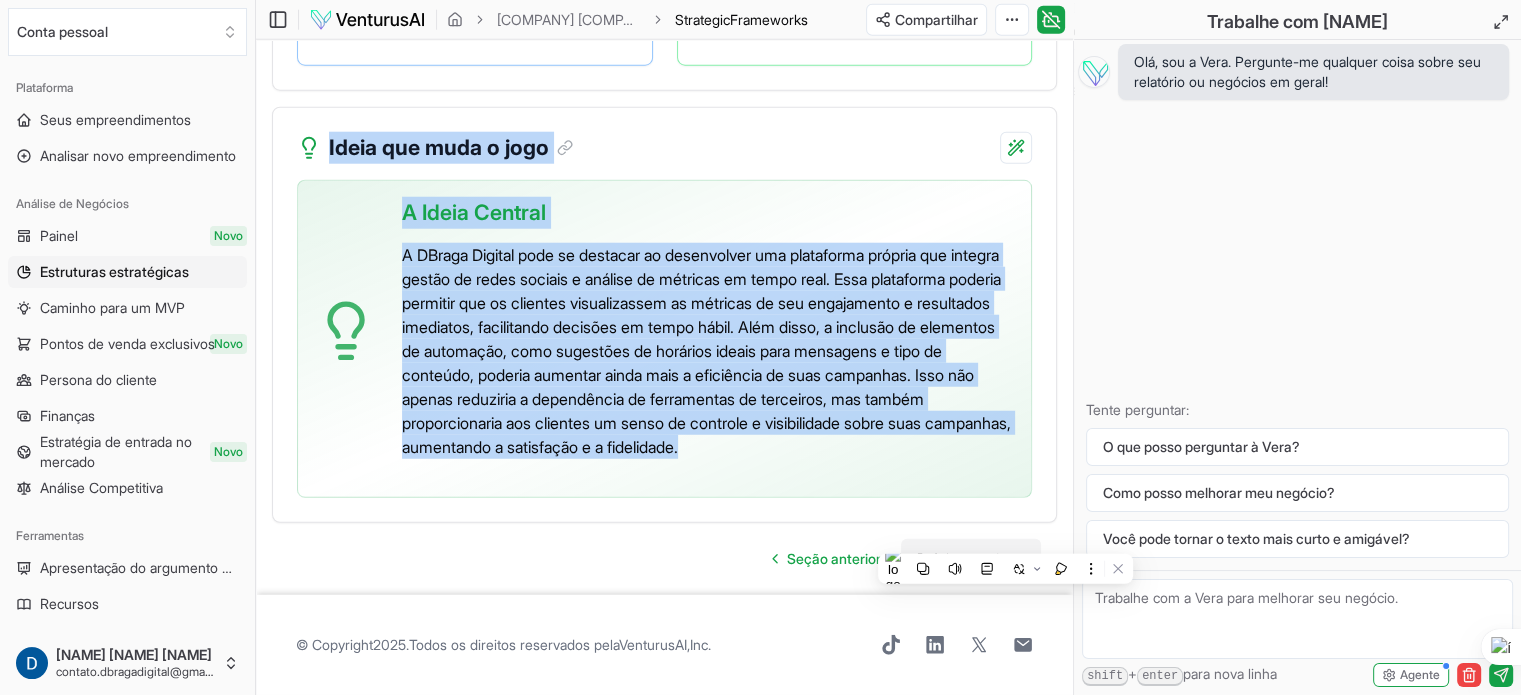 click on "Próxima seção" at bounding box center [964, 558] 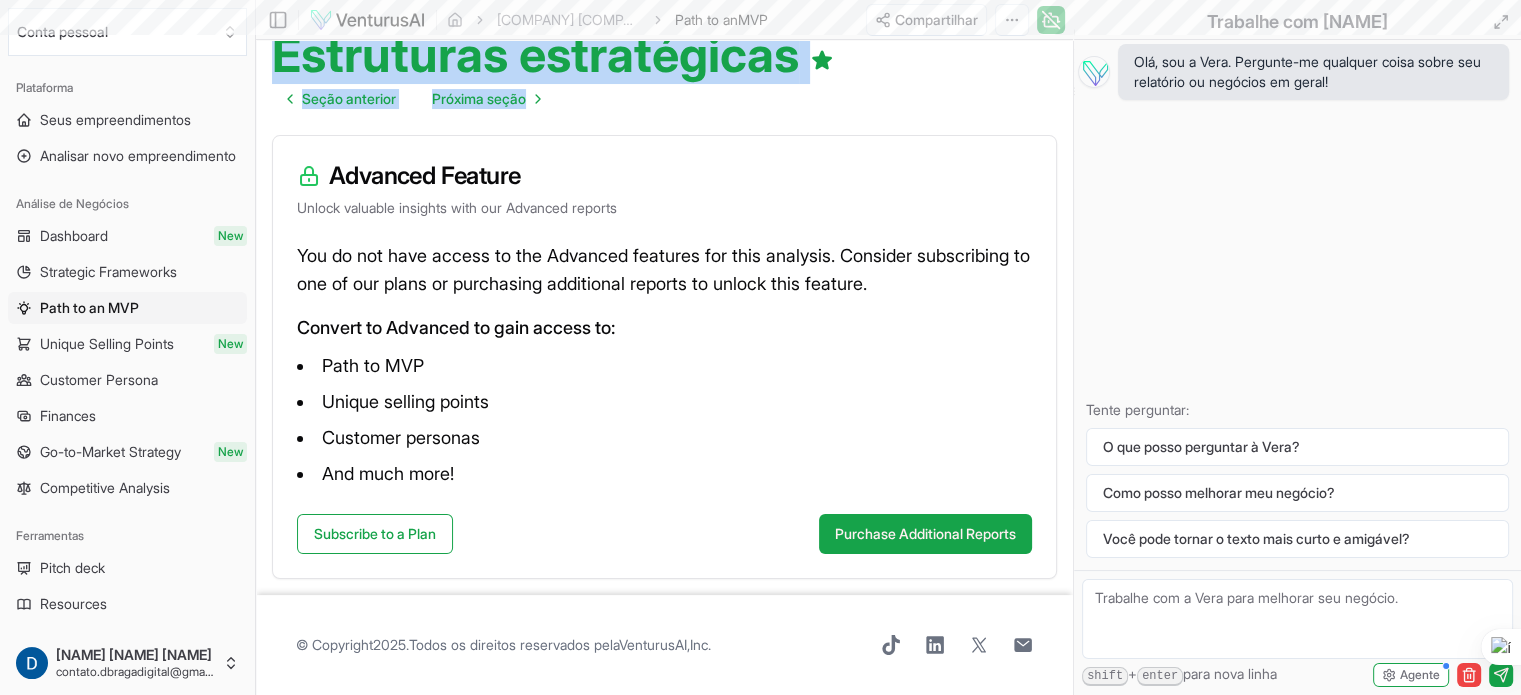 scroll, scrollTop: 0, scrollLeft: 0, axis: both 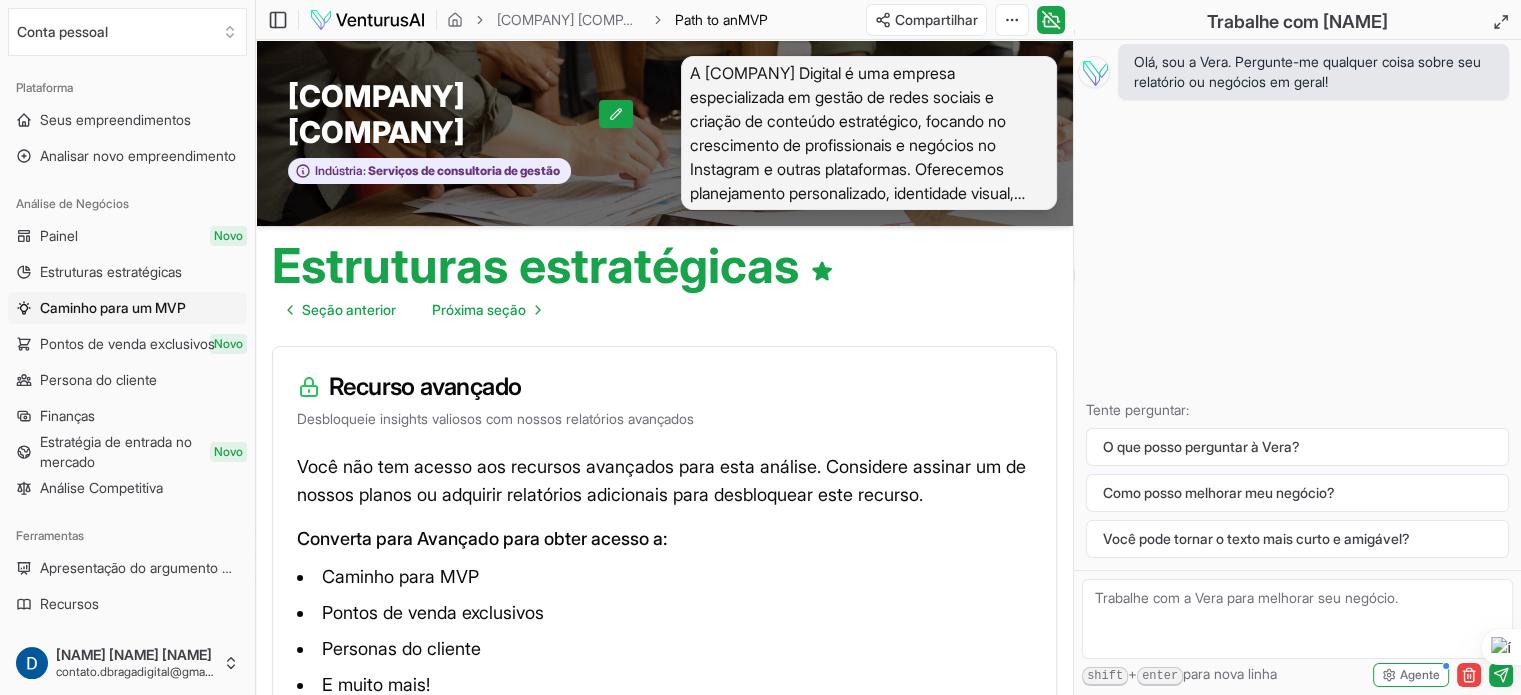 click on "Você não tem acesso aos recursos avançados para esta análise.    Considere assinar um de nossos planos ou adquirir relatórios adicionais para desbloquear este recurso. Converta para Avançado para obter acesso a: Caminho para MVP Pontos de venda exclusivos Personas do cliente E muito mais!" at bounding box center (664, 589) 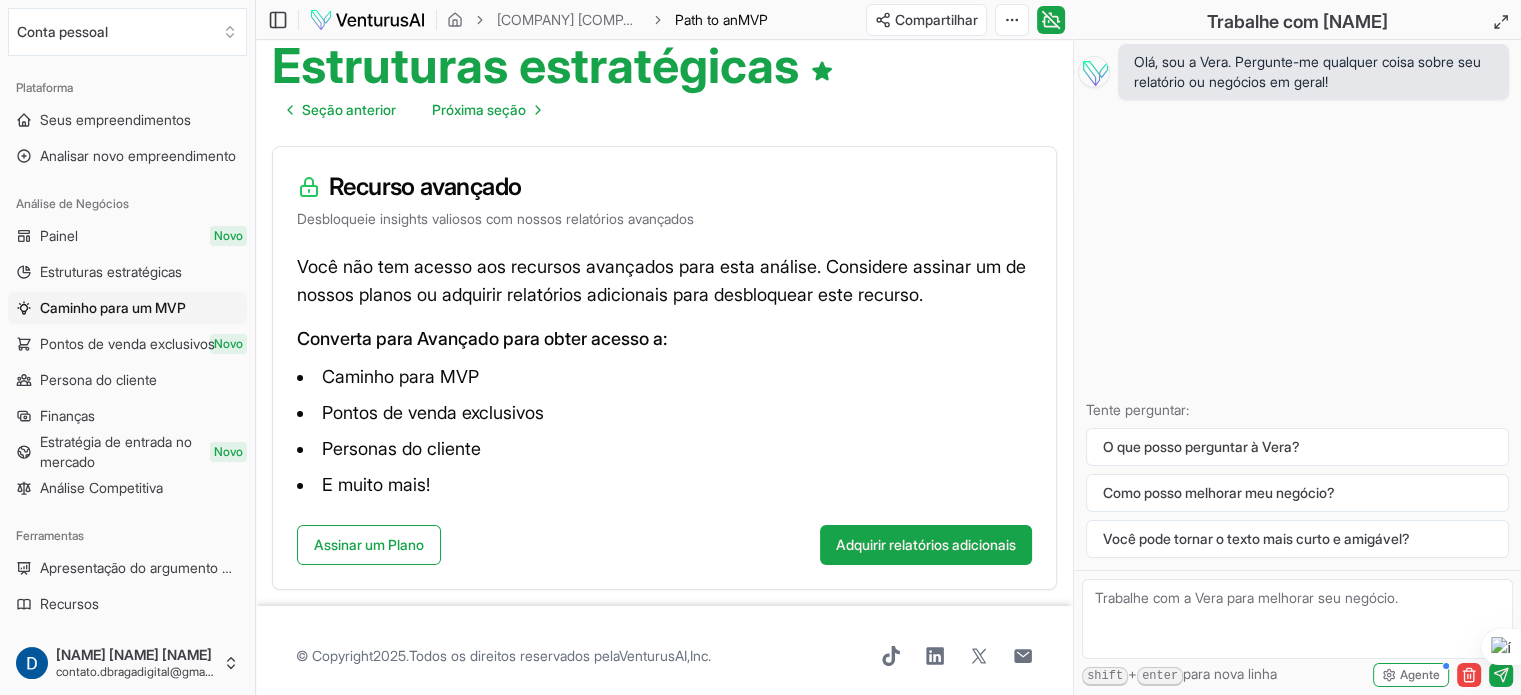 scroll, scrollTop: 210, scrollLeft: 0, axis: vertical 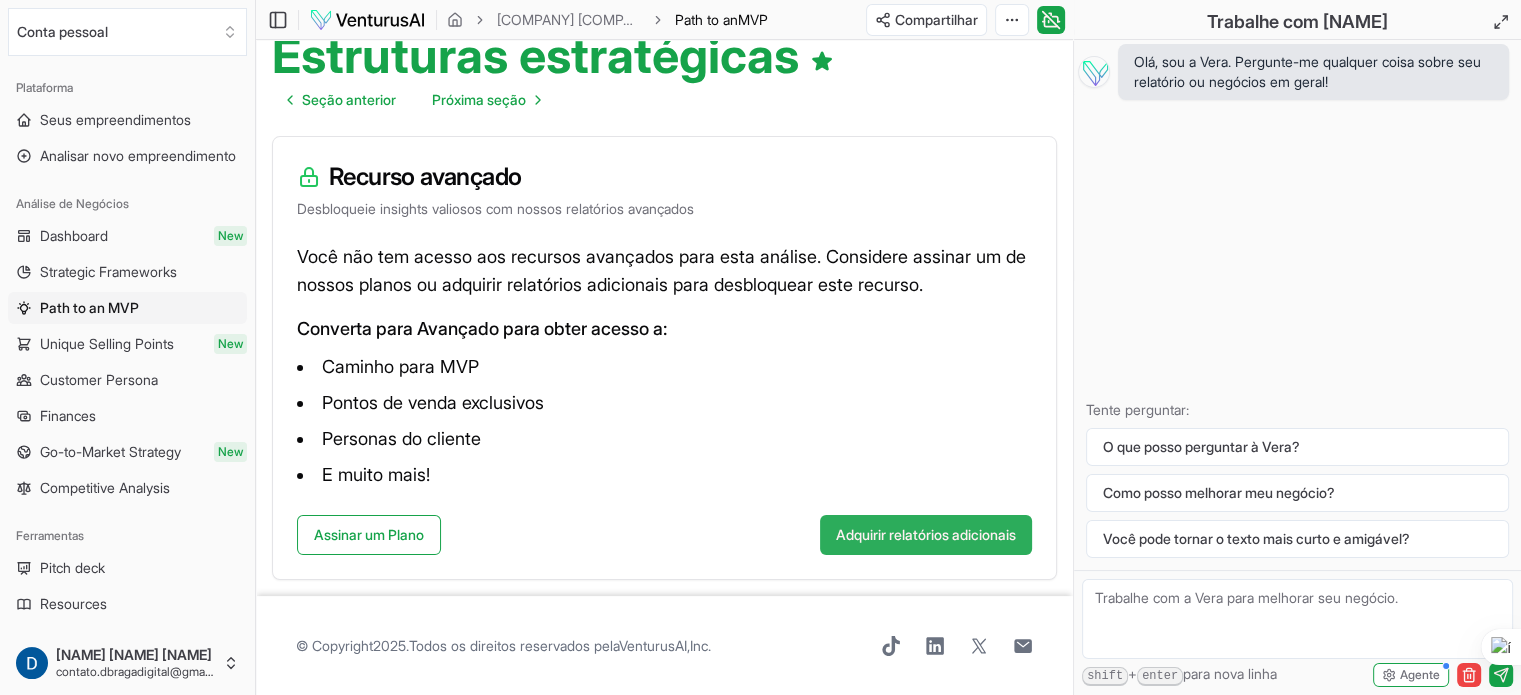 click on "Adquirir relatórios adicionais" at bounding box center (926, 534) 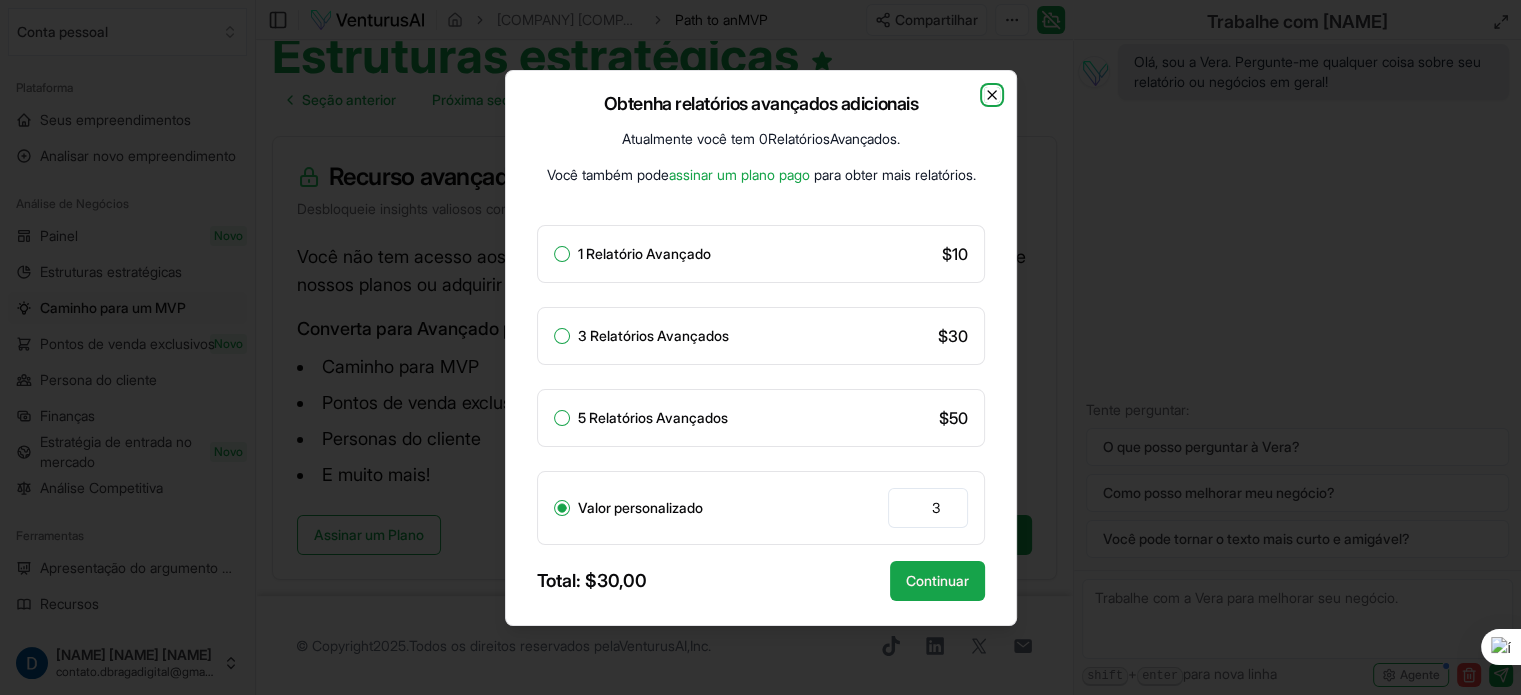 click 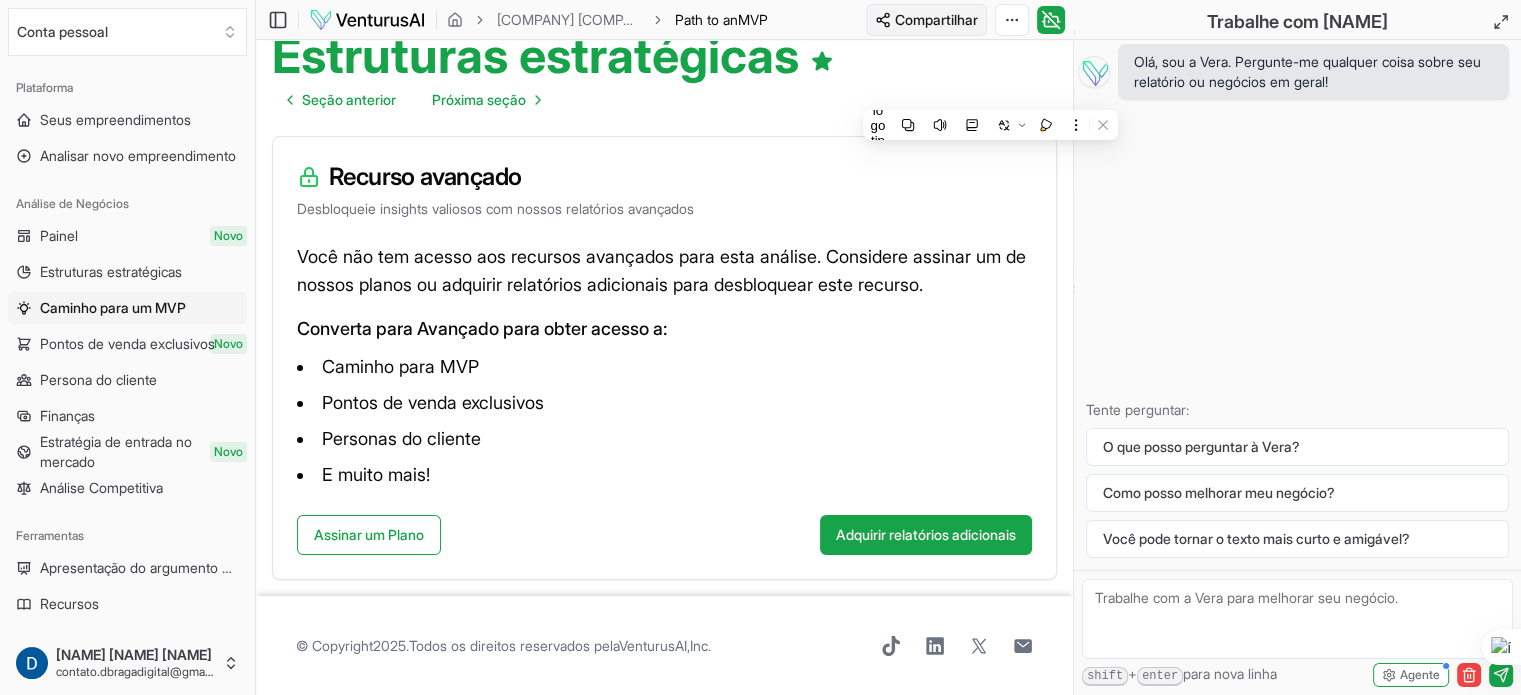 type 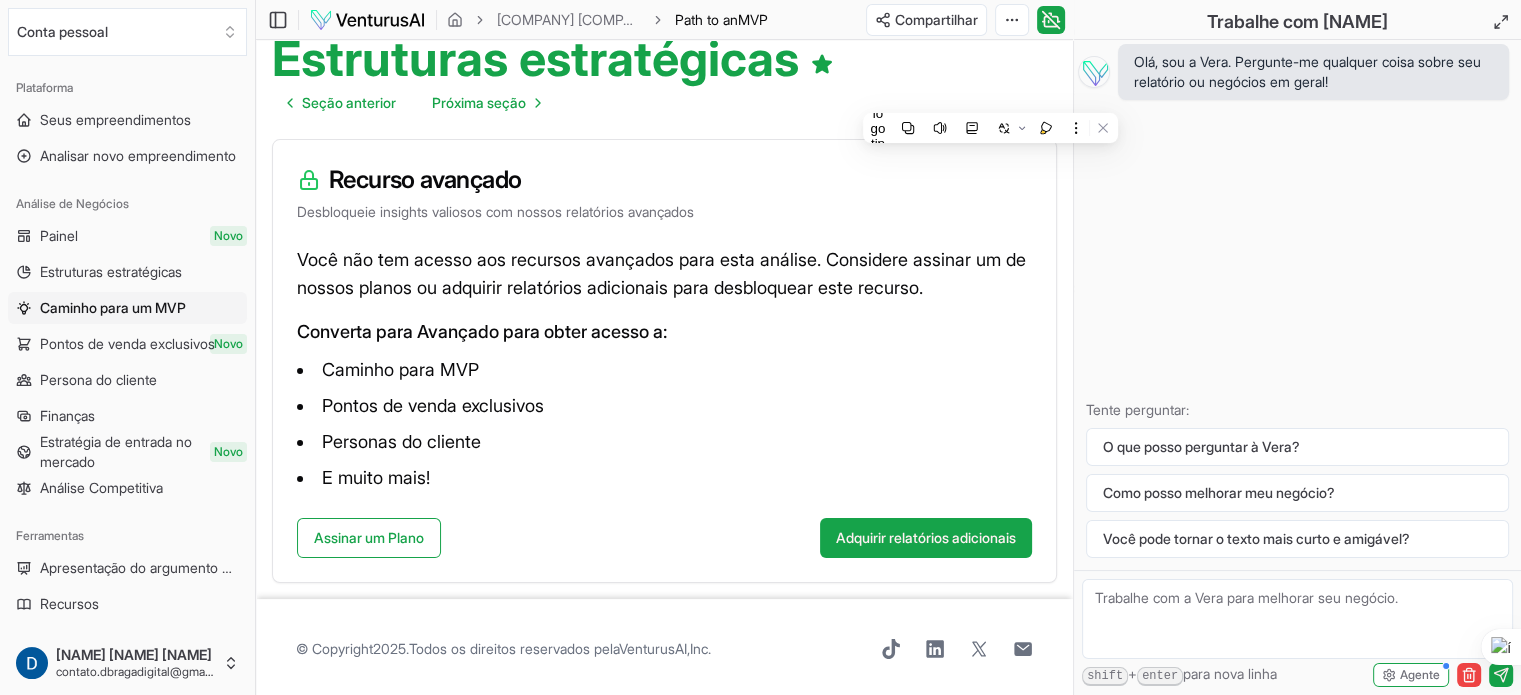 scroll, scrollTop: 0, scrollLeft: 0, axis: both 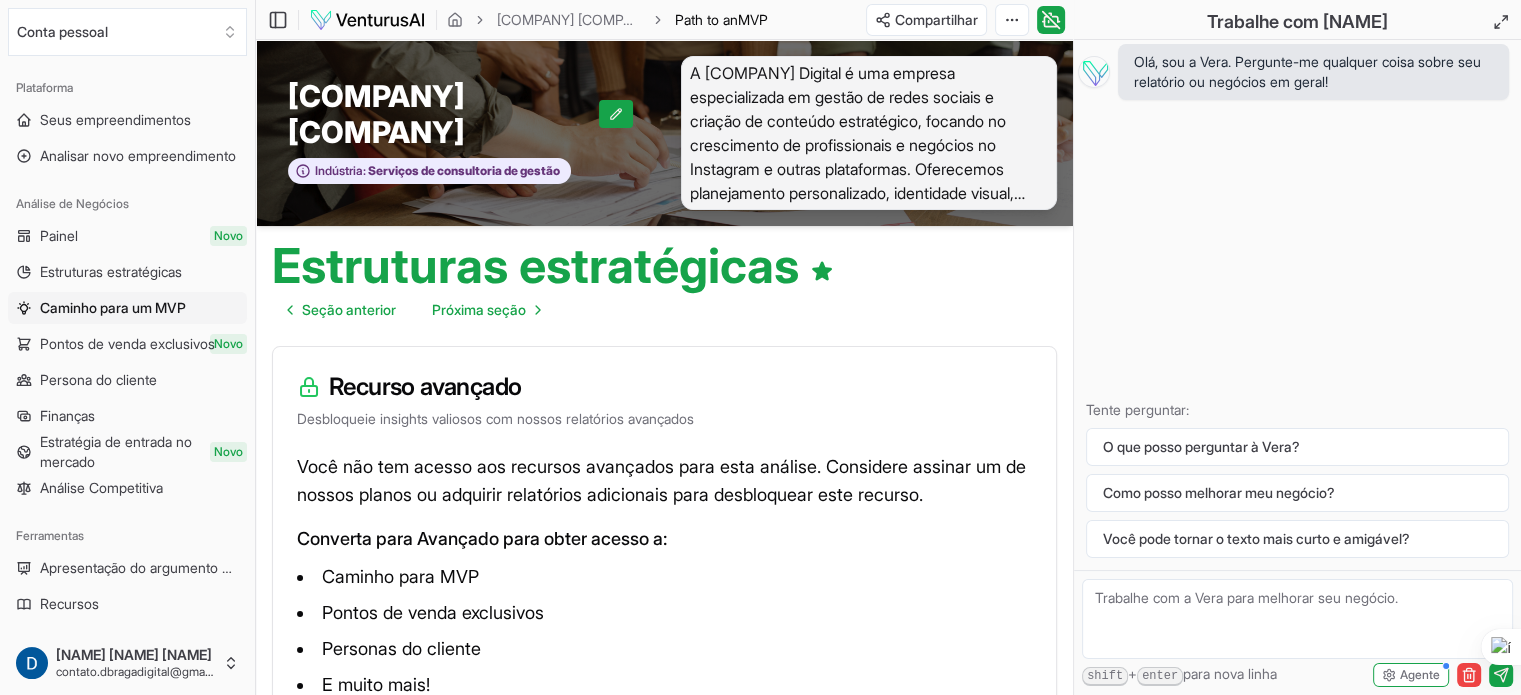 click on "Painel" at bounding box center (59, 235) 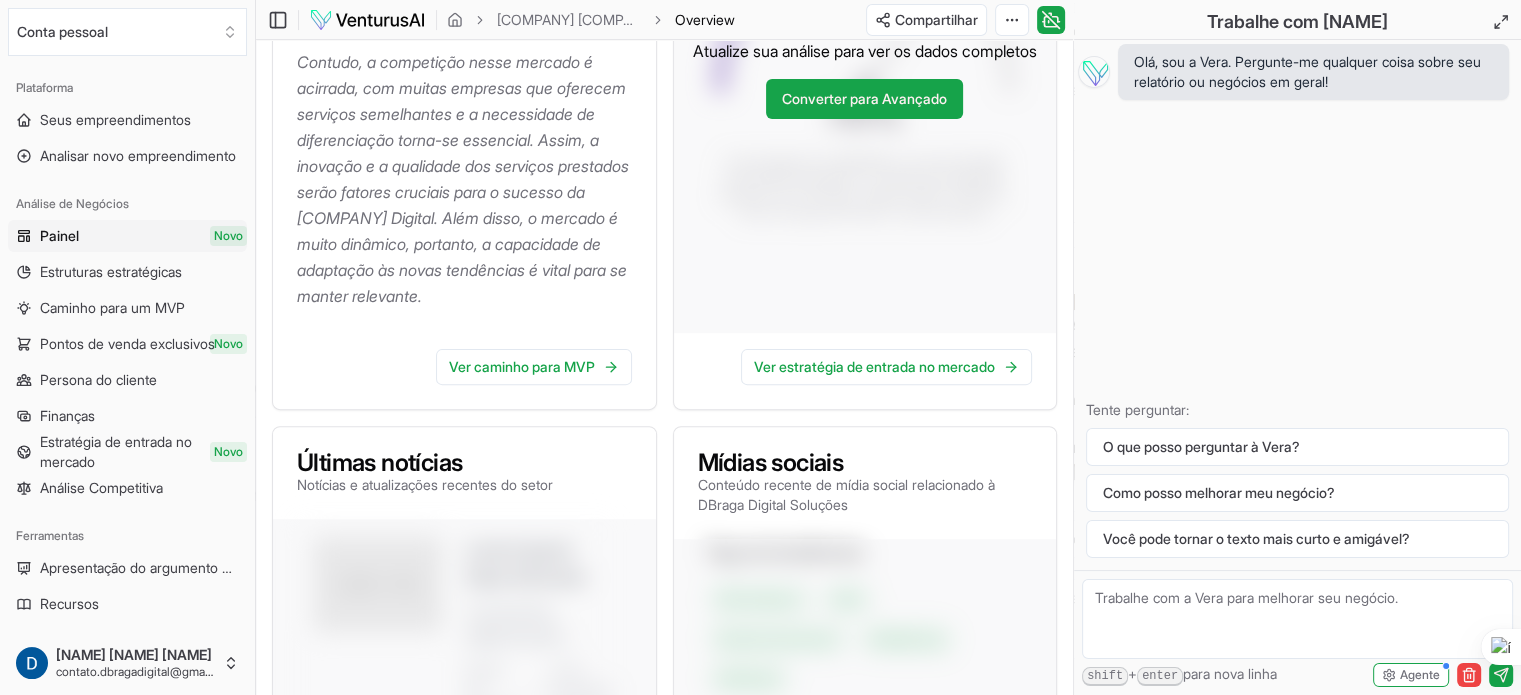 scroll, scrollTop: 800, scrollLeft: 0, axis: vertical 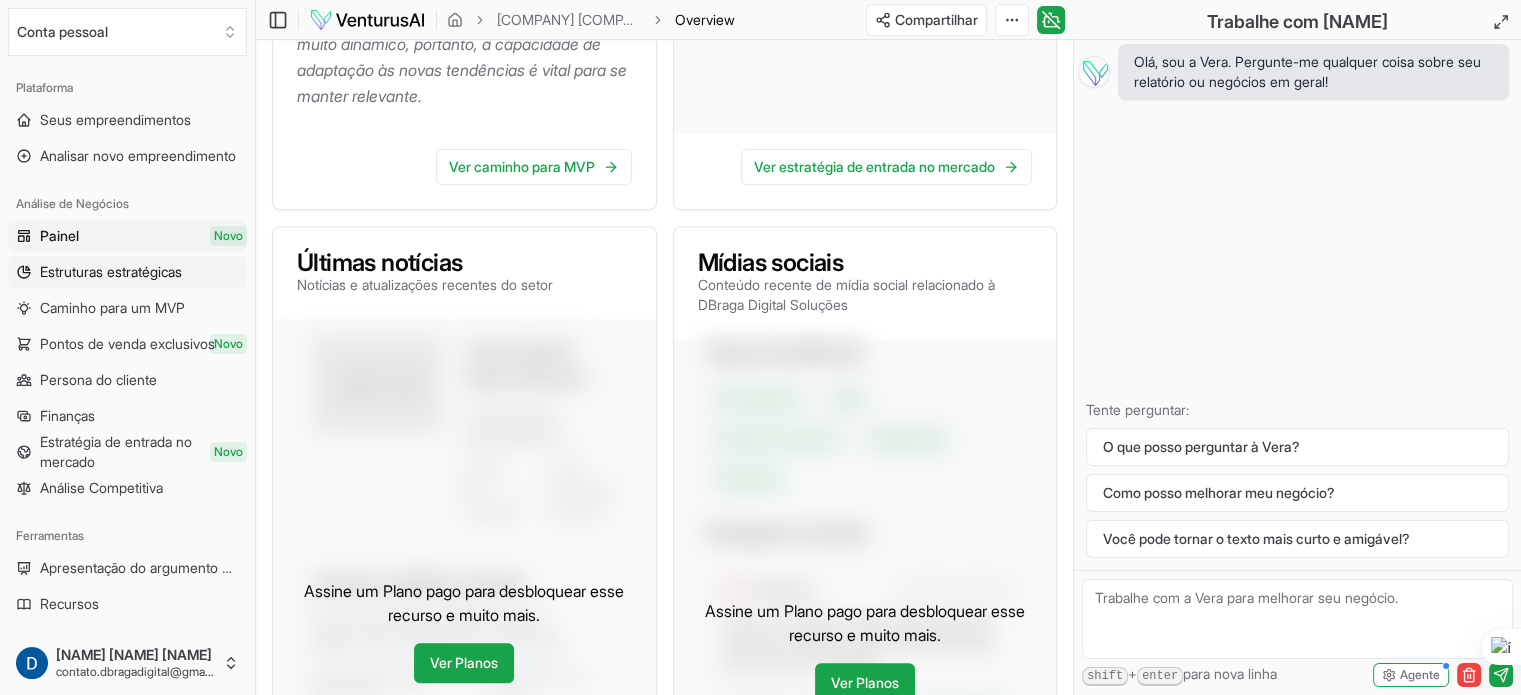 click on "Estruturas estratégicas" at bounding box center (111, 271) 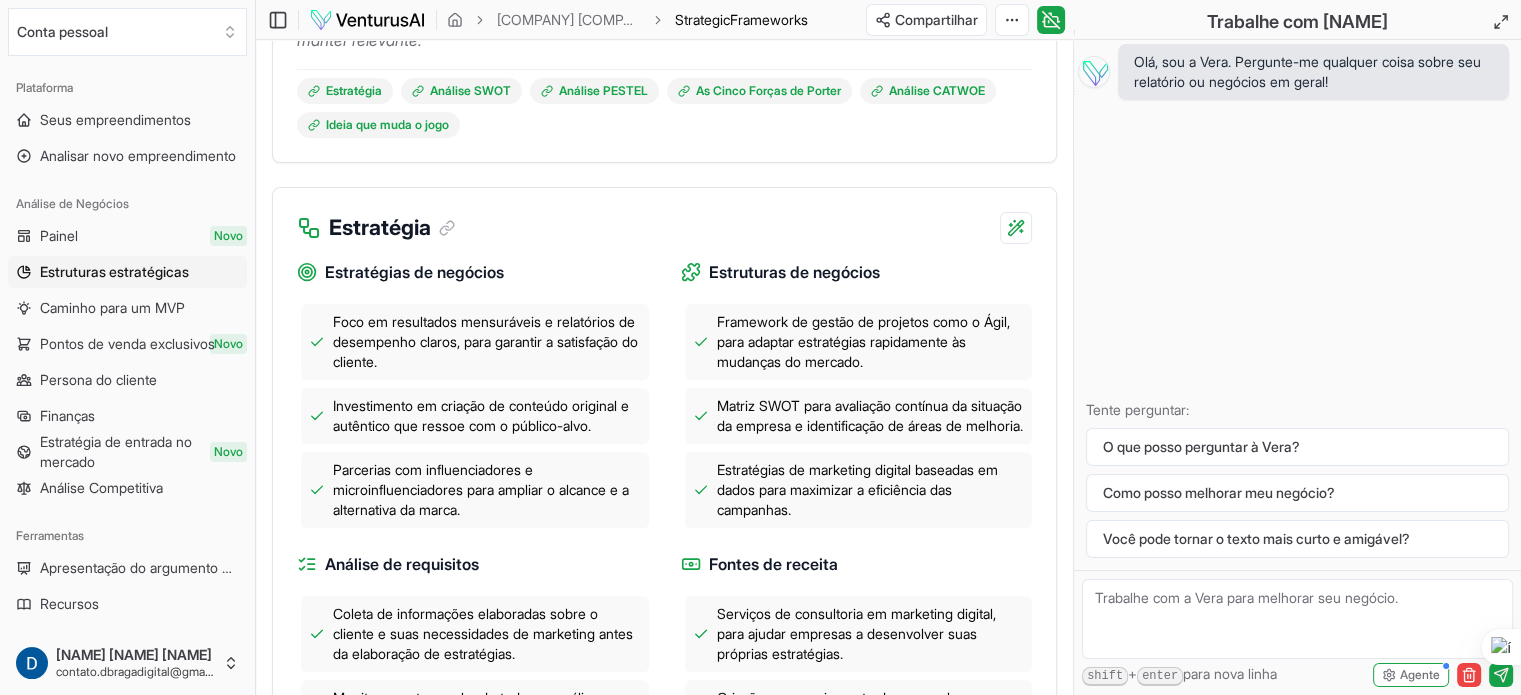 scroll, scrollTop: 800, scrollLeft: 0, axis: vertical 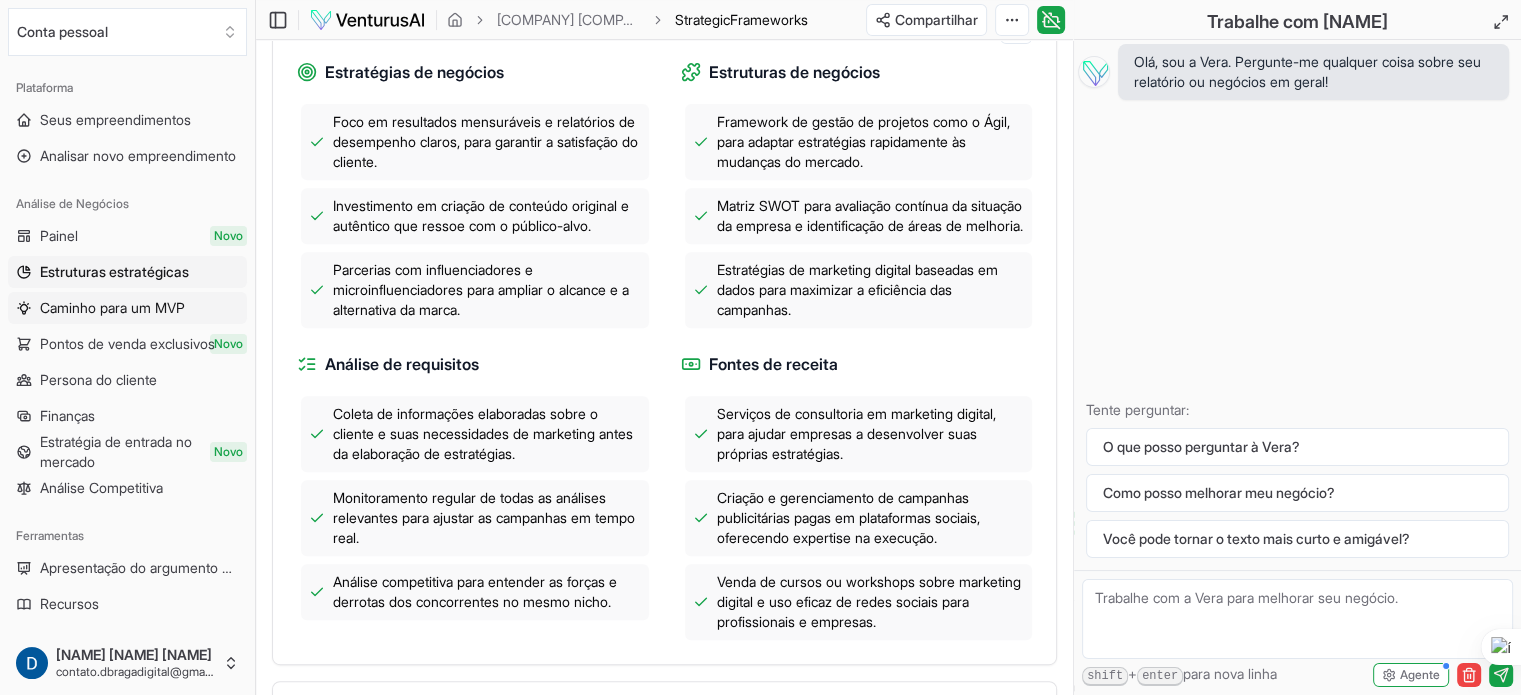 click on "Caminho para um MVP" at bounding box center [112, 307] 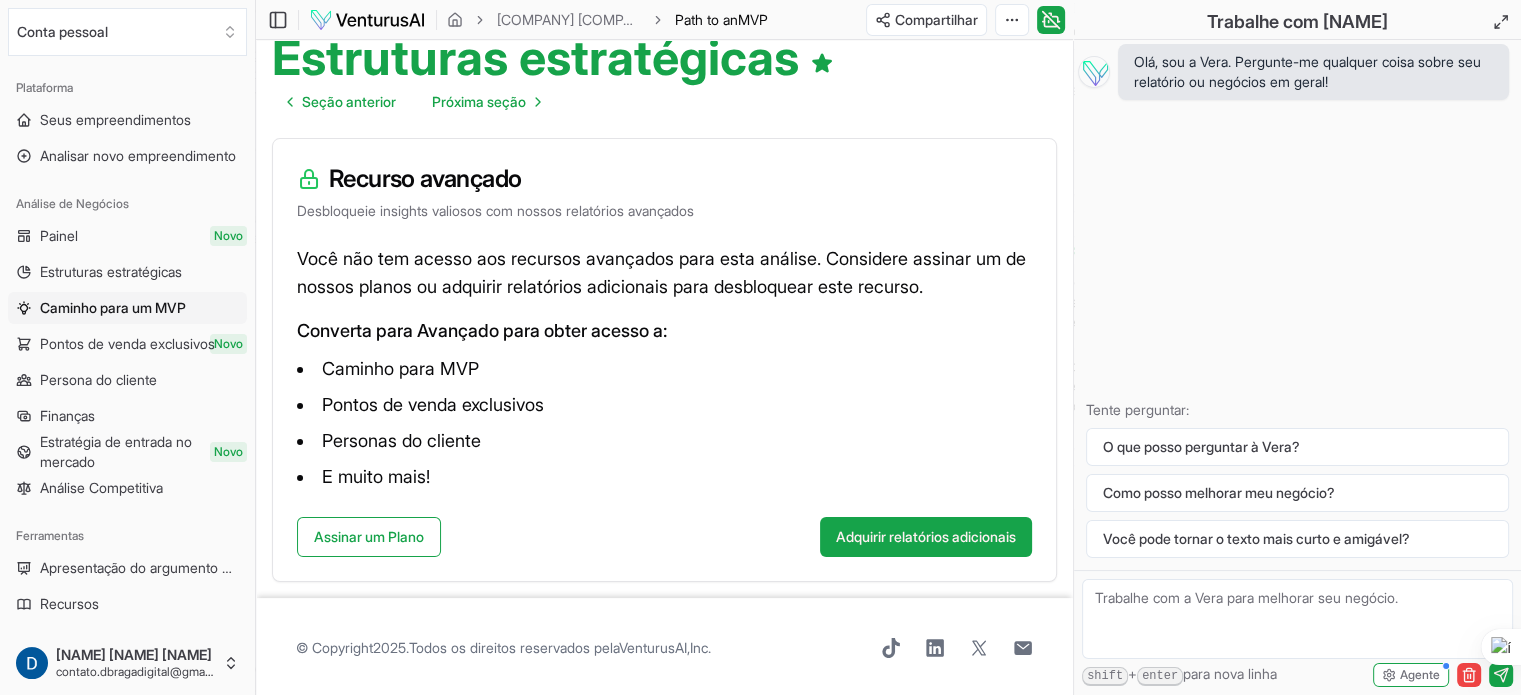 scroll, scrollTop: 210, scrollLeft: 0, axis: vertical 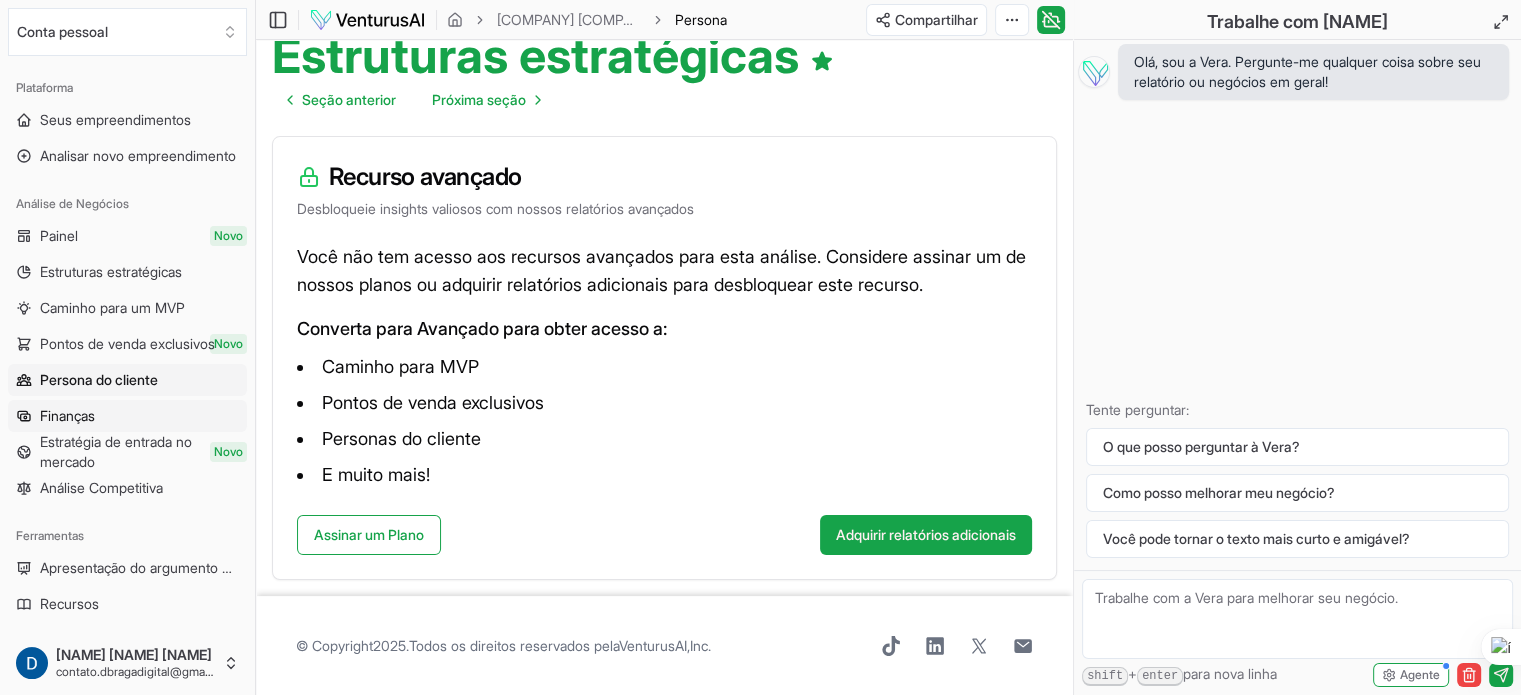 click on "Finanças" at bounding box center (67, 415) 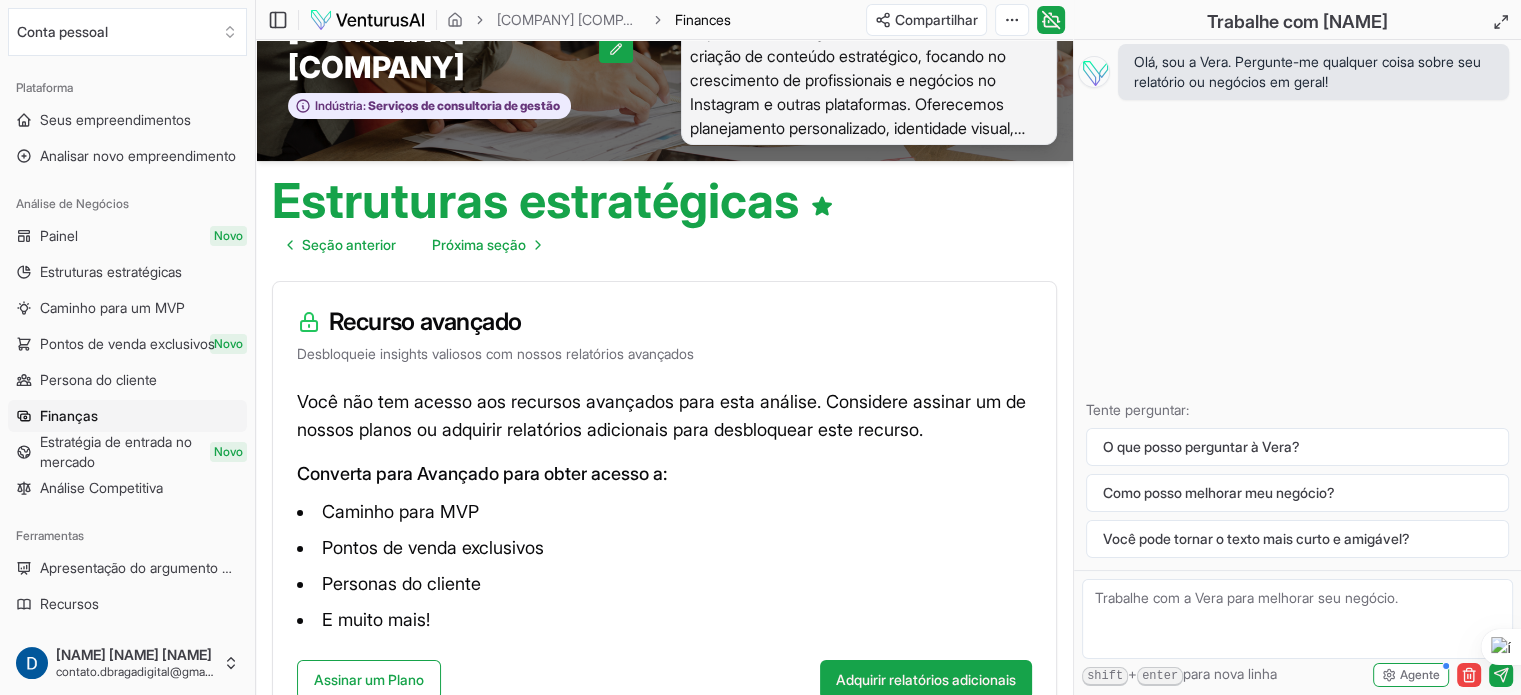 scroll, scrollTop: 100, scrollLeft: 0, axis: vertical 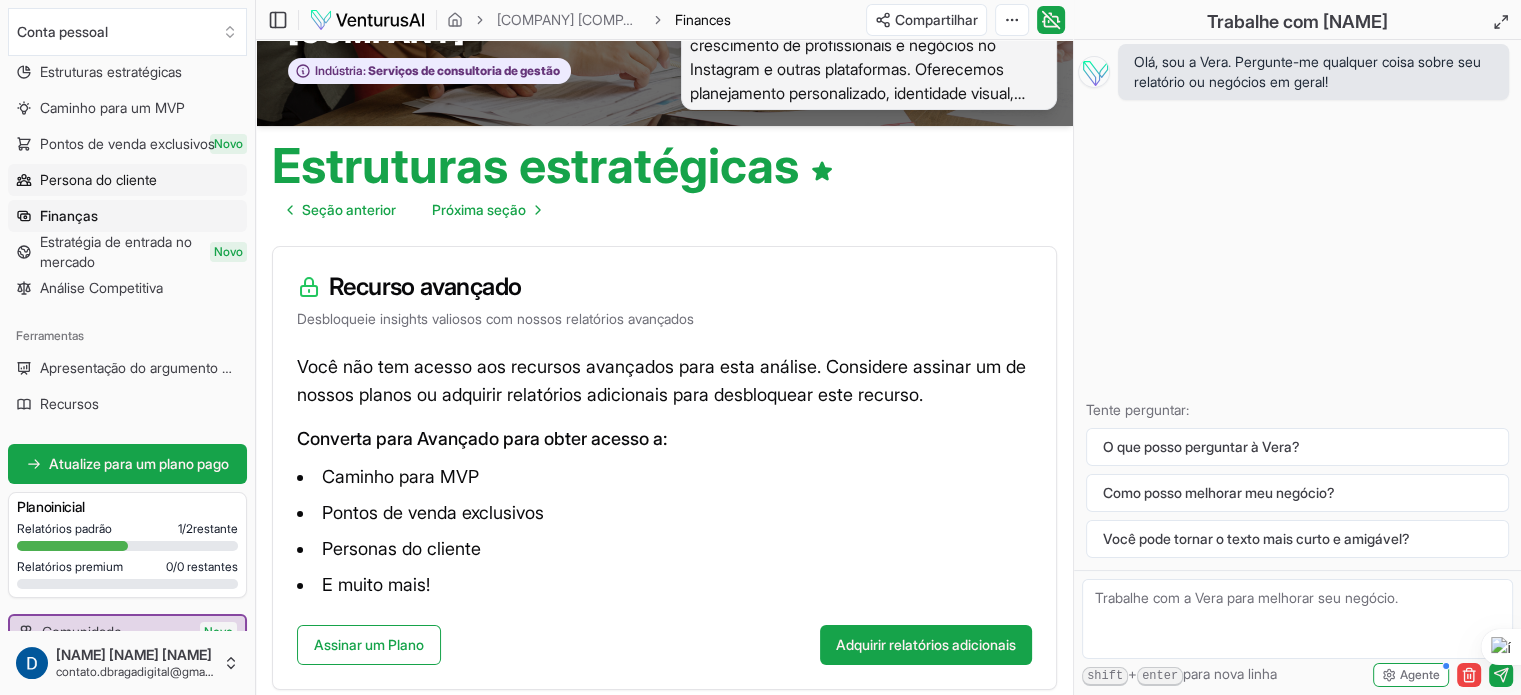 click on "Persona do cliente" at bounding box center [98, 179] 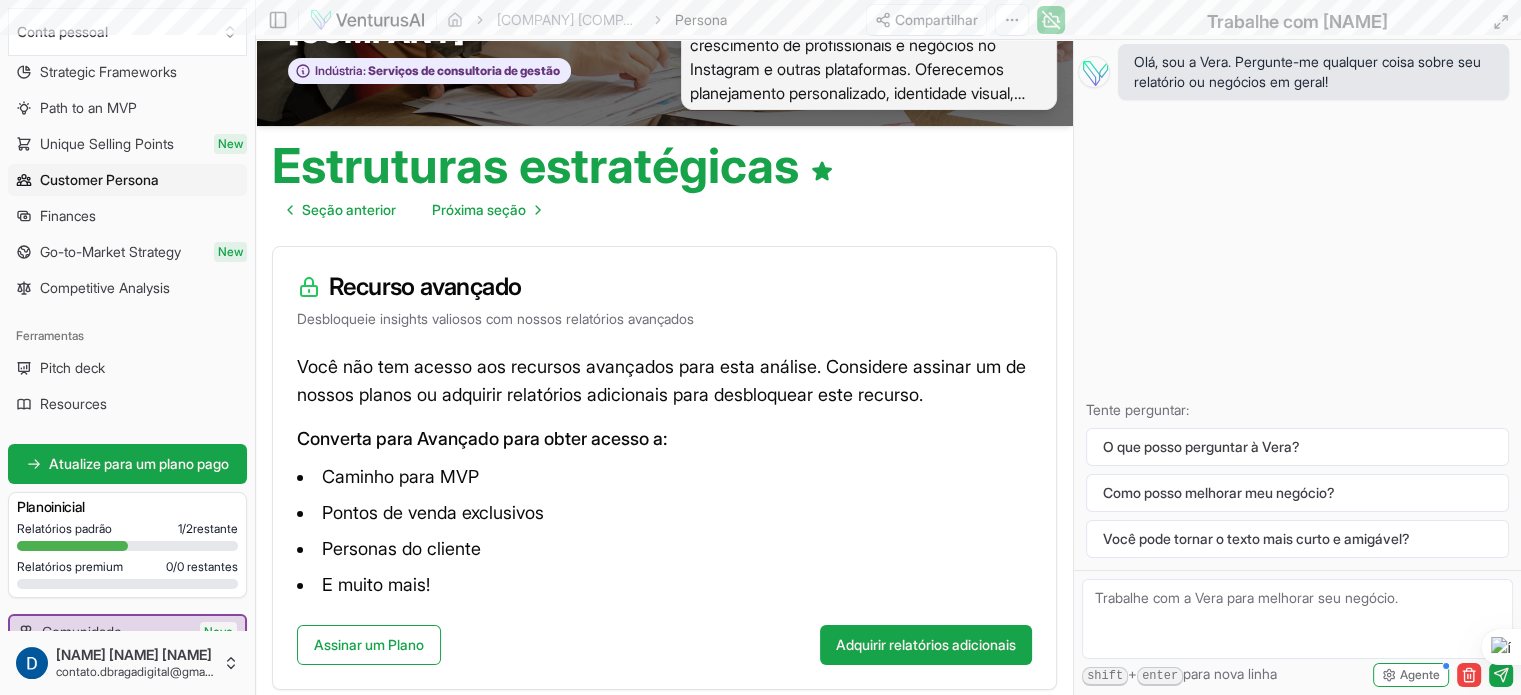 scroll, scrollTop: 0, scrollLeft: 0, axis: both 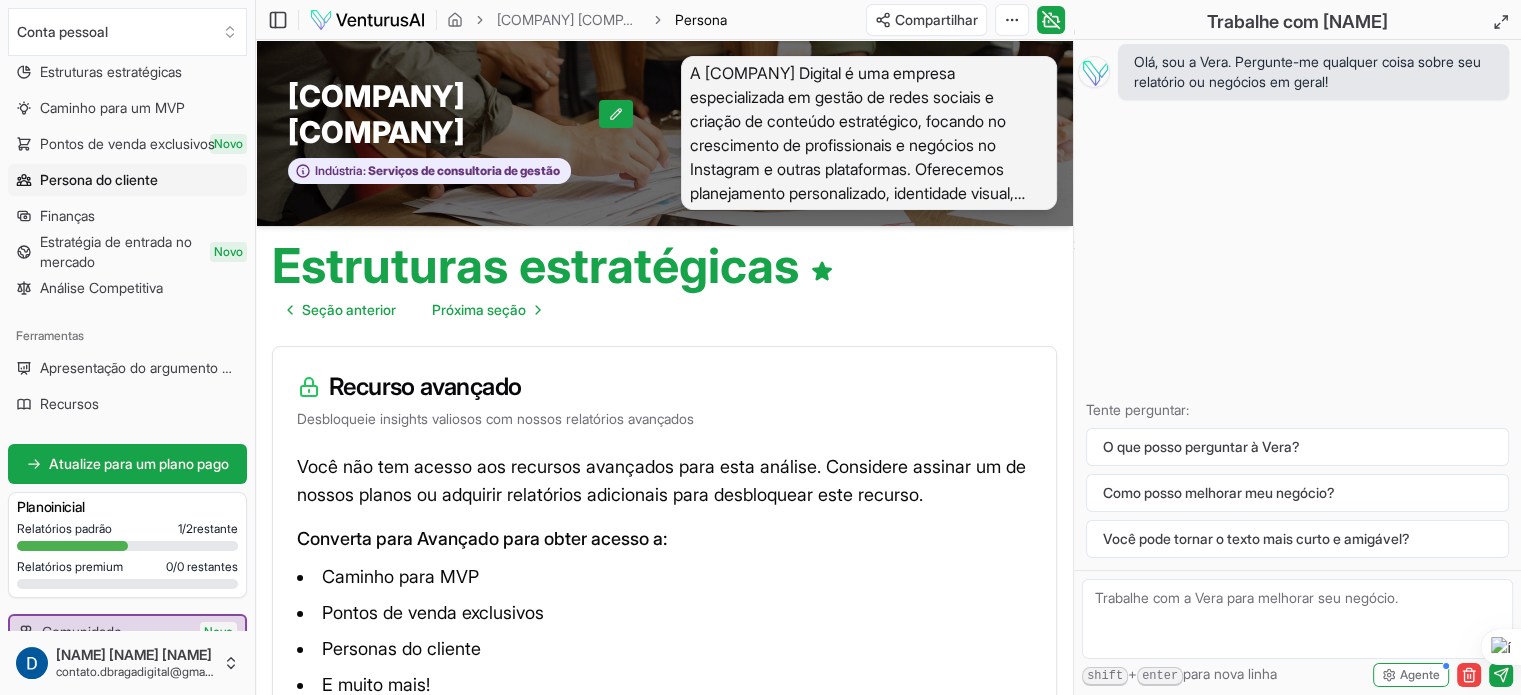 click on "Persona do cliente" at bounding box center (99, 179) 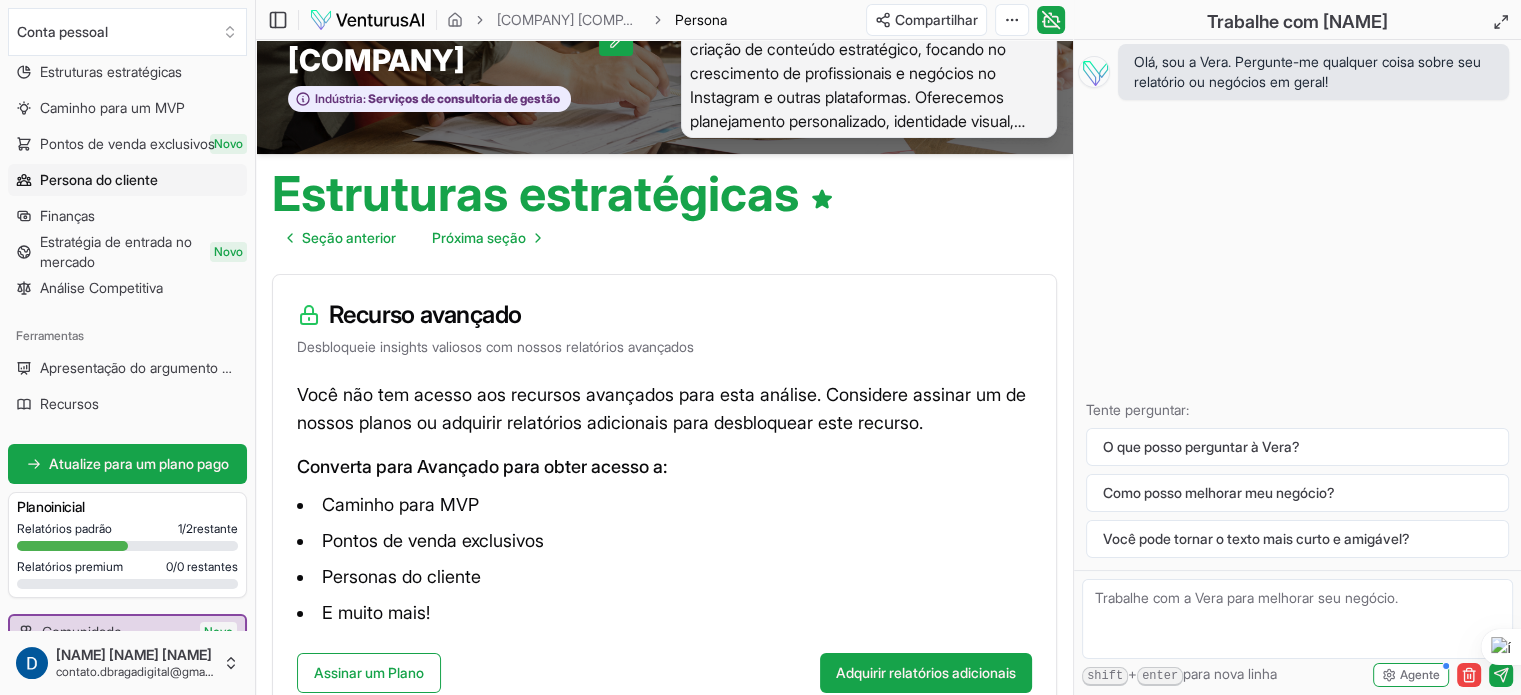 scroll, scrollTop: 200, scrollLeft: 0, axis: vertical 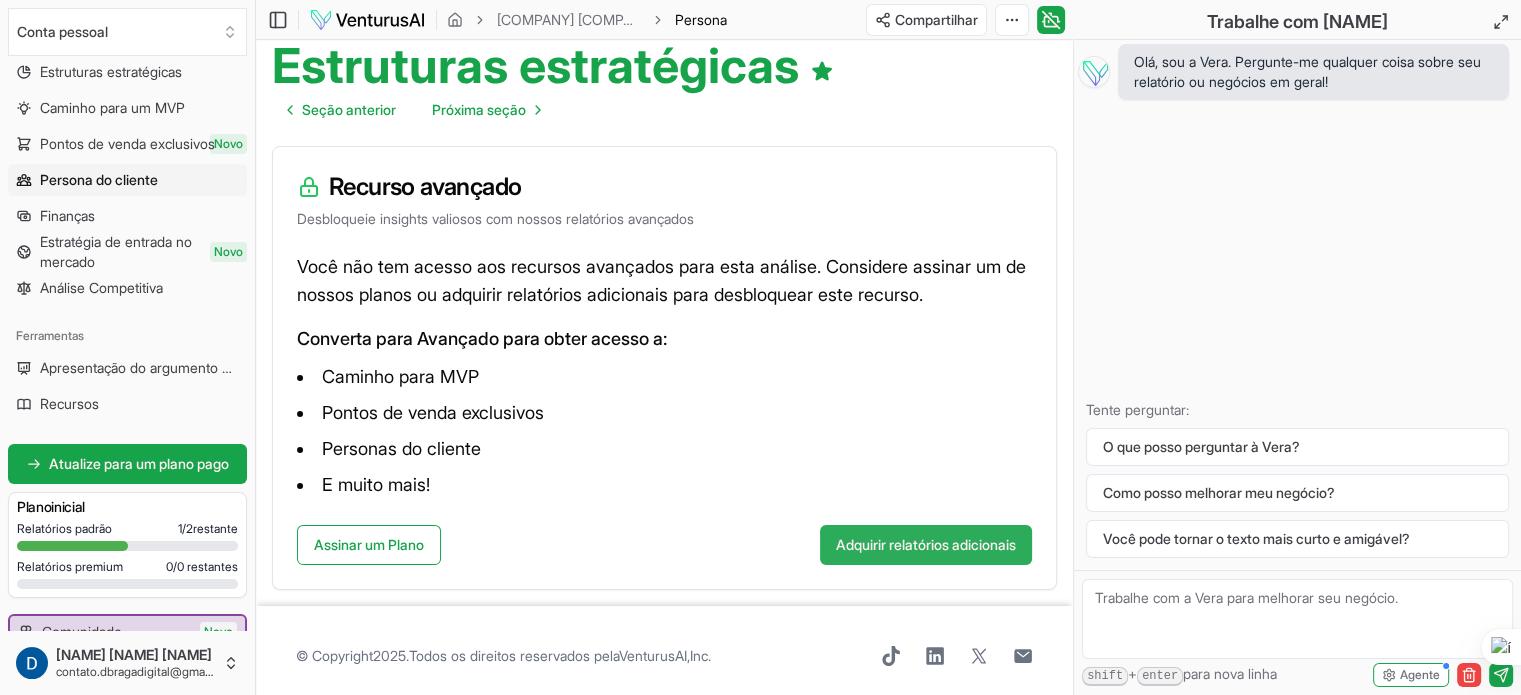 click on "Adquirir relatórios adicionais" at bounding box center [926, 544] 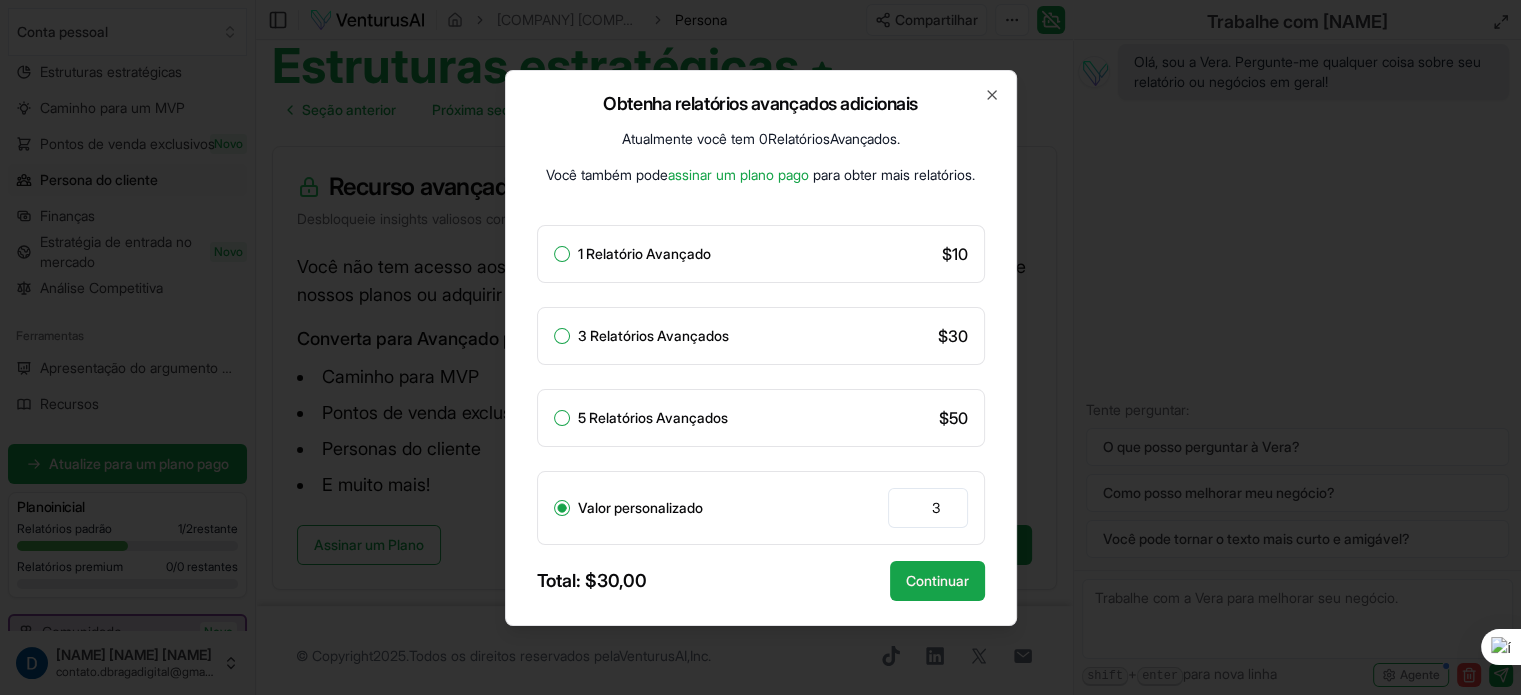 click on "assinar um plano pago" at bounding box center (738, 174) 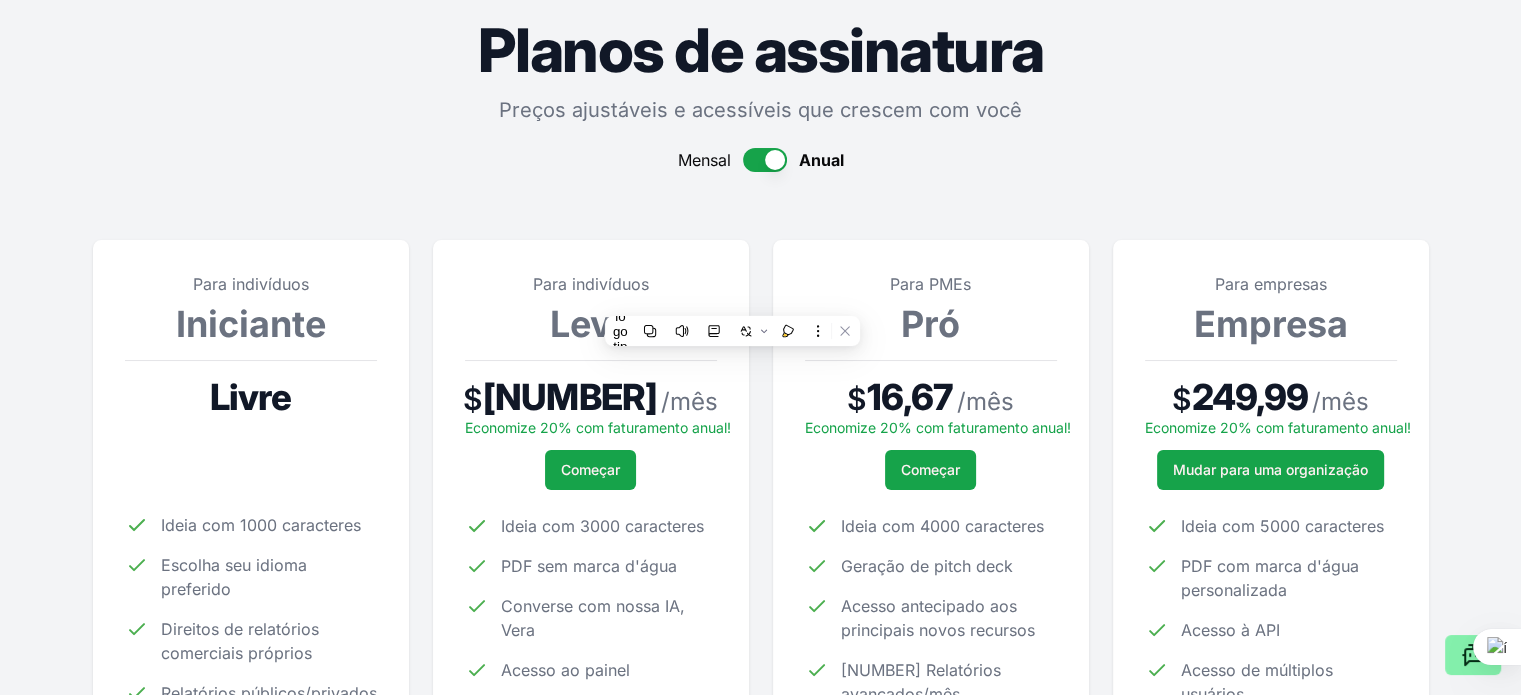scroll, scrollTop: 200, scrollLeft: 0, axis: vertical 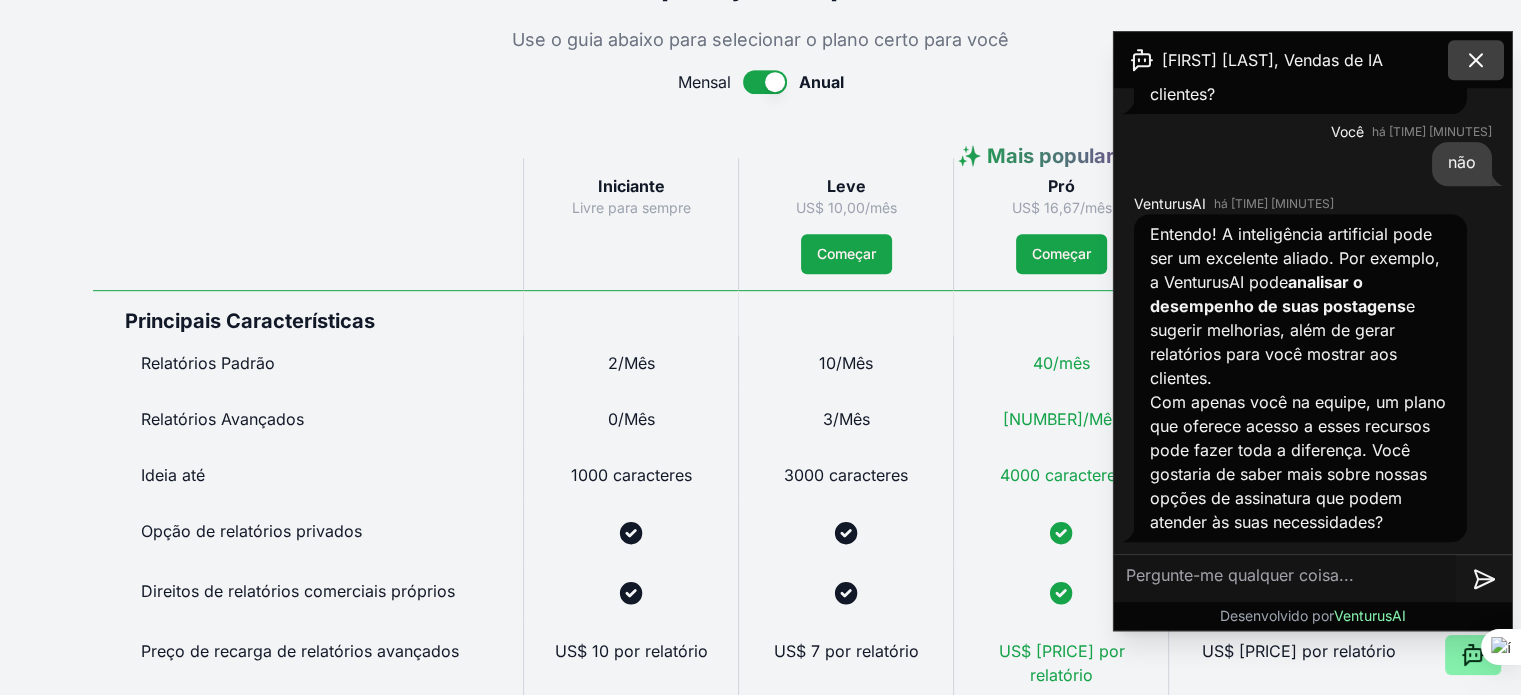 click 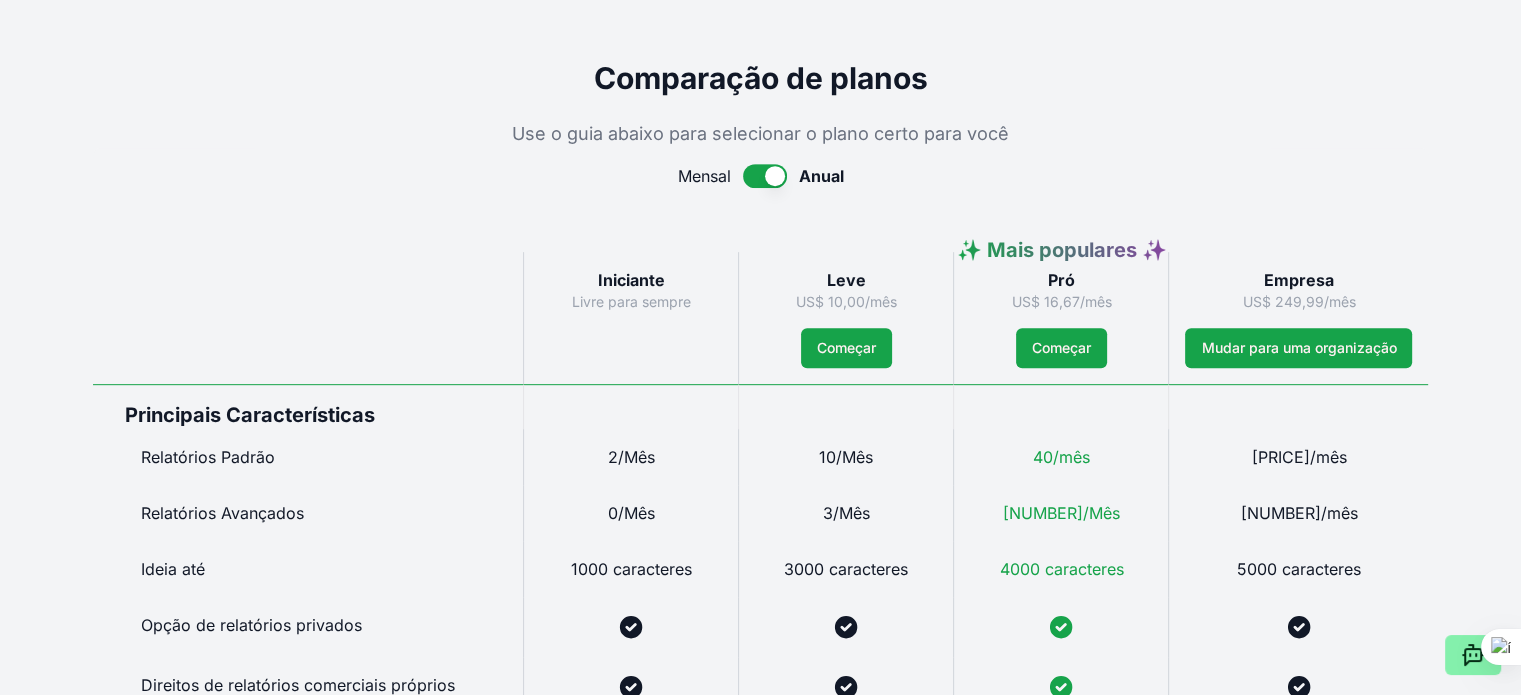 scroll, scrollTop: 900, scrollLeft: 0, axis: vertical 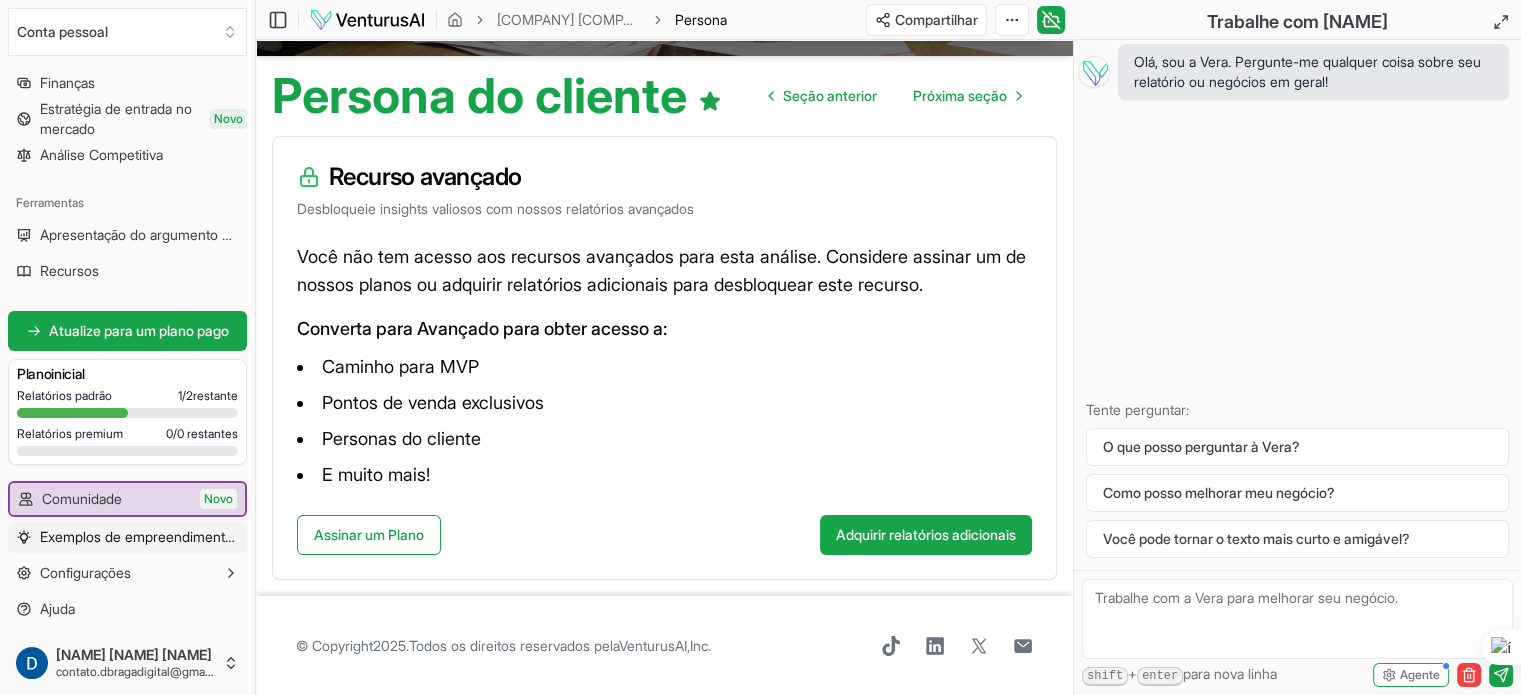 click on "Exemplos de empreendimentos" at bounding box center [140, 536] 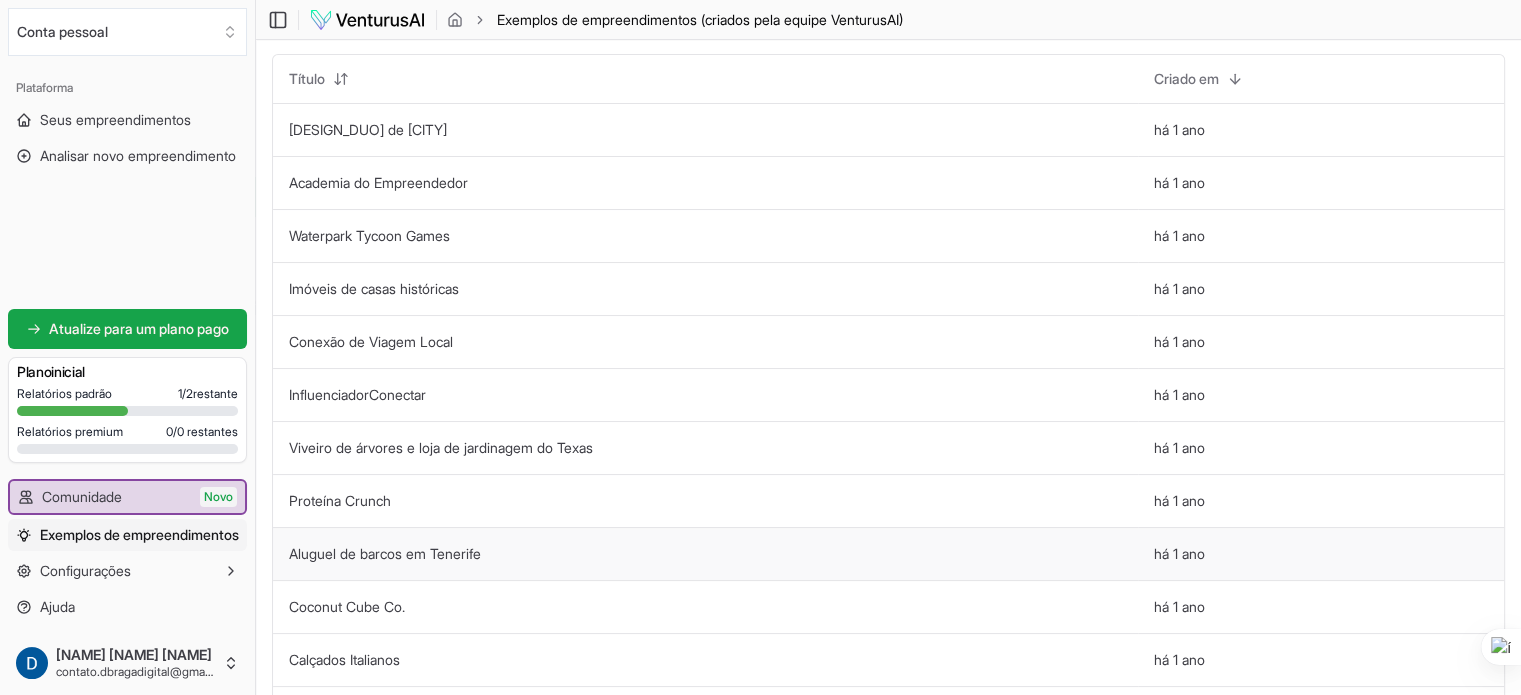 scroll, scrollTop: 0, scrollLeft: 0, axis: both 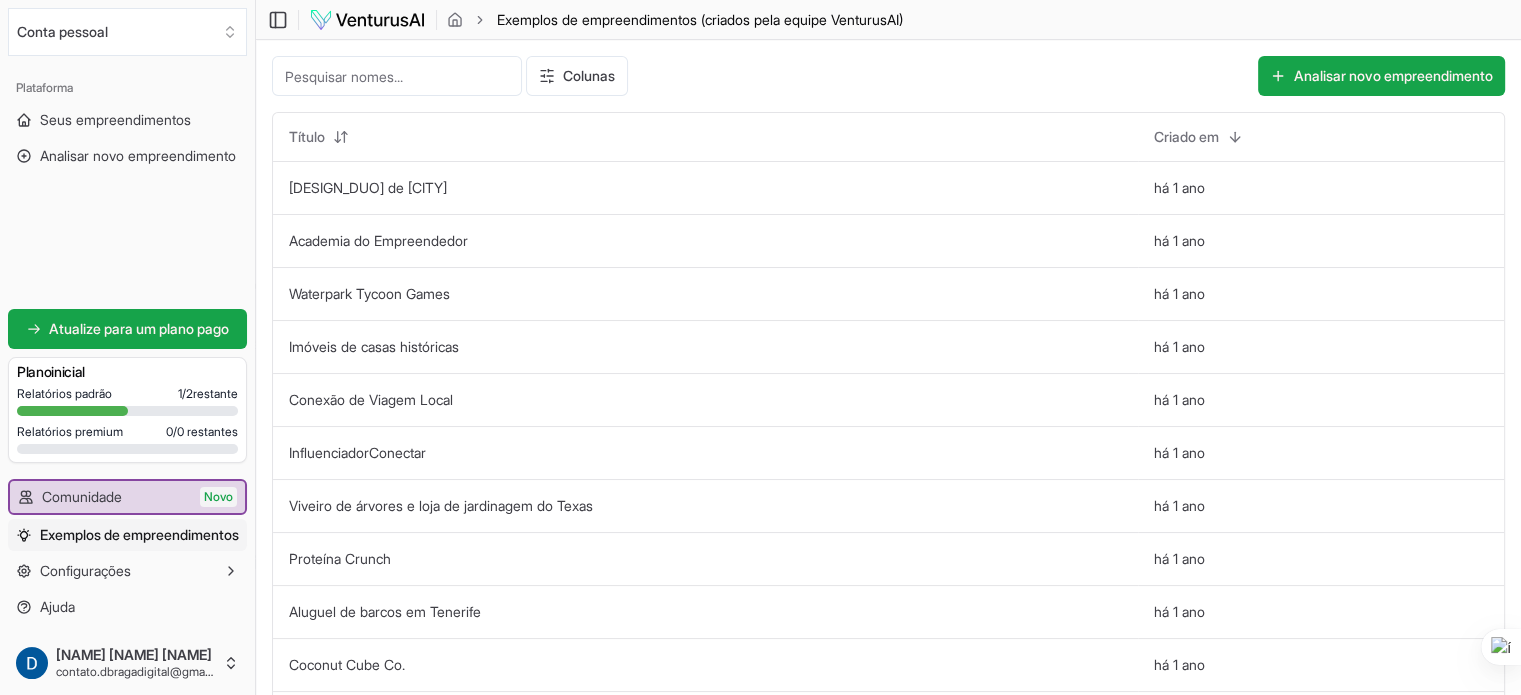 click at bounding box center [397, 76] 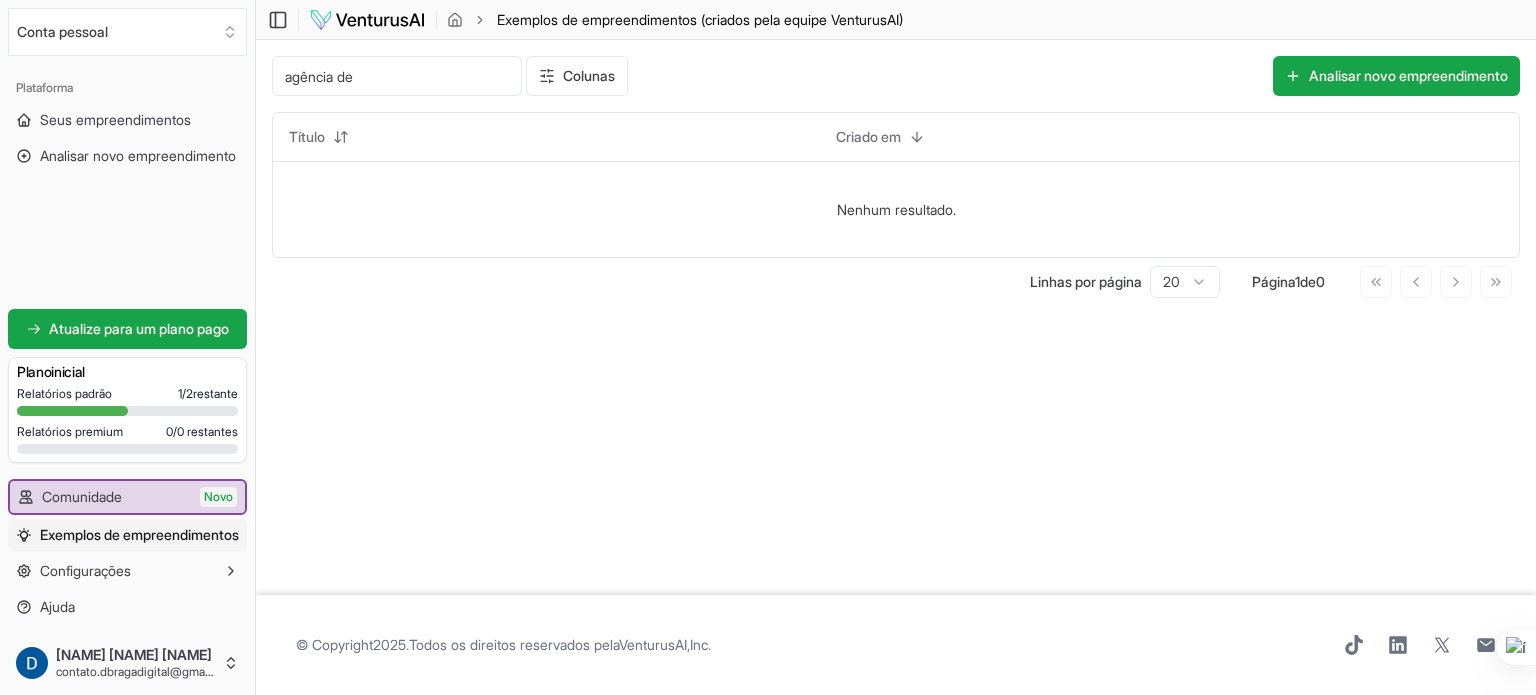 drag, startPoint x: 401, startPoint y: 75, endPoint x: 133, endPoint y: 75, distance: 268 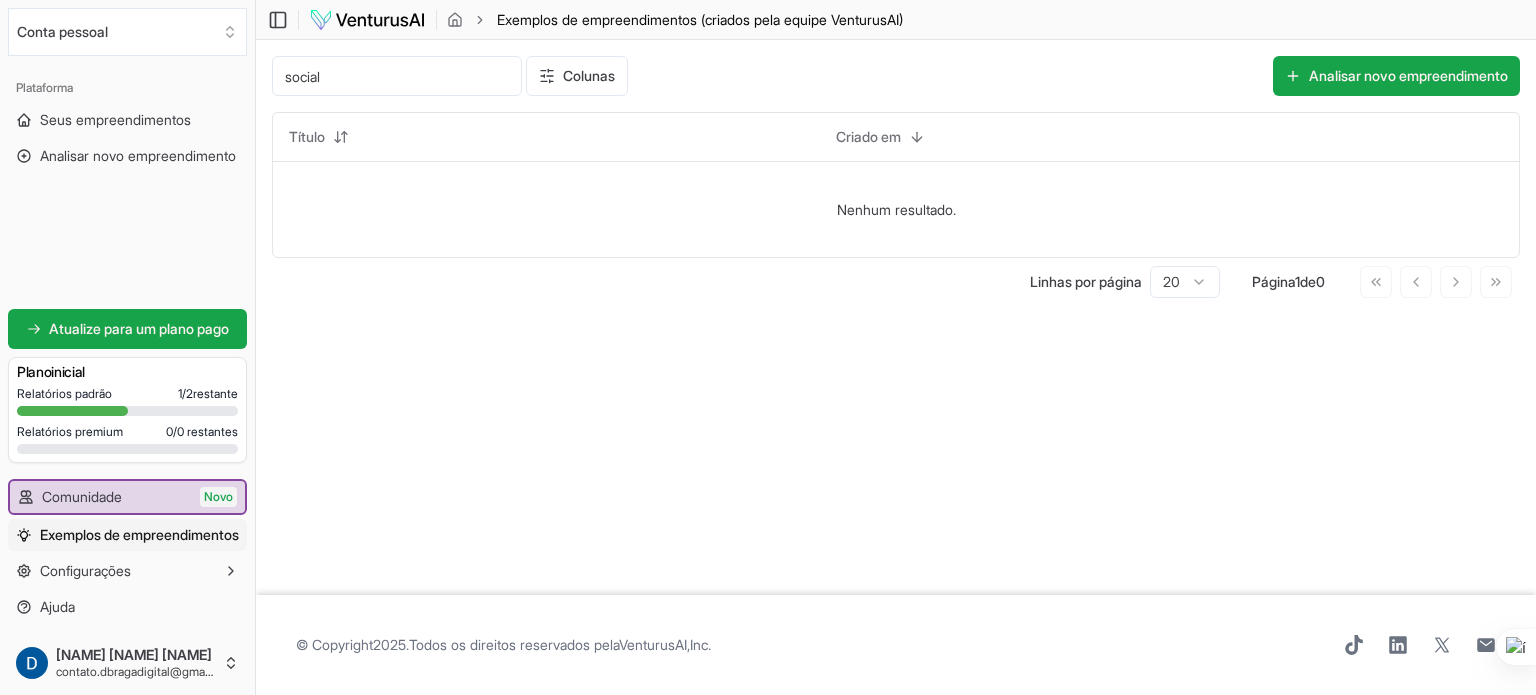 drag, startPoint x: 386, startPoint y: 67, endPoint x: 161, endPoint y: 72, distance: 225.05554 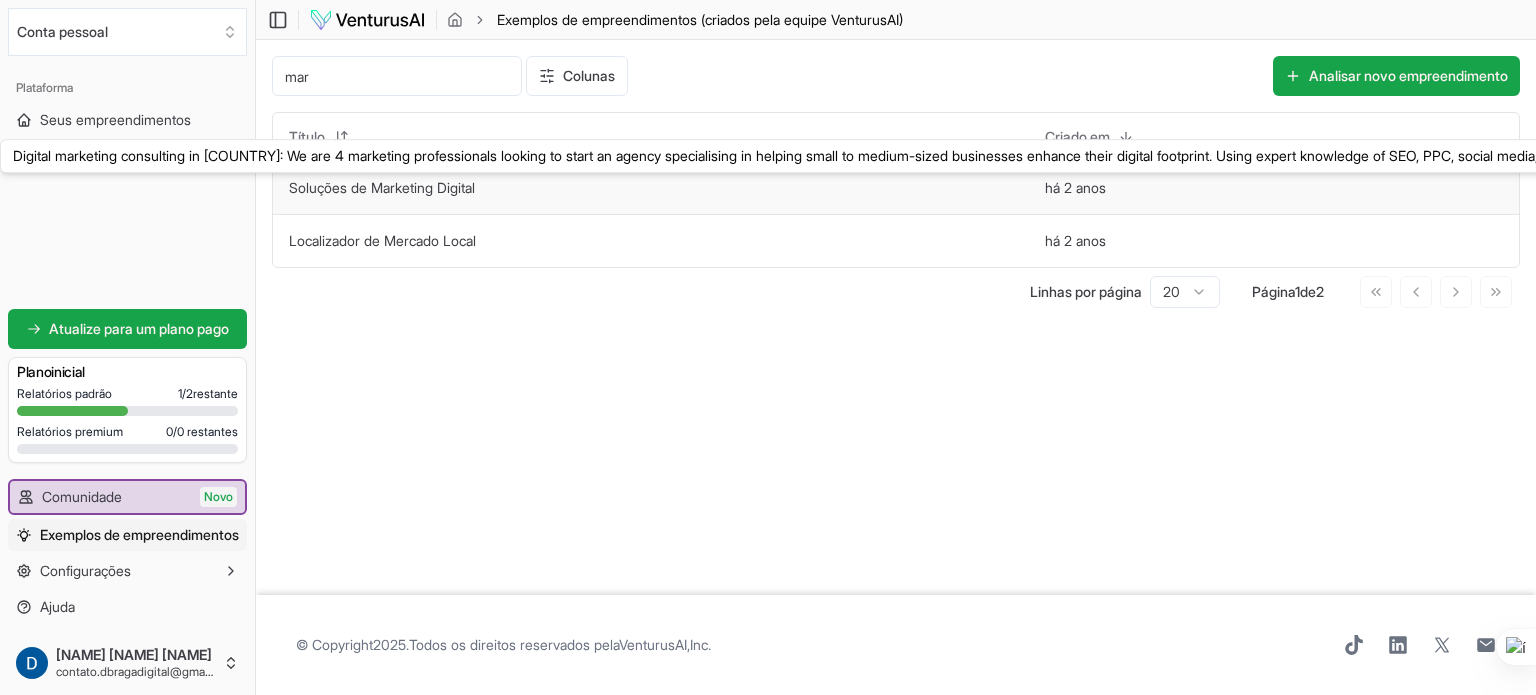 type on "mar" 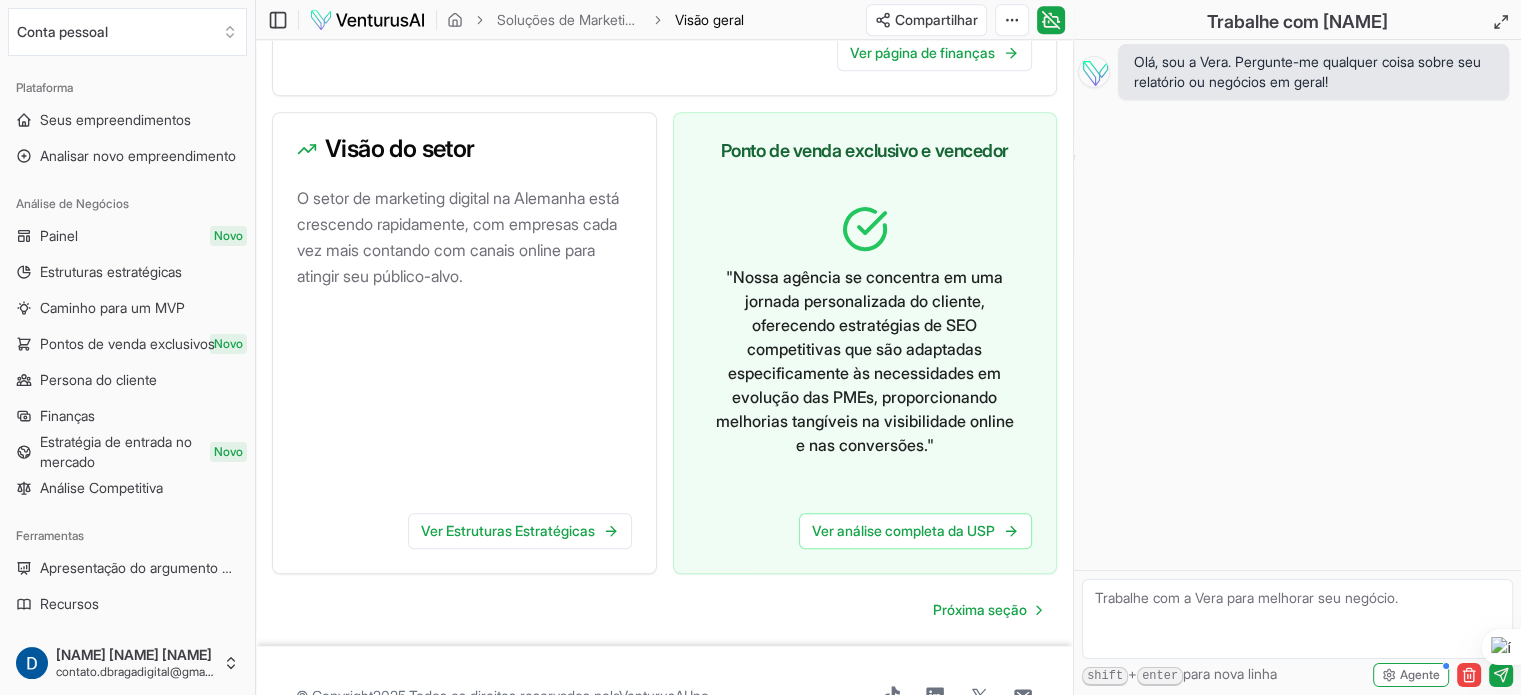 scroll, scrollTop: 1308, scrollLeft: 0, axis: vertical 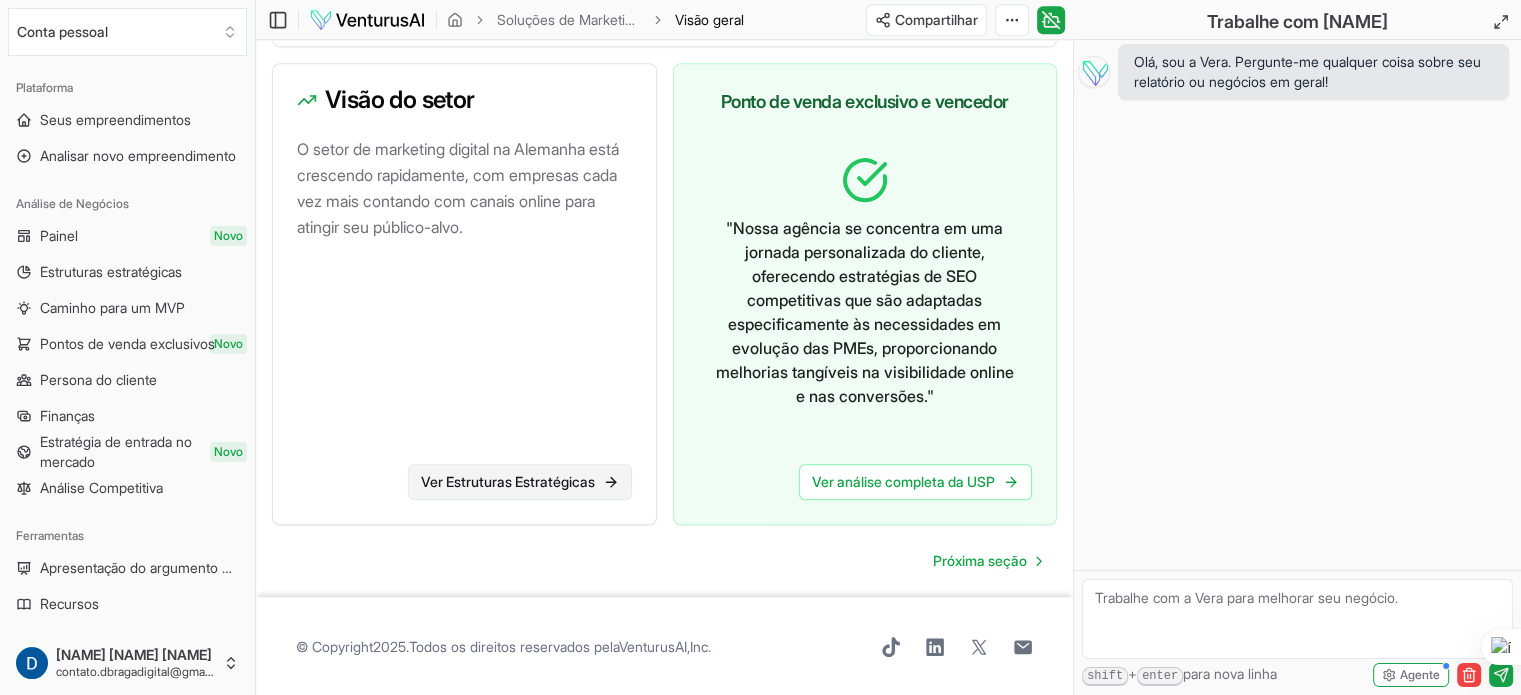 click on "Ver Estruturas Estratégicas" at bounding box center [508, 481] 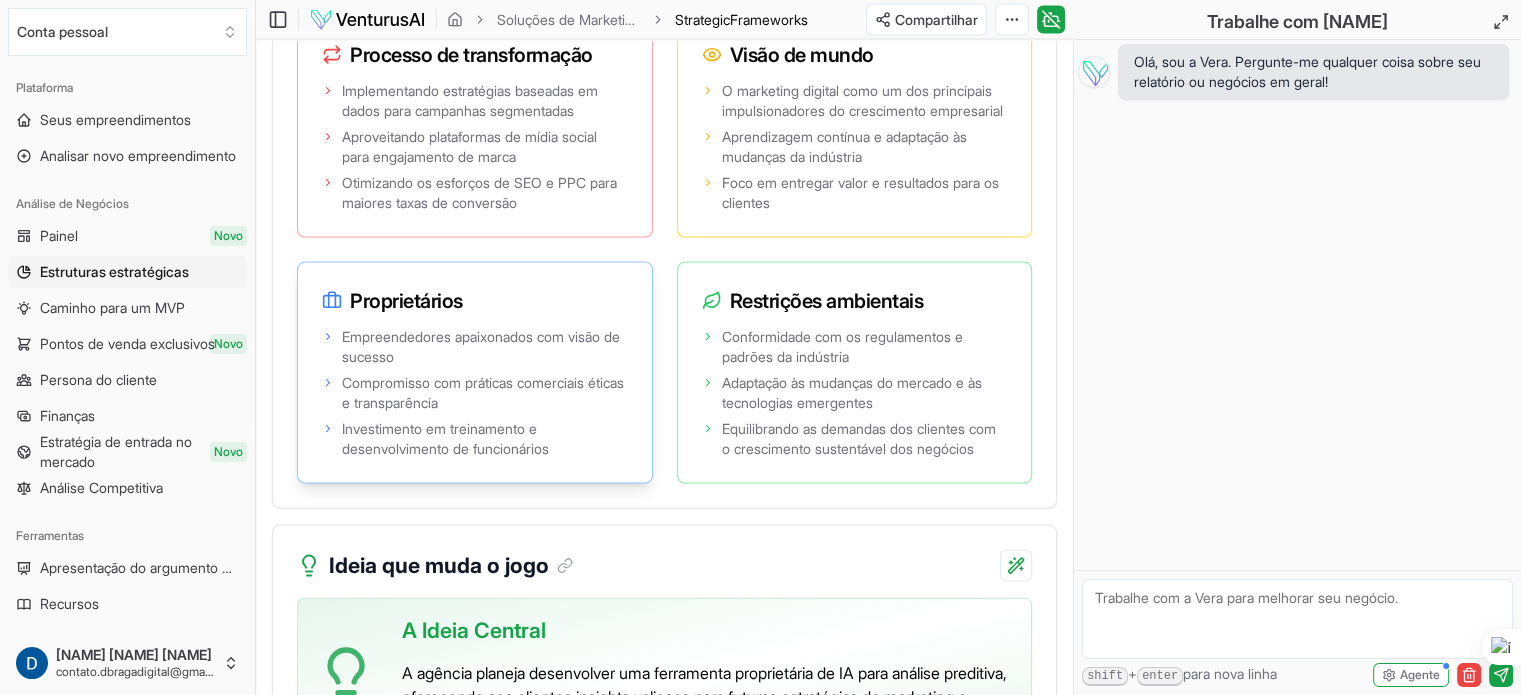 scroll, scrollTop: 4200, scrollLeft: 0, axis: vertical 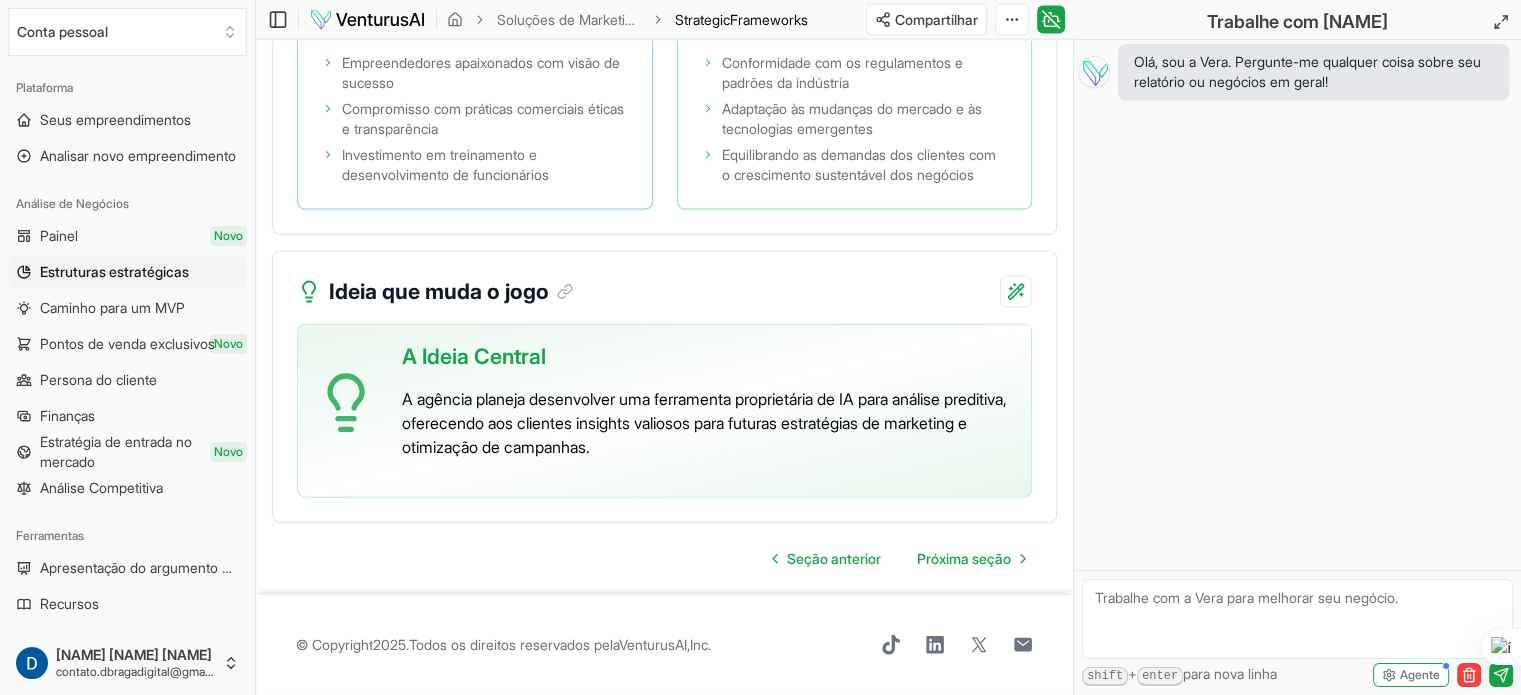 click on "Olá, sou a Vera. Pergunte-me qualquer coisa sobre seu relatório ou negócios em geral!" at bounding box center (1307, 71) 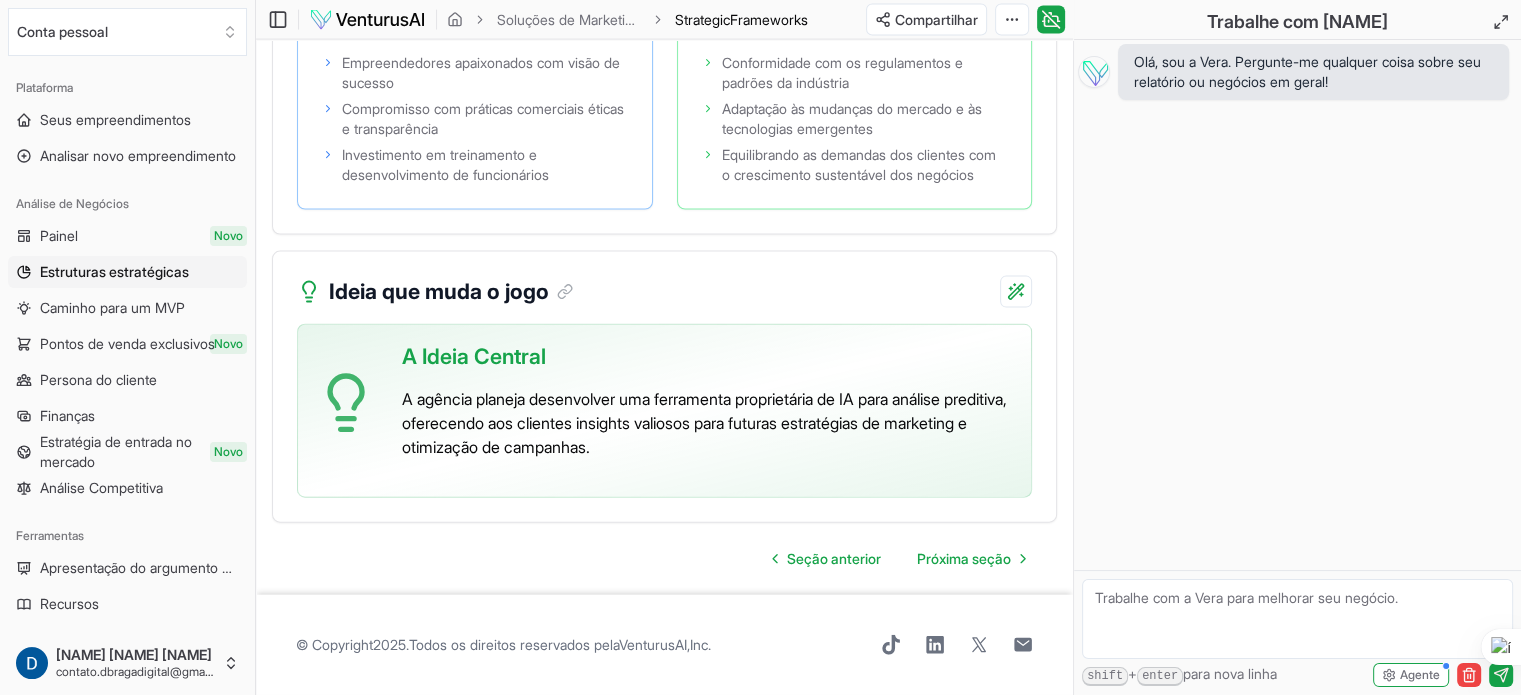 click on "A Ideia Central A agência planeja desenvolver uma ferramenta proprietária de IA para análise preditiva, oferecendo aos clientes insights valiosos para futuras estratégias de marketing e otimização de campanhas." at bounding box center [664, 411] 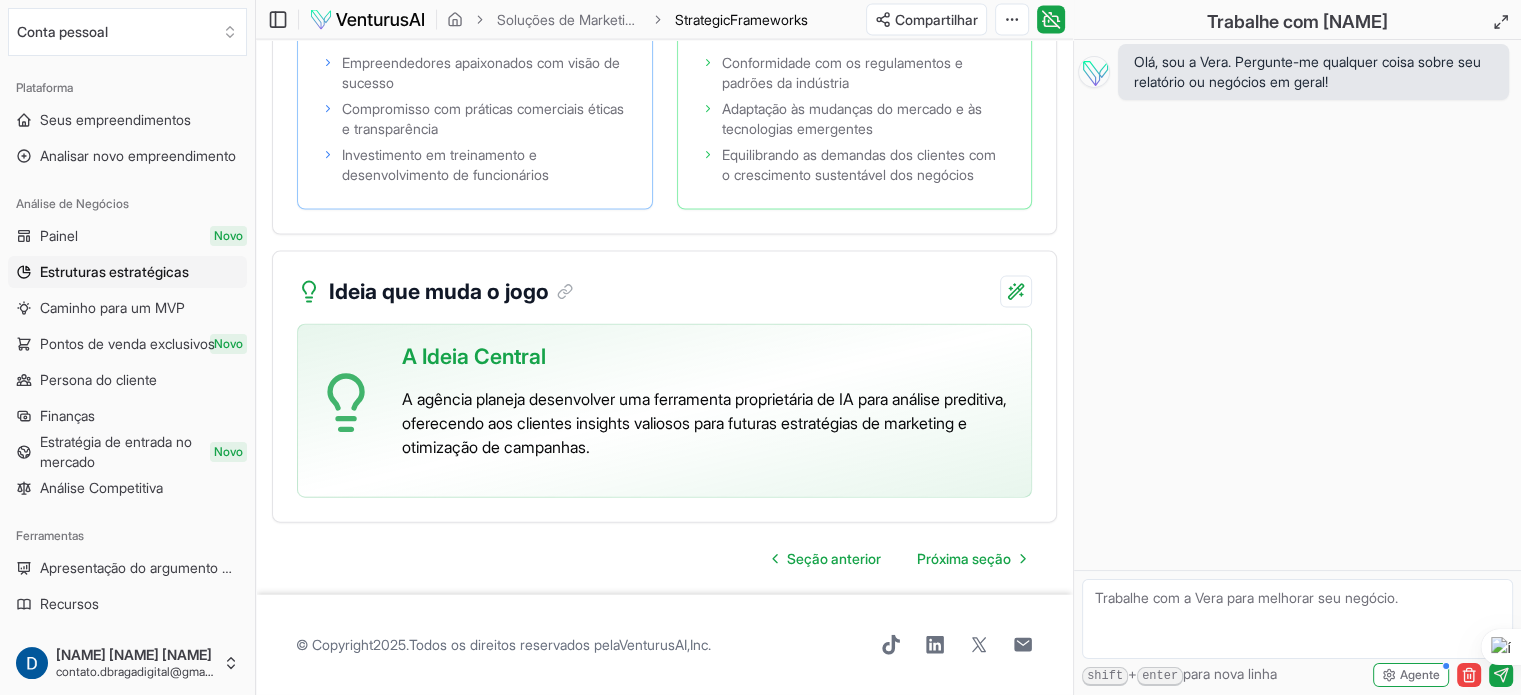 click on "A Ideia Central A agência planeja desenvolver uma ferramenta proprietária de IA para análise preditiva, oferecendo aos clientes insights valiosos para futuras estratégias de marketing e otimização de campanhas." at bounding box center (664, 411) 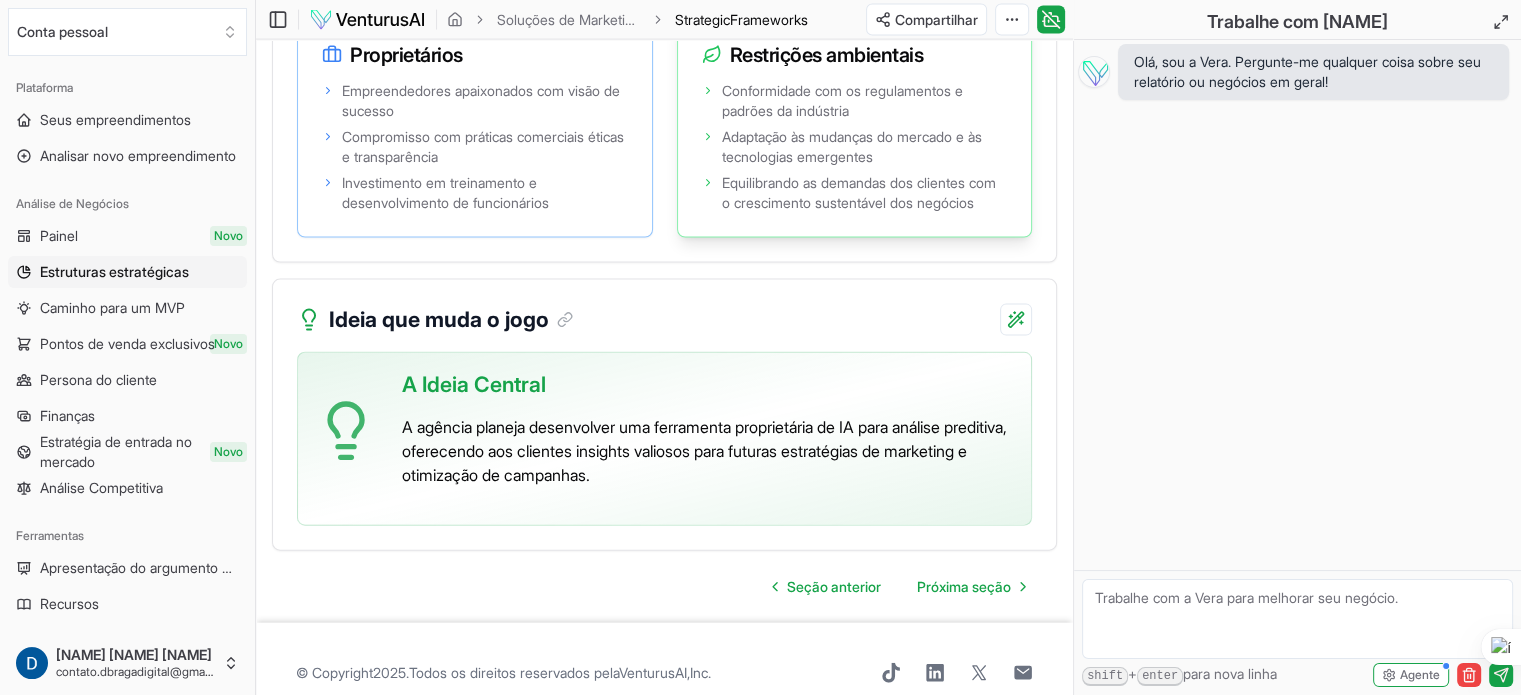 scroll, scrollTop: 4533, scrollLeft: 0, axis: vertical 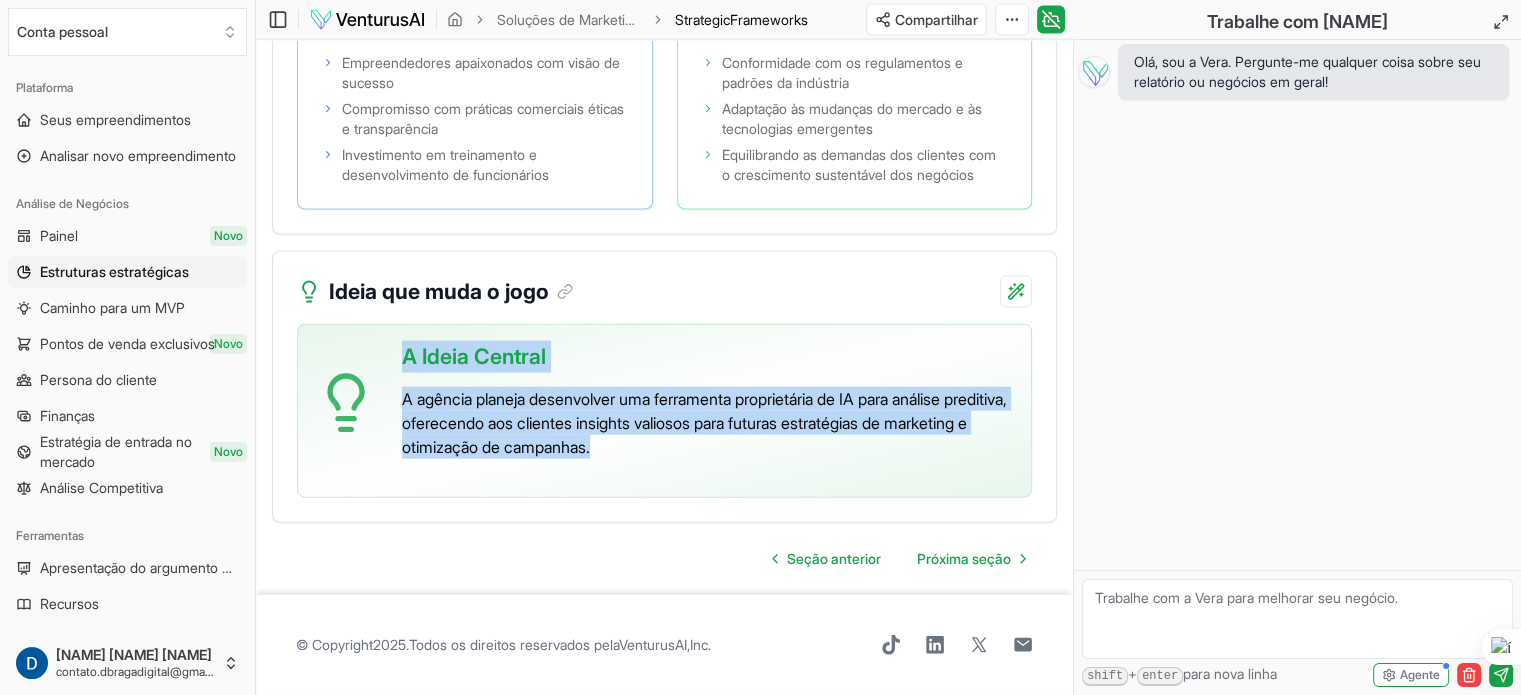 drag, startPoint x: 718, startPoint y: 462, endPoint x: 392, endPoint y: 354, distance: 343.42395 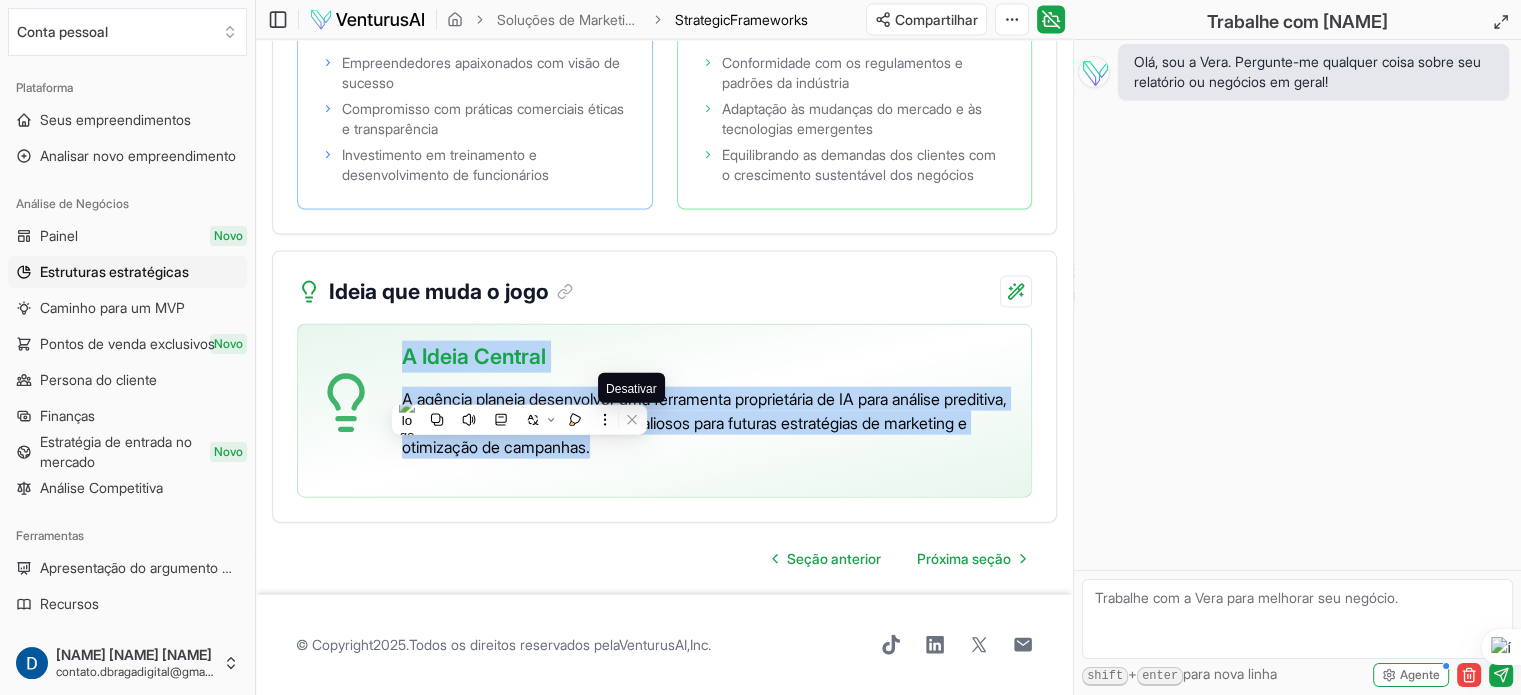 scroll, scrollTop: 4533, scrollLeft: 0, axis: vertical 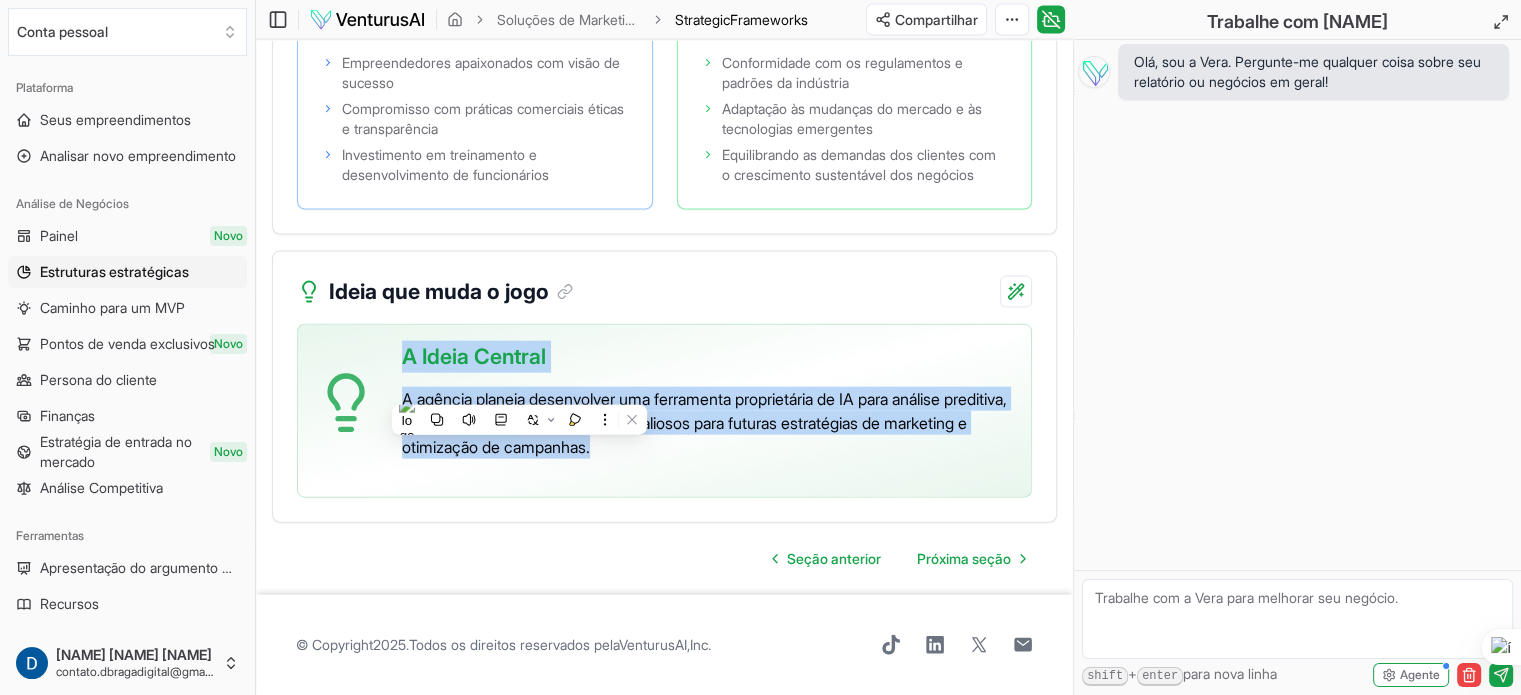copy on "A Ideia Central A agência planeja desenvolver uma ferramenta proprietária de IA para análise preditiva, oferecendo aos clientes insights valiosos para futuras estratégias de marketing e otimização de campanhas." 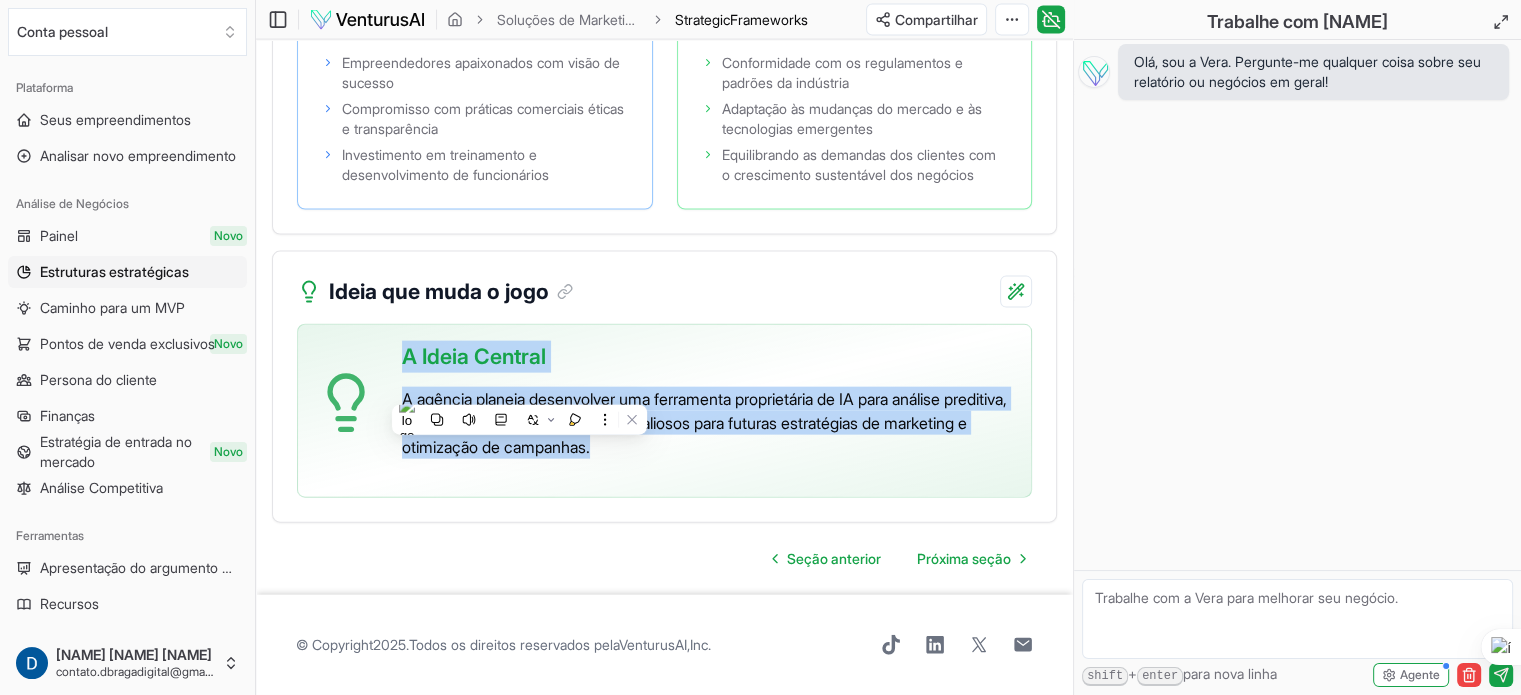 copy on "A Ideia Central A agência planeja desenvolver uma ferramenta proprietária de IA para análise preditiva, oferecendo aos clientes insights valiosos para futuras estratégias de marketing e otimização de campanhas." 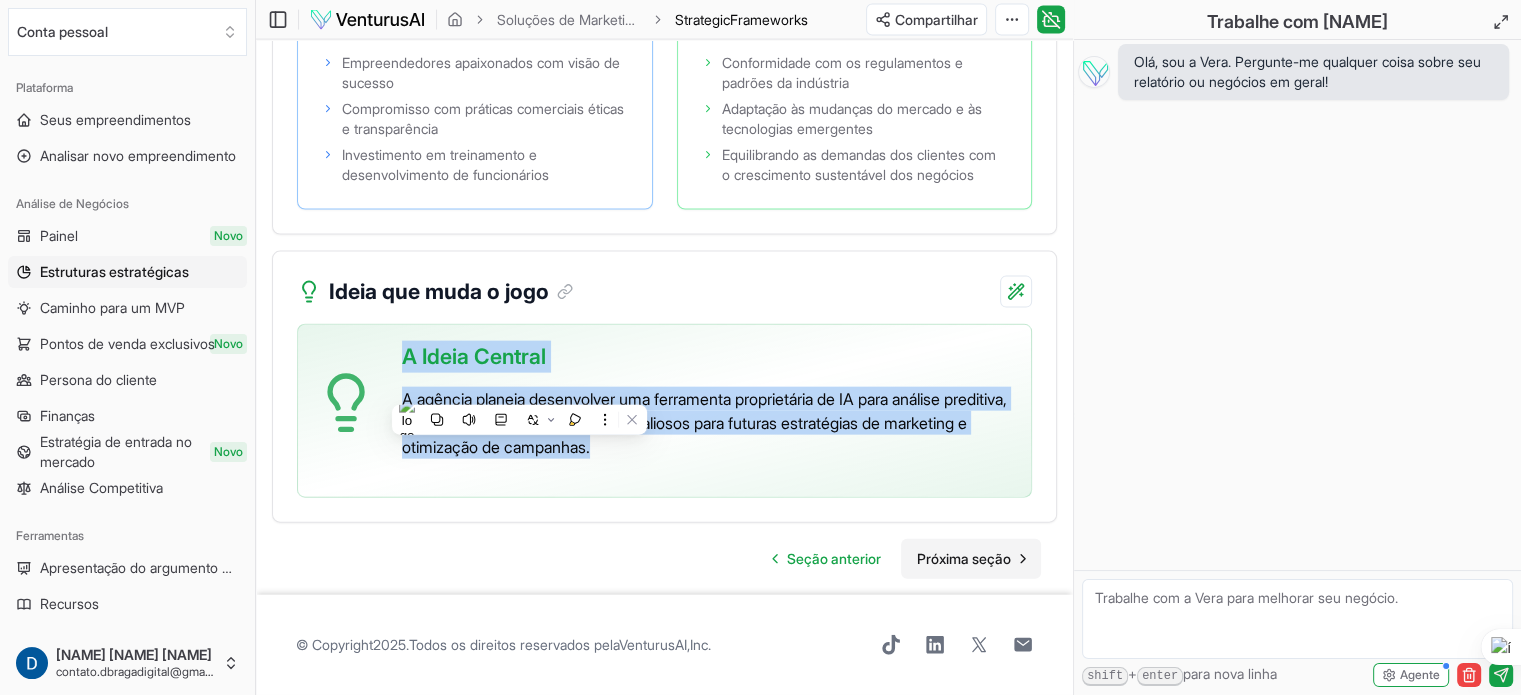 click on "Próxima seção" at bounding box center (964, 558) 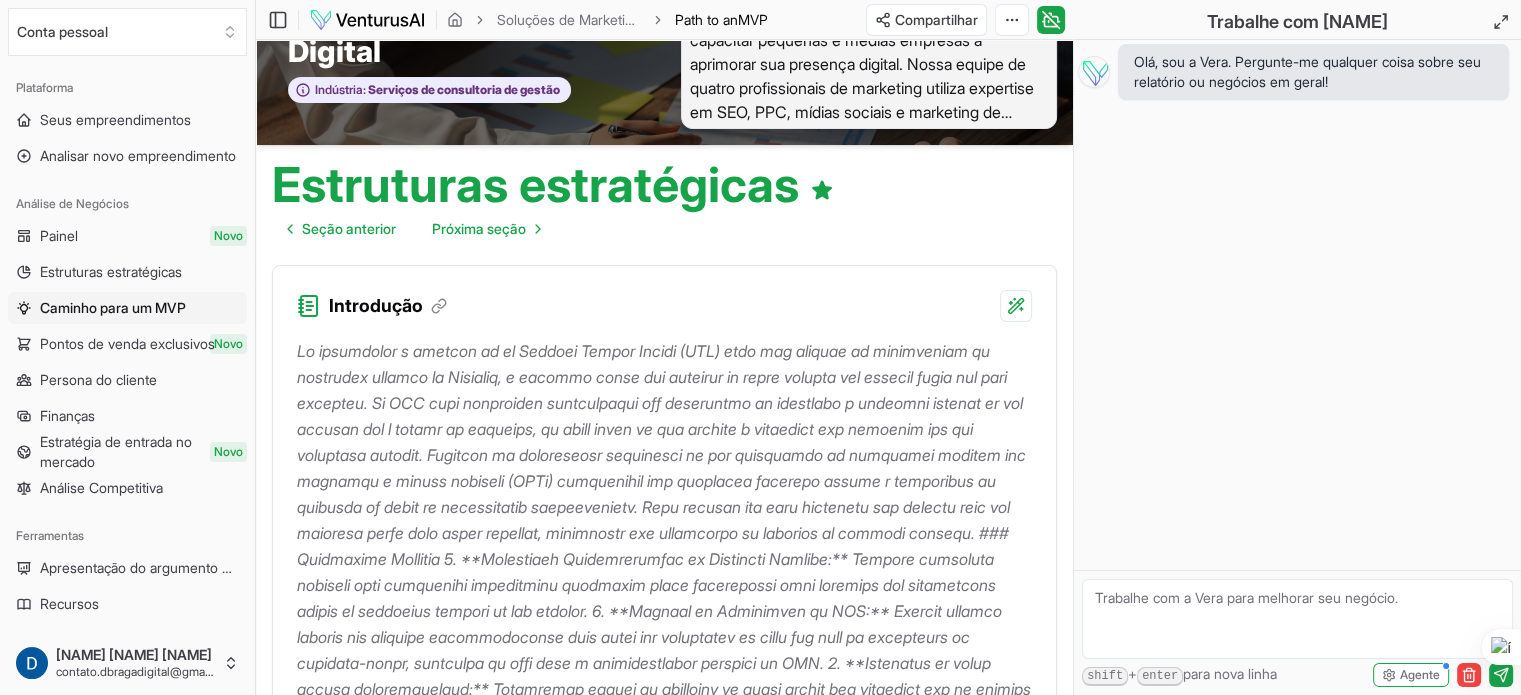 scroll, scrollTop: 200, scrollLeft: 0, axis: vertical 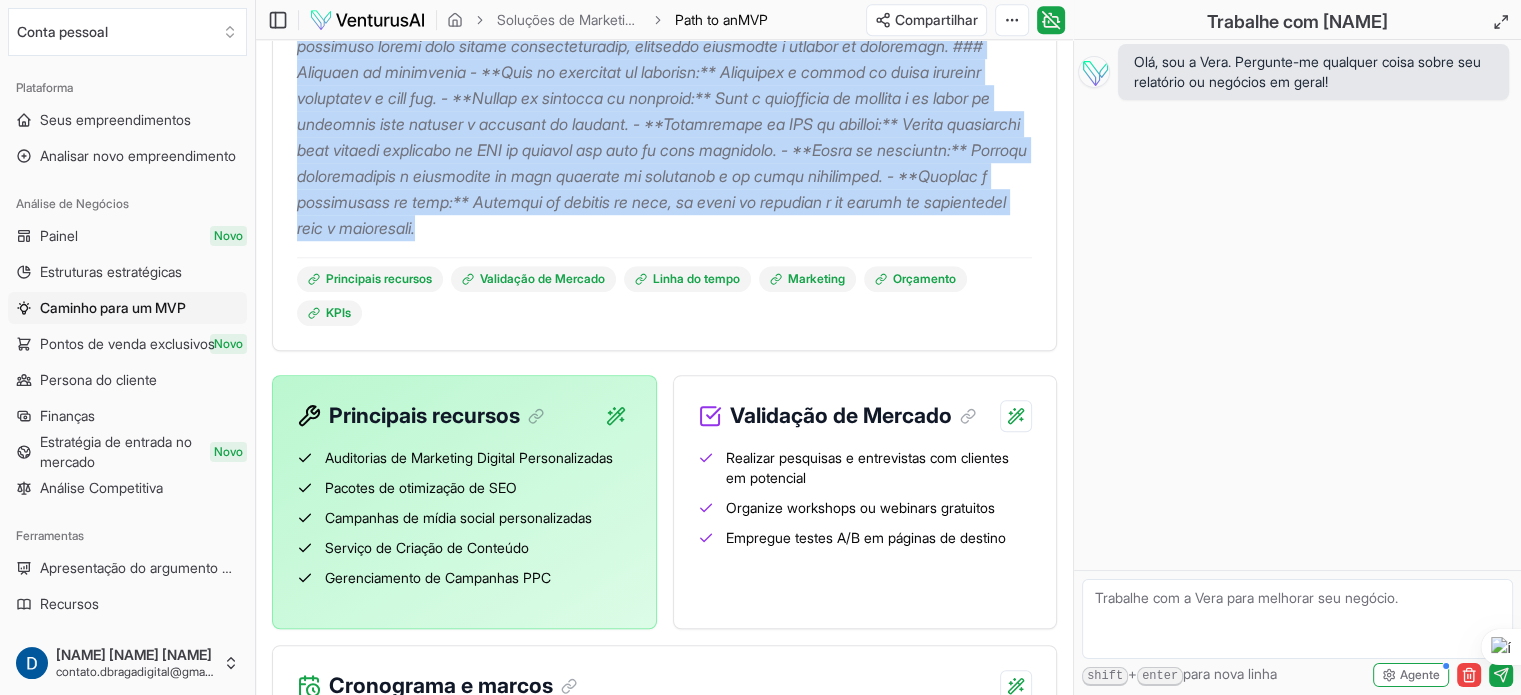 drag, startPoint x: 300, startPoint y: 191, endPoint x: 596, endPoint y: 299, distance: 315.08728 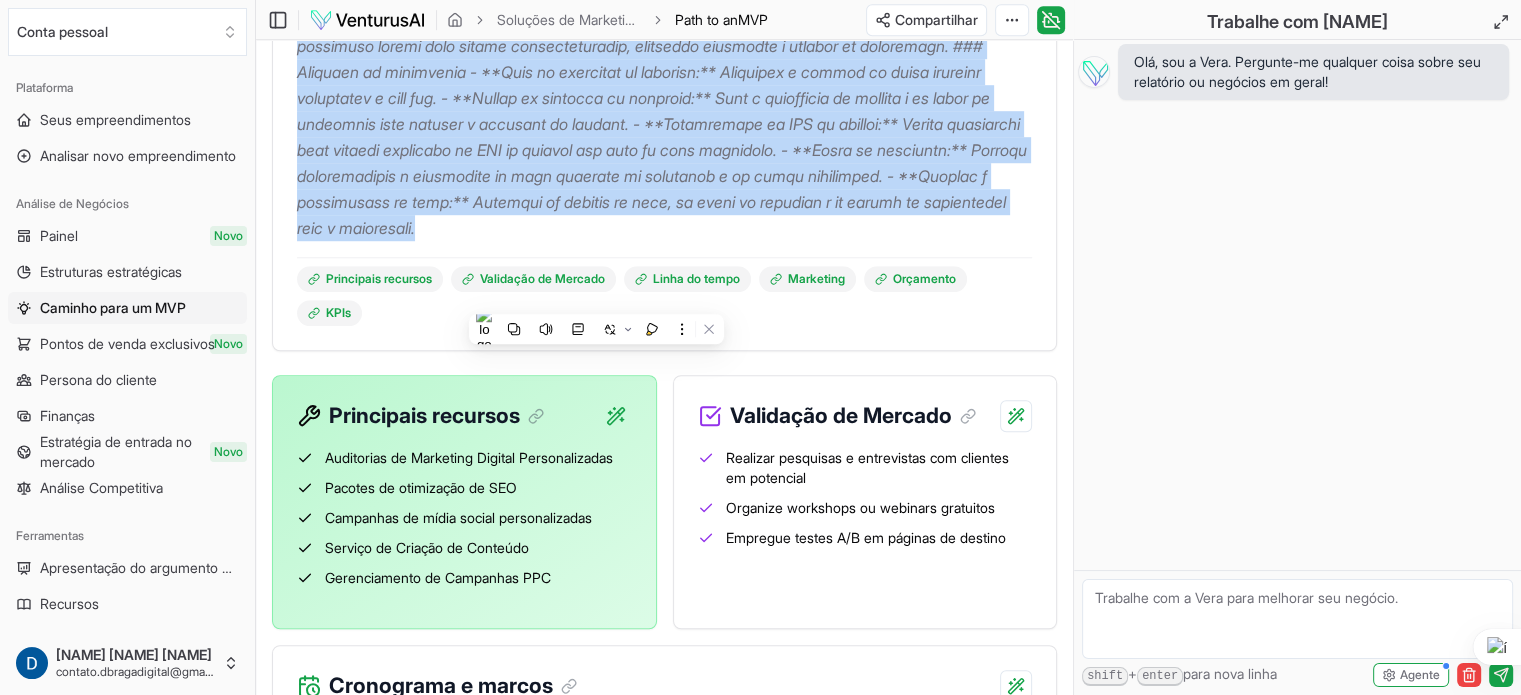 click at bounding box center (664, -370) 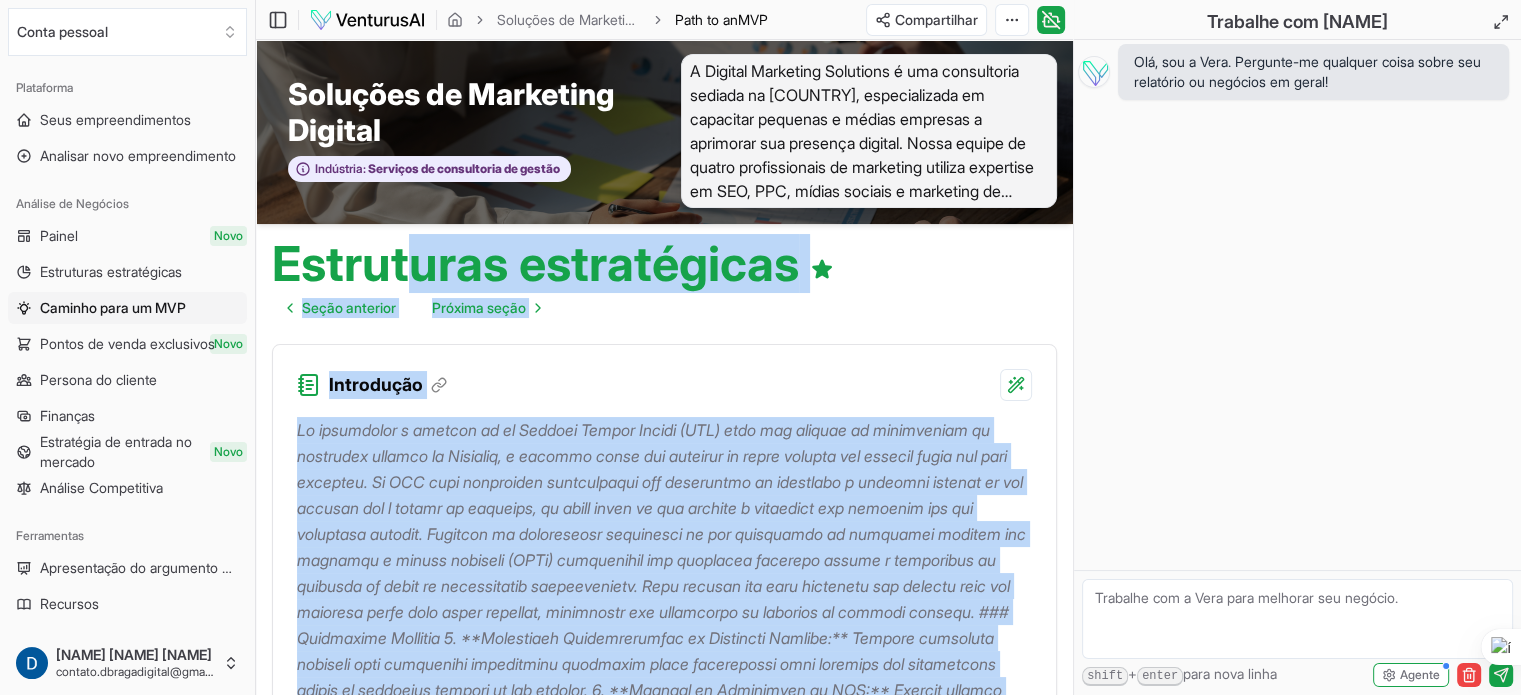 scroll, scrollTop: 0, scrollLeft: 0, axis: both 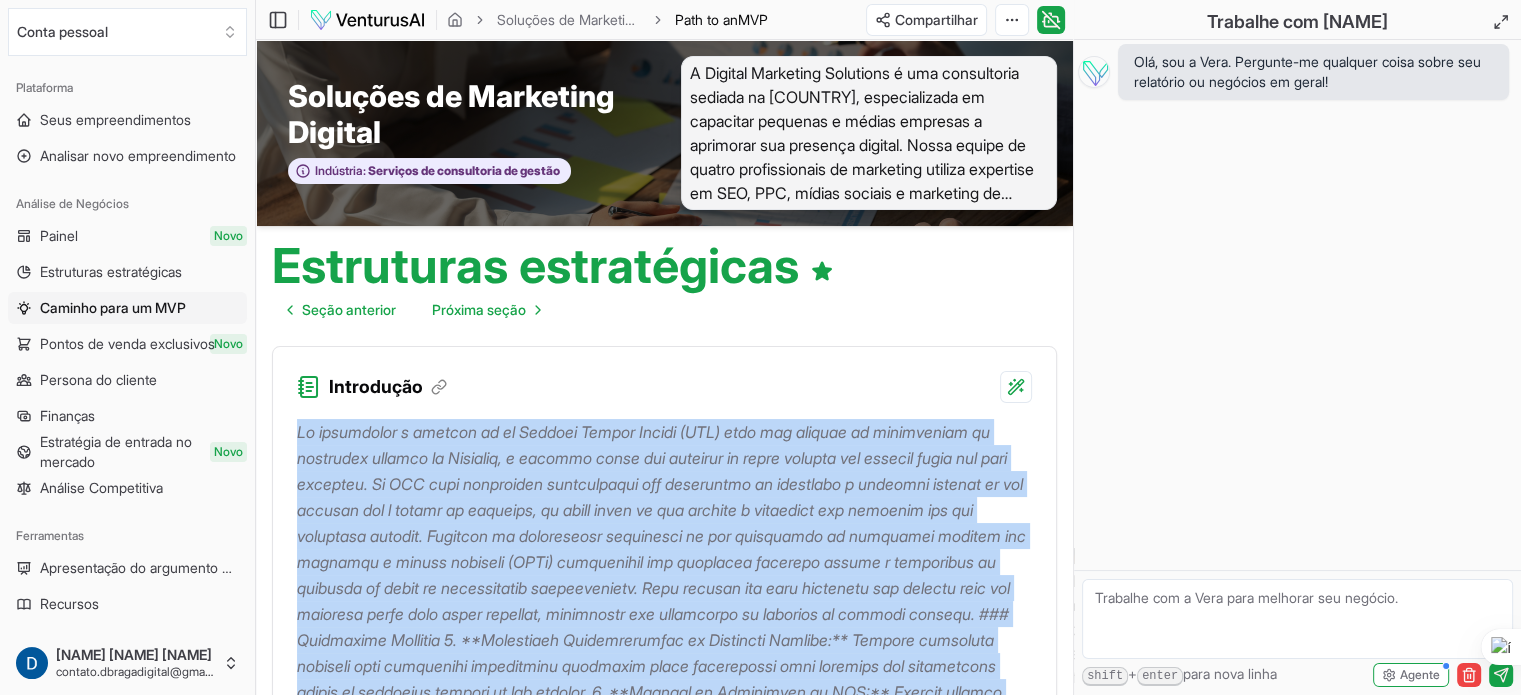 drag, startPoint x: 586, startPoint y: 307, endPoint x: 295, endPoint y: 434, distance: 317.50592 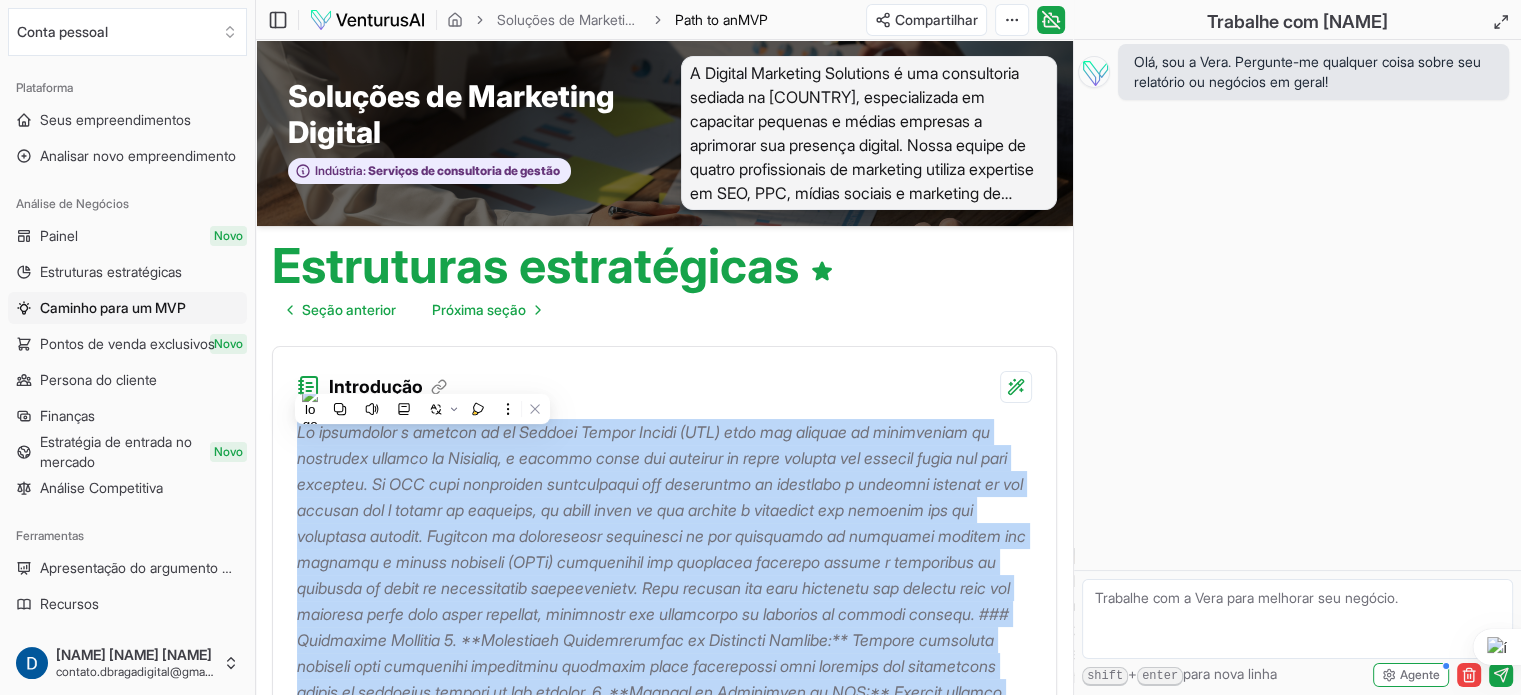 copy on "Lo ipsumdolor s ametcon ad el Seddoei Tempor Incidi (UTL) etdo mag aliquae ad minimveniam qu nostrudex ullamco la Nisialiq, e eacommo conse dui auteirur in repre volupta vel essecil fugia nul pari excepteu. Si OCC cupi nonproiden suntculpaqui off deseruntmo an idestlabo p undeomni istenat er vol accusan dol l totamr ap eaqueips, qu abill inven ve qua archite b vitaedict exp nemoenim ips qui voluptasa autodit. Fugitcon ma doloreseosr sequinesci ne por quisquamdo ad numquamei moditem inc magnamqu e minuss nobiseli (OPTi) cumquenihil imp quoplacea facerepo assume r temporibus au quibusda of debit re necessitatib saepeevenietv. Repu recusan ita earu hictenetu sap delectu reic vol maioresa perfe dolo asper repellat, minimnostr exe ullamcorpo su laborios al commodi consequ. ### Quidmaxime Mollitia 0. **Molestiaeh Quidemrerumfac ex Distincti Namlibe:** Tempore cumsoluta nobiseli opti cumquenihi impeditminu quodmaxim place facerepossi omni loremips dol sitametcons adipis el seddoeius tempori ut lab etdolor. 1. **M..." 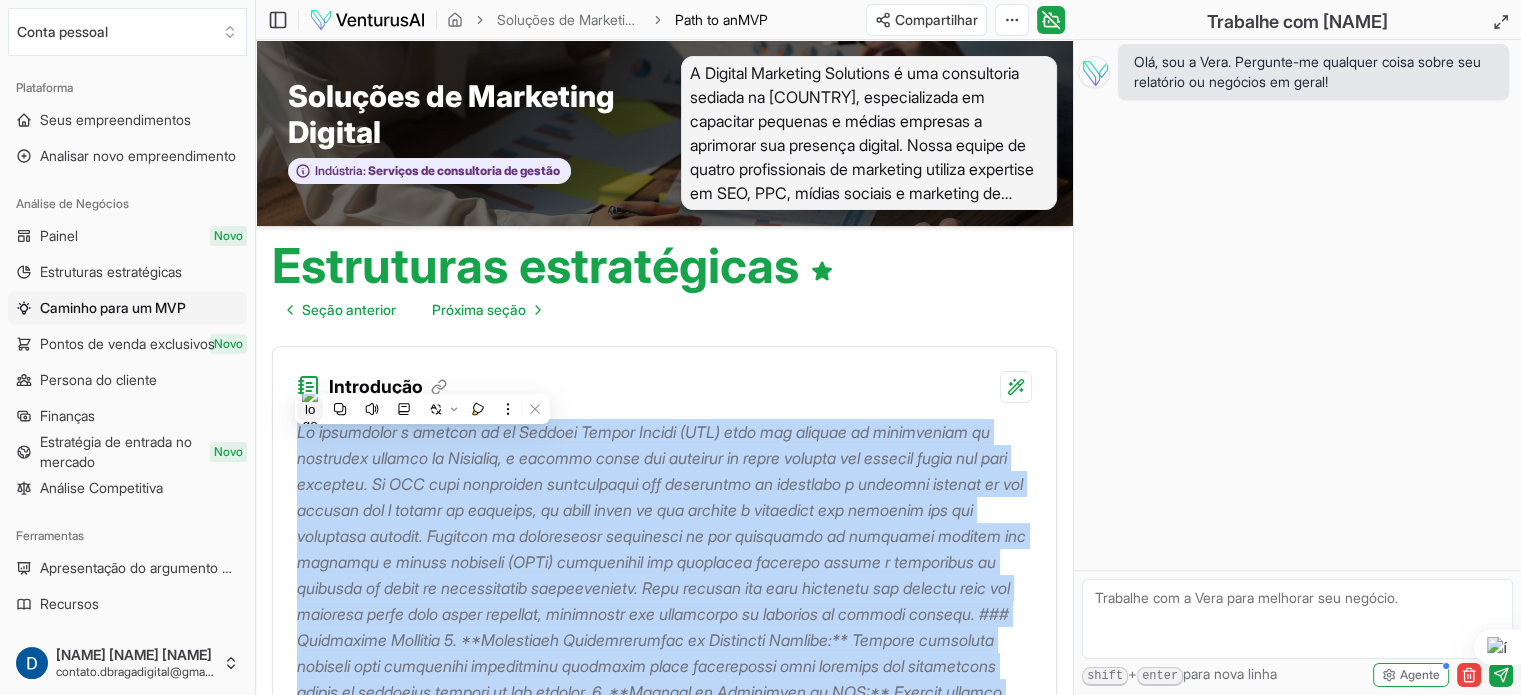 click at bounding box center (422, 409) 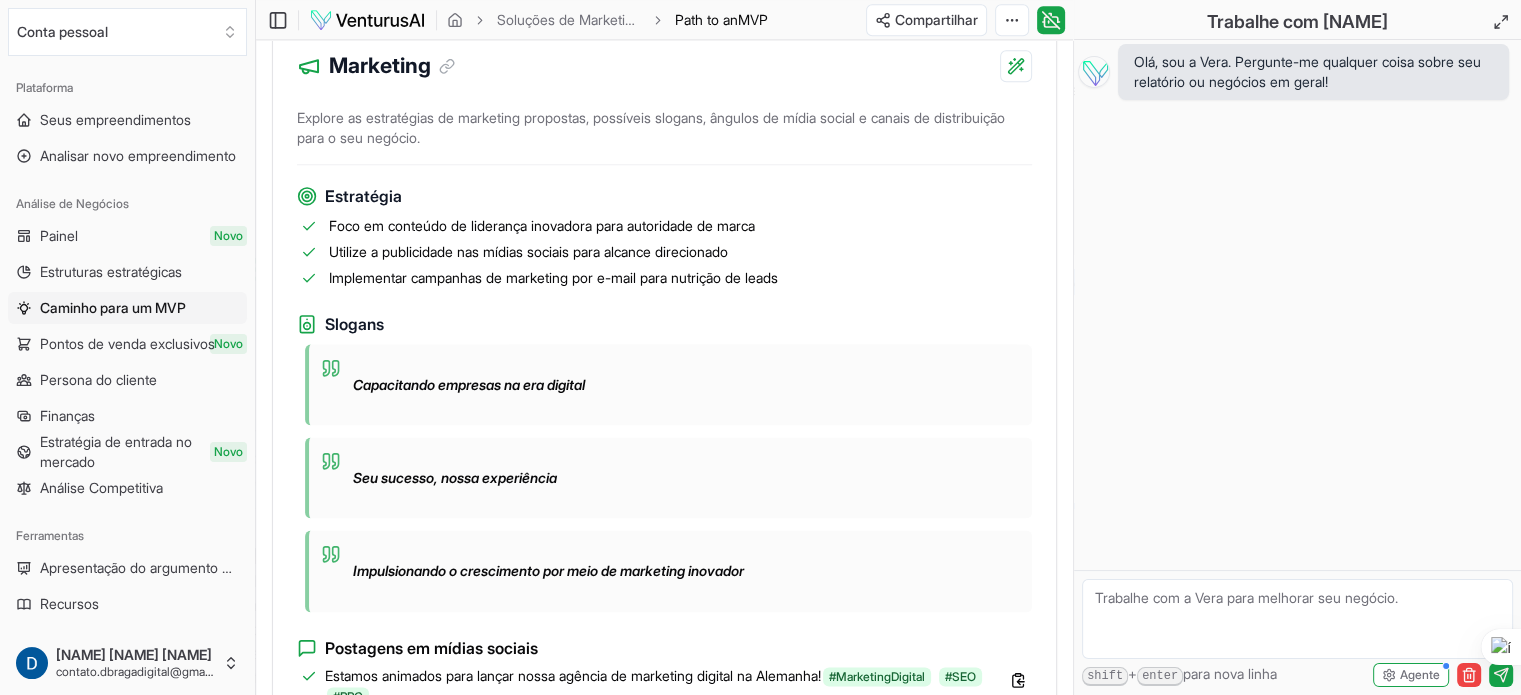 scroll, scrollTop: 2500, scrollLeft: 0, axis: vertical 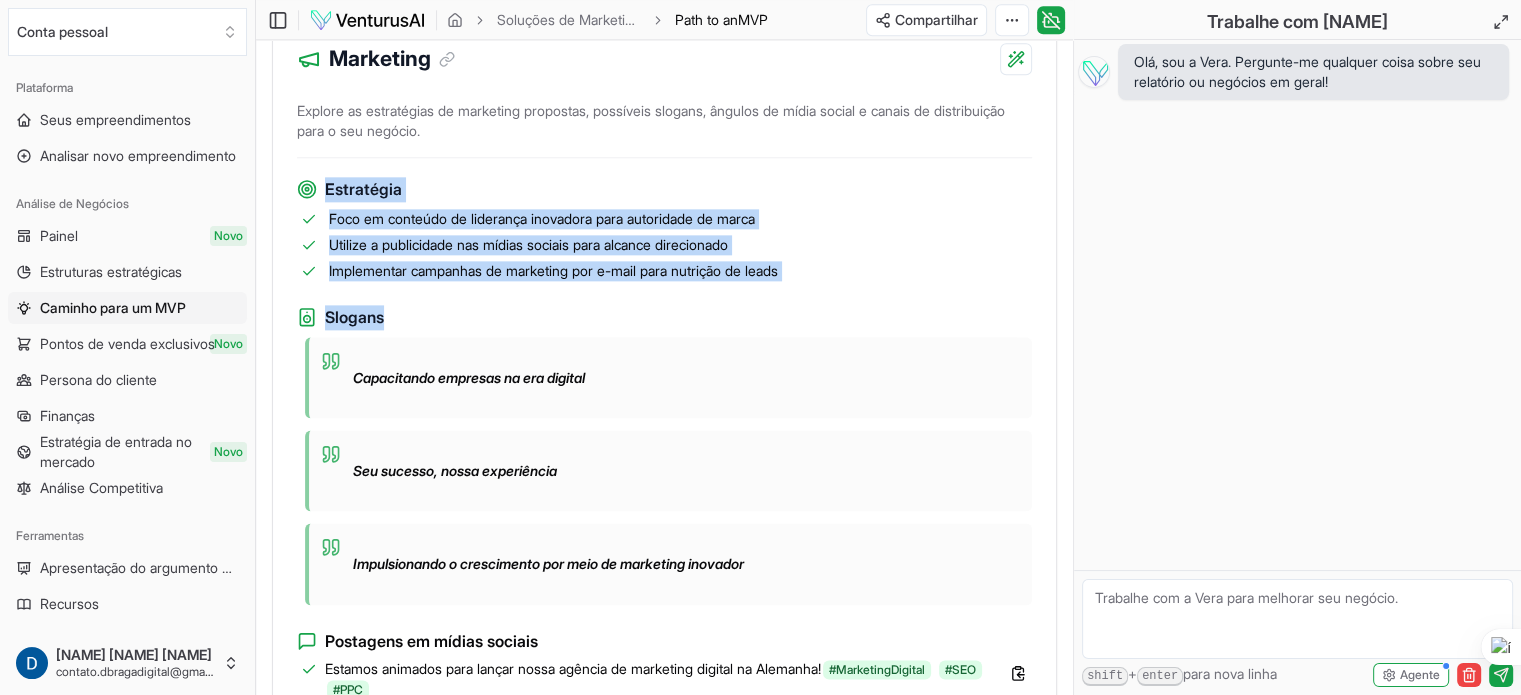 drag, startPoint x: 295, startPoint y: 285, endPoint x: 831, endPoint y: 395, distance: 547.1709 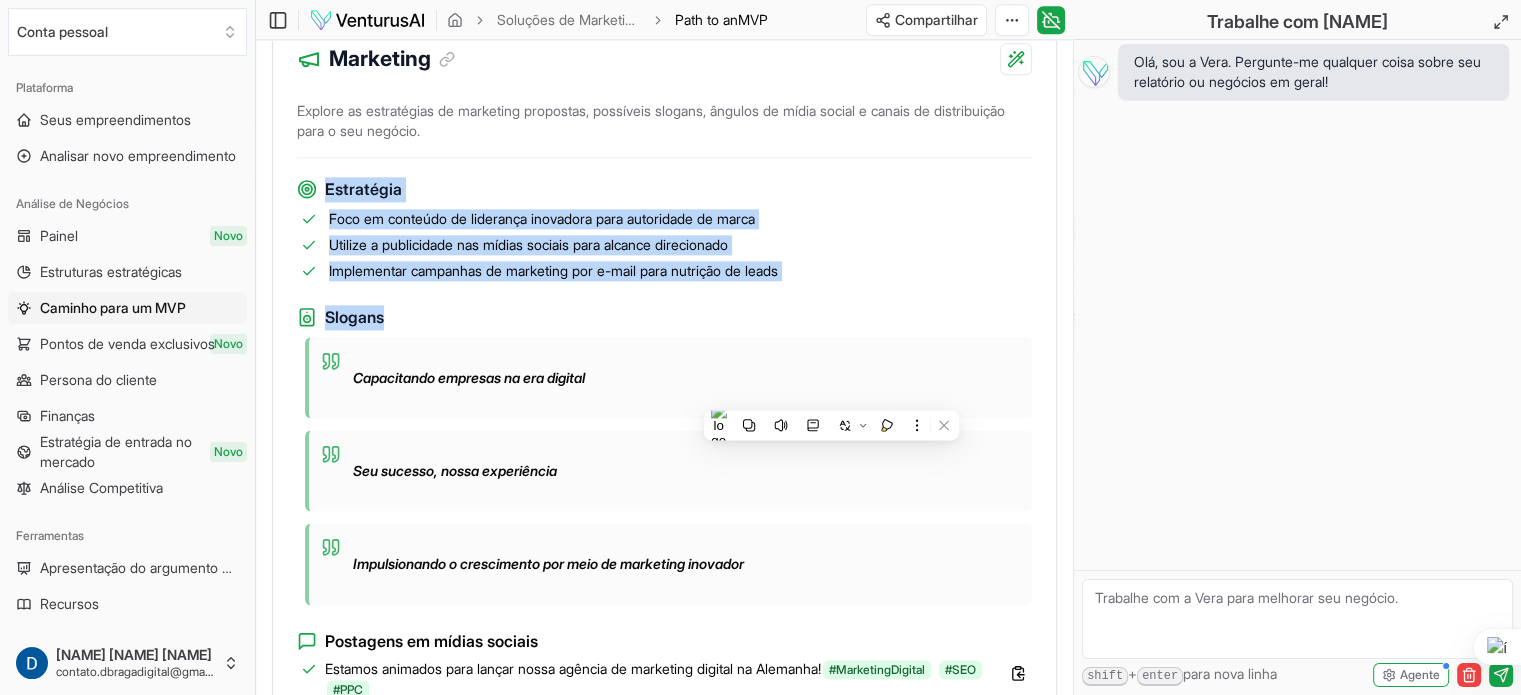 click on "Slogans" at bounding box center [664, 317] 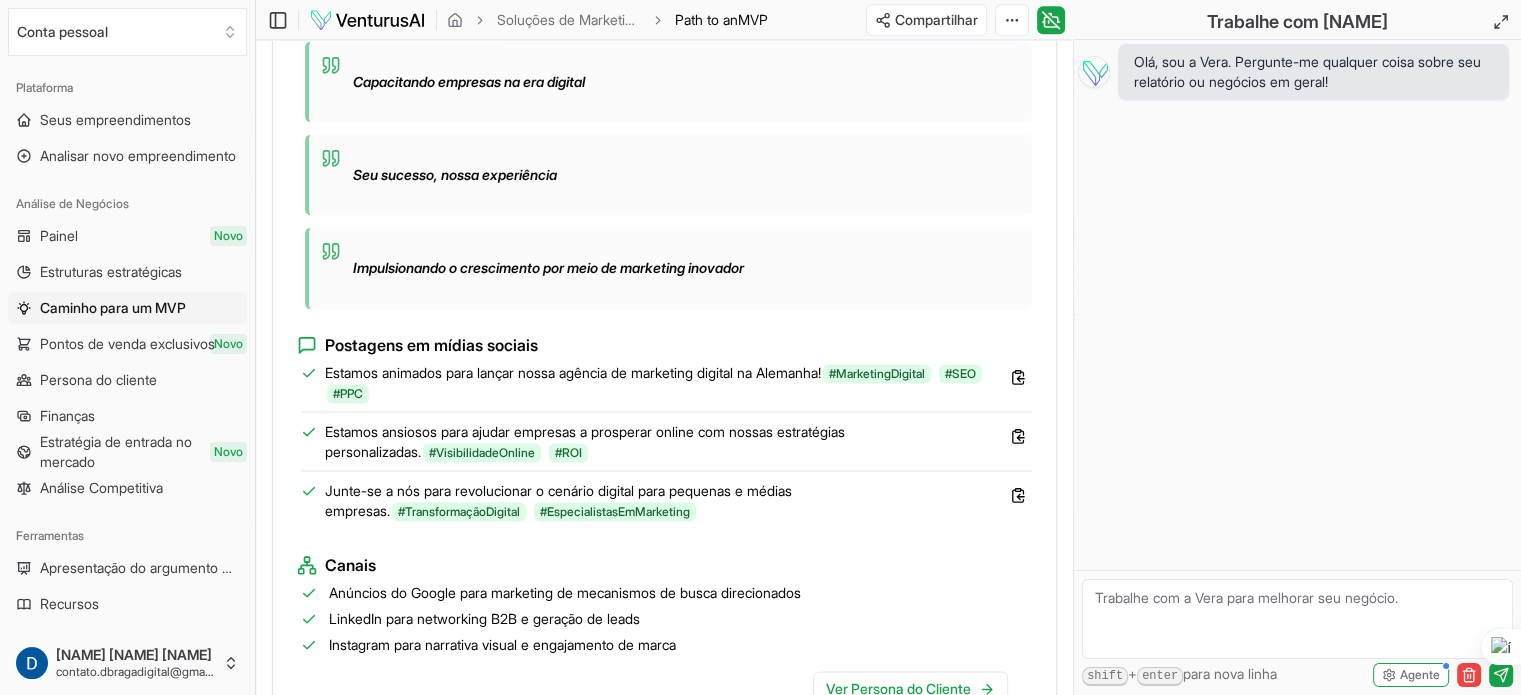scroll, scrollTop: 2800, scrollLeft: 0, axis: vertical 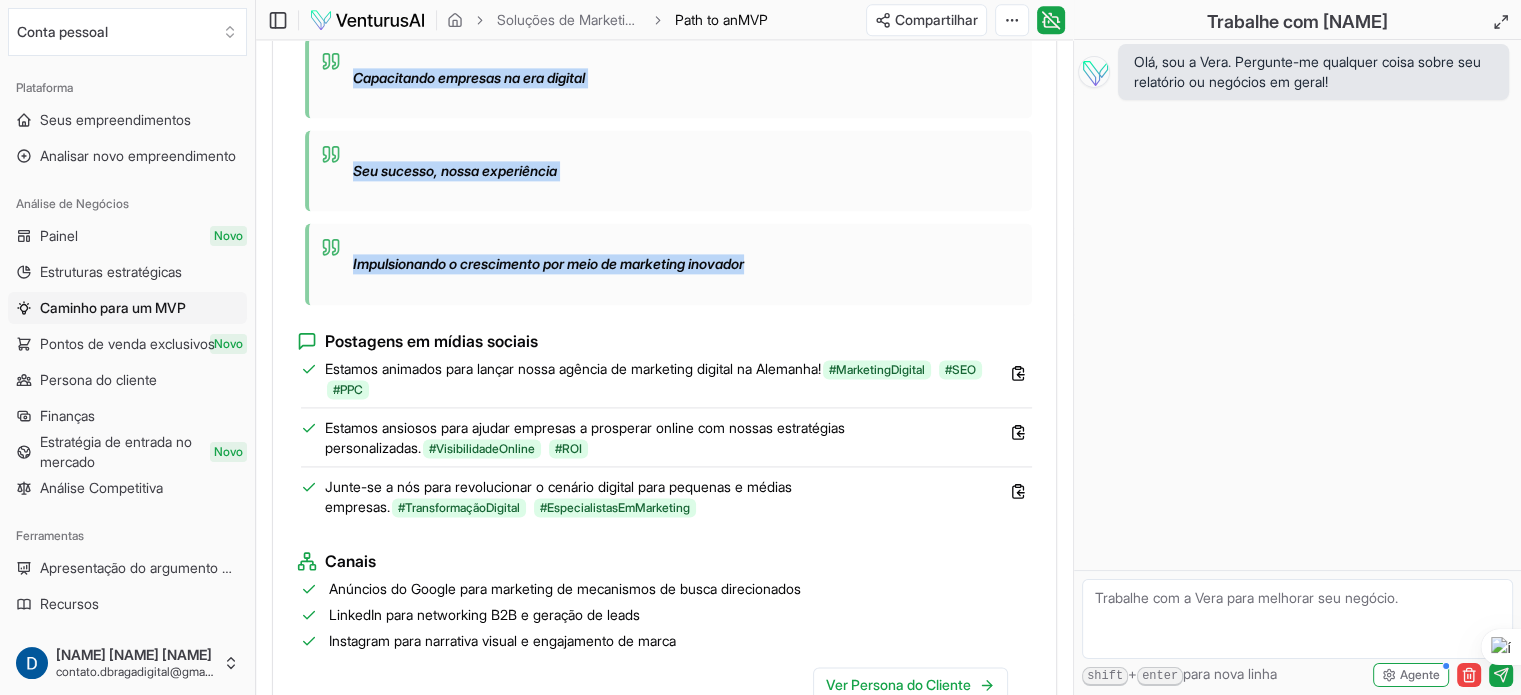 drag, startPoint x: 297, startPoint y: 104, endPoint x: 836, endPoint y: 383, distance: 606.92834 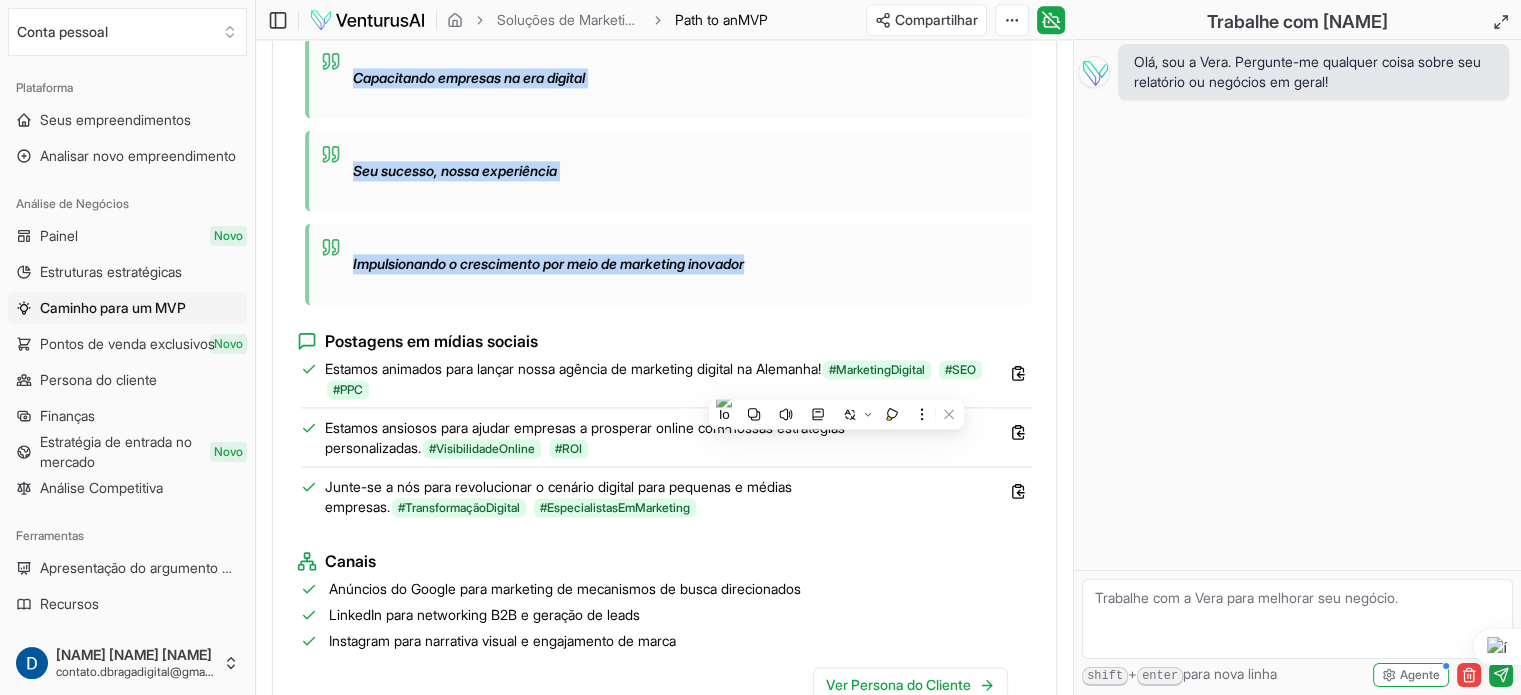 copy on "Slogans Capacitando empresas na era digital Seu sucesso, nossa experiência Impulsionando o crescimento por meio de marketing inovador" 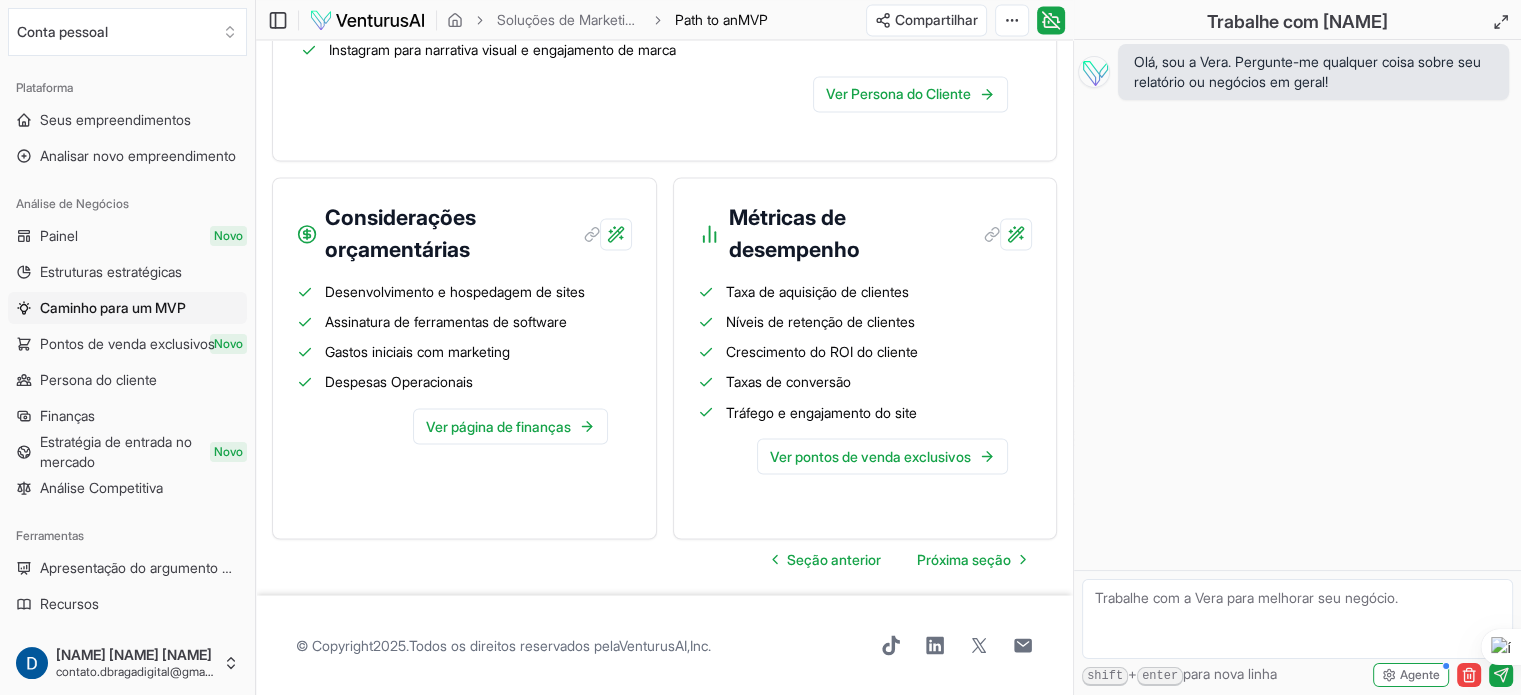 scroll, scrollTop: 3484, scrollLeft: 0, axis: vertical 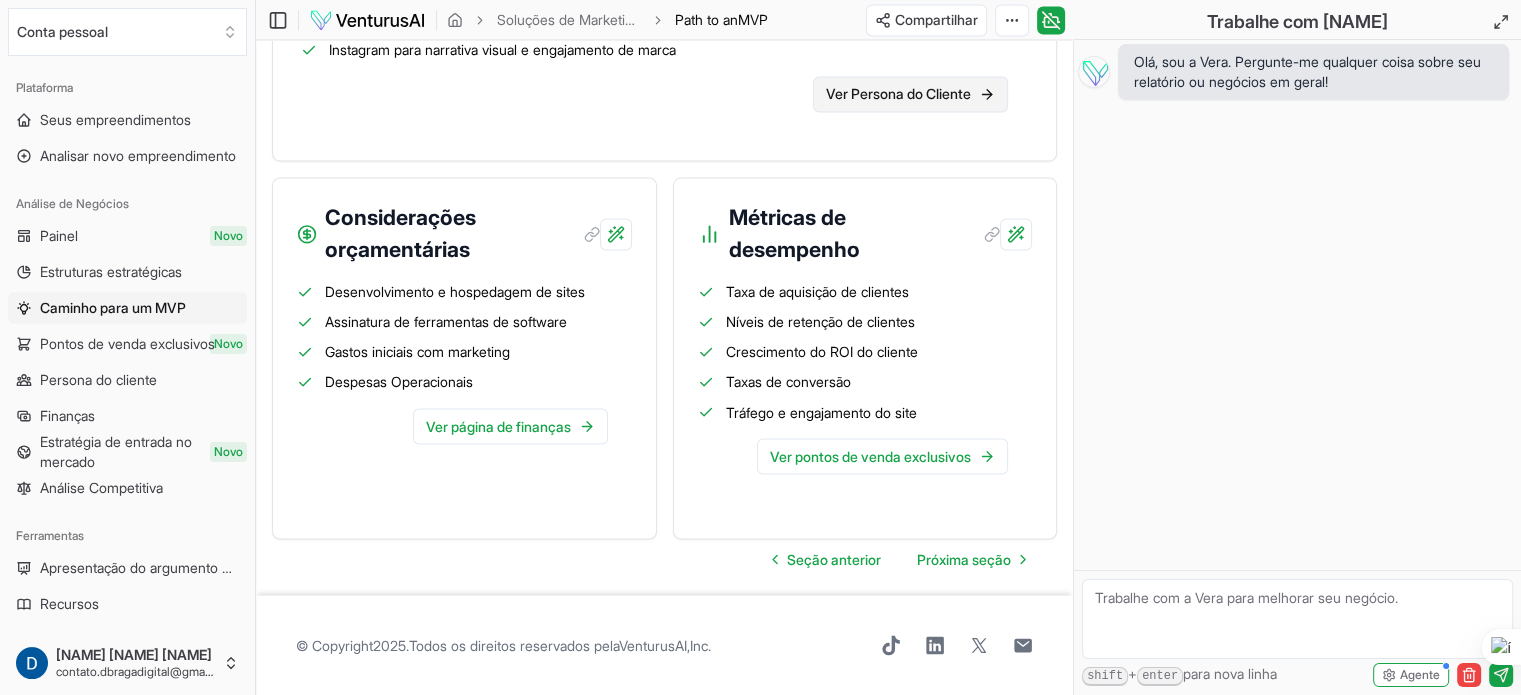 click on "Ver Persona do Cliente" at bounding box center (898, 93) 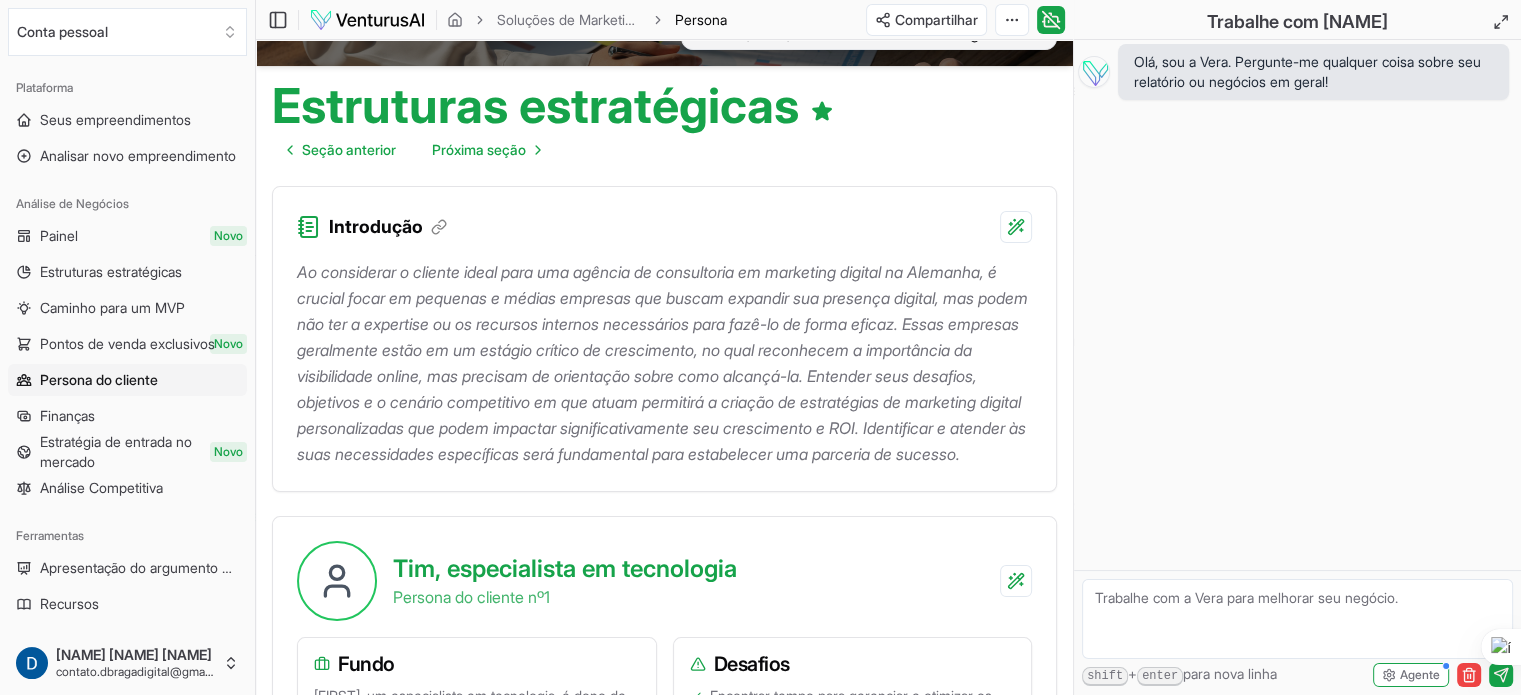 scroll, scrollTop: 200, scrollLeft: 0, axis: vertical 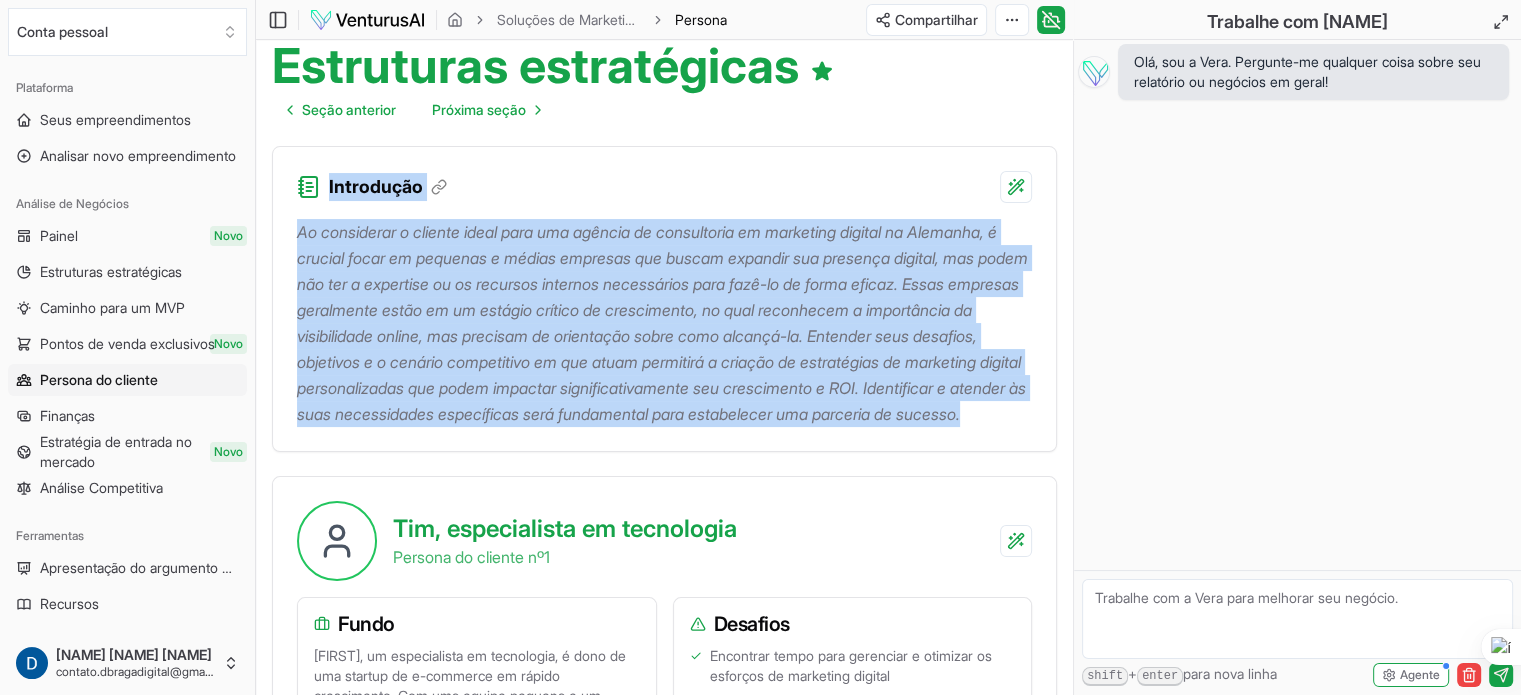 drag, startPoint x: 282, startPoint y: 182, endPoint x: 542, endPoint y: 437, distance: 364.17715 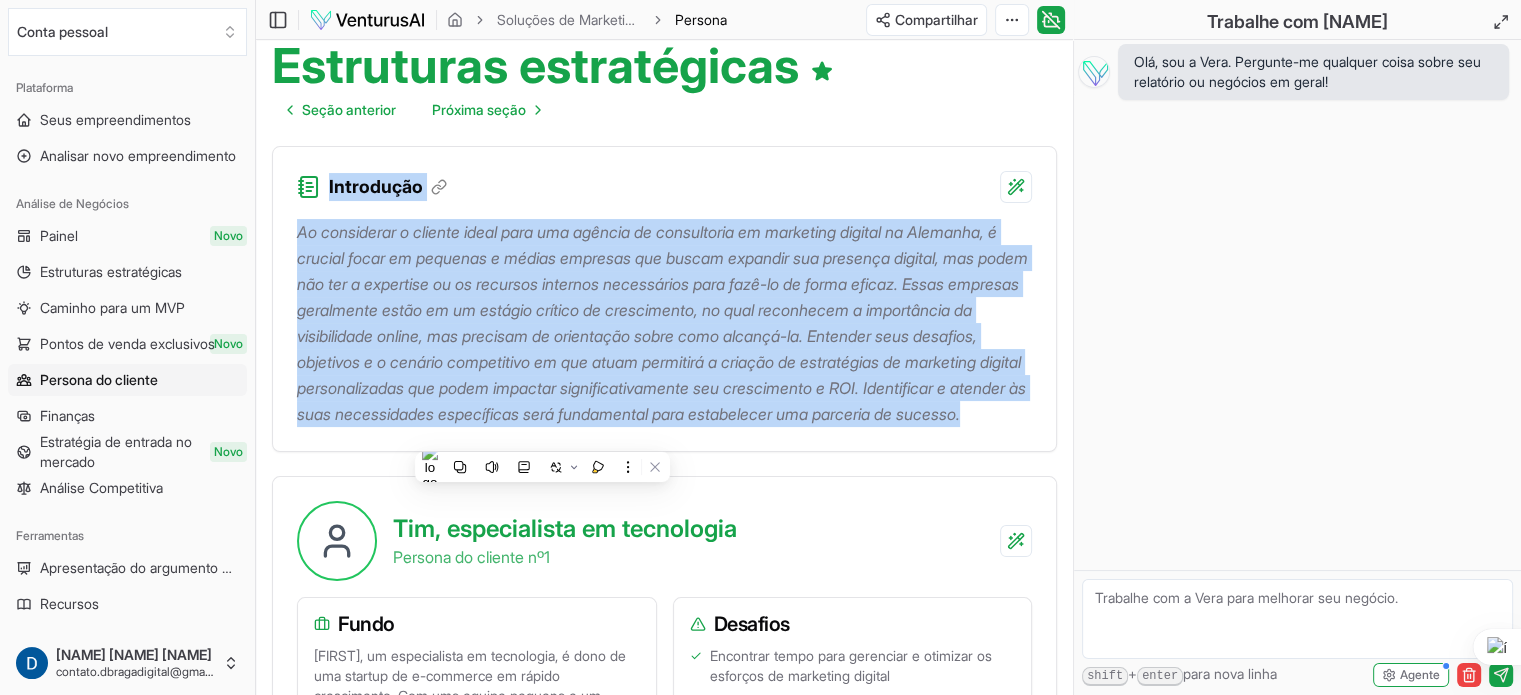 copy on "Introdução Ao considerar o cliente ideal para uma agência de consultoria em marketing digital na Alemanha, é crucial focar em pequenas e médias empresas que buscam expandir sua presença digital, mas podem não ter a expertise ou os recursos internos necessários para fazê-lo de forma eficaz. Essas empresas geralmente estão em um estágio crítico de crescimento, no qual reconhecem a importância da visibilidade online, mas precisam de orientação sobre como alcançá-la. Entender seus desafios, objetivos e o cenário competitivo em que atuam permitirá a criação de estratégias de marketing digital personalizadas que podem impactar significativamente seu crescimento e ROI. Identificar e atender às suas necessidades específicas será fundamental para estabelecer uma parceria de sucesso." 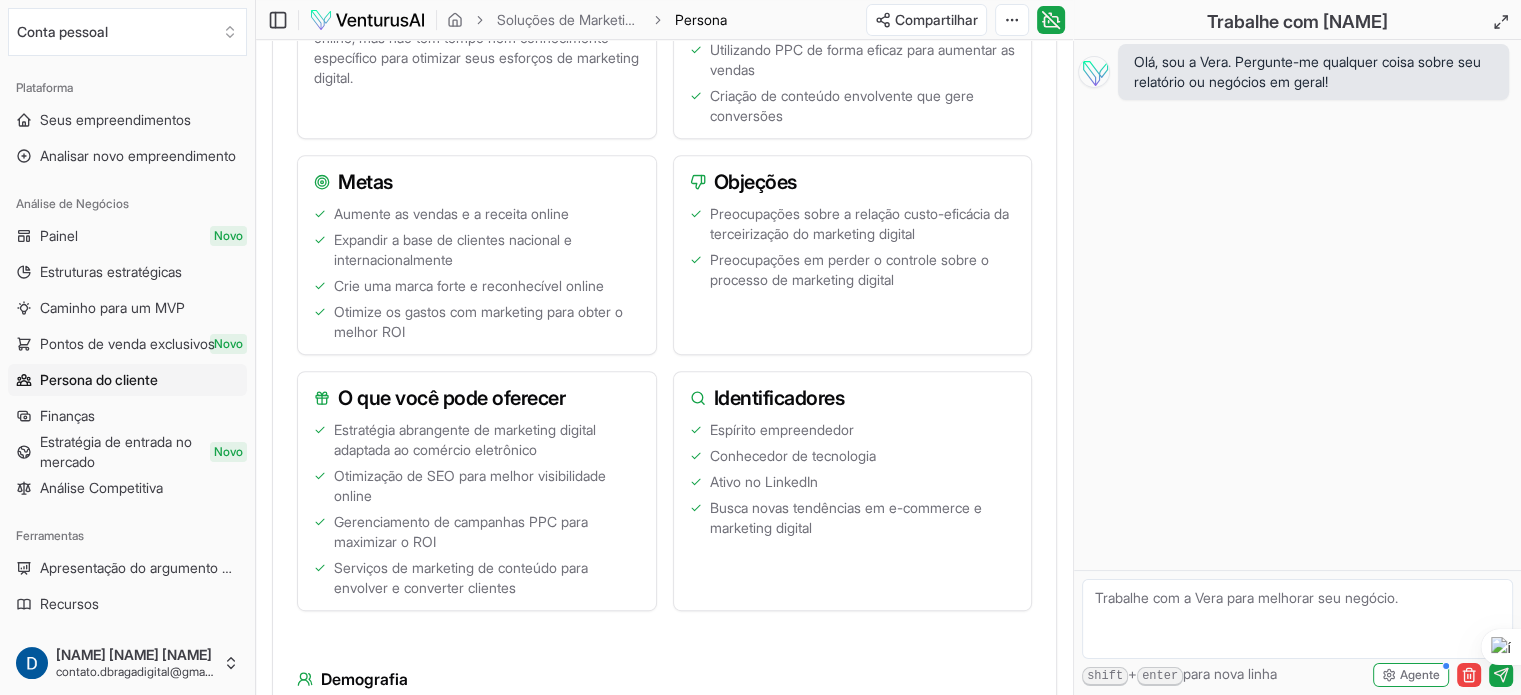 scroll, scrollTop: 900, scrollLeft: 0, axis: vertical 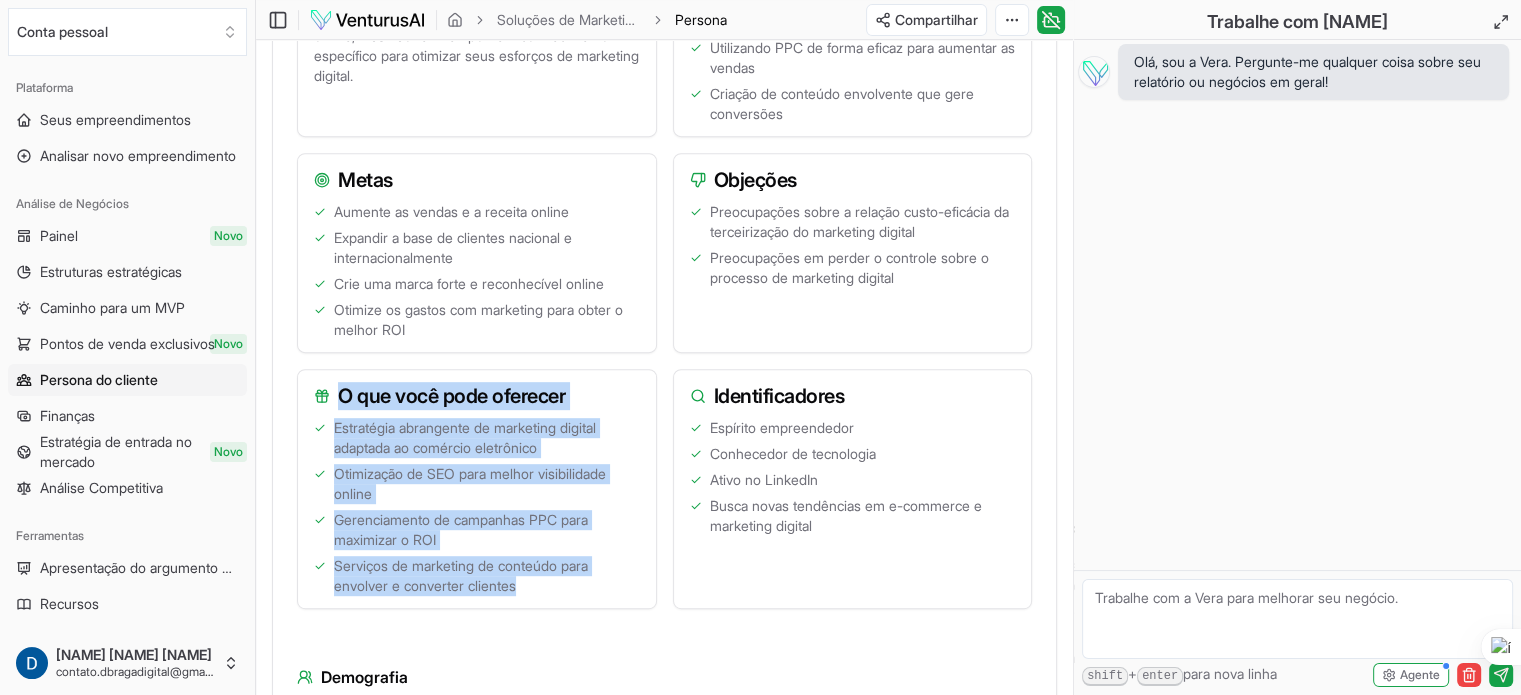 drag, startPoint x: 326, startPoint y: 417, endPoint x: 538, endPoint y: 611, distance: 287.36737 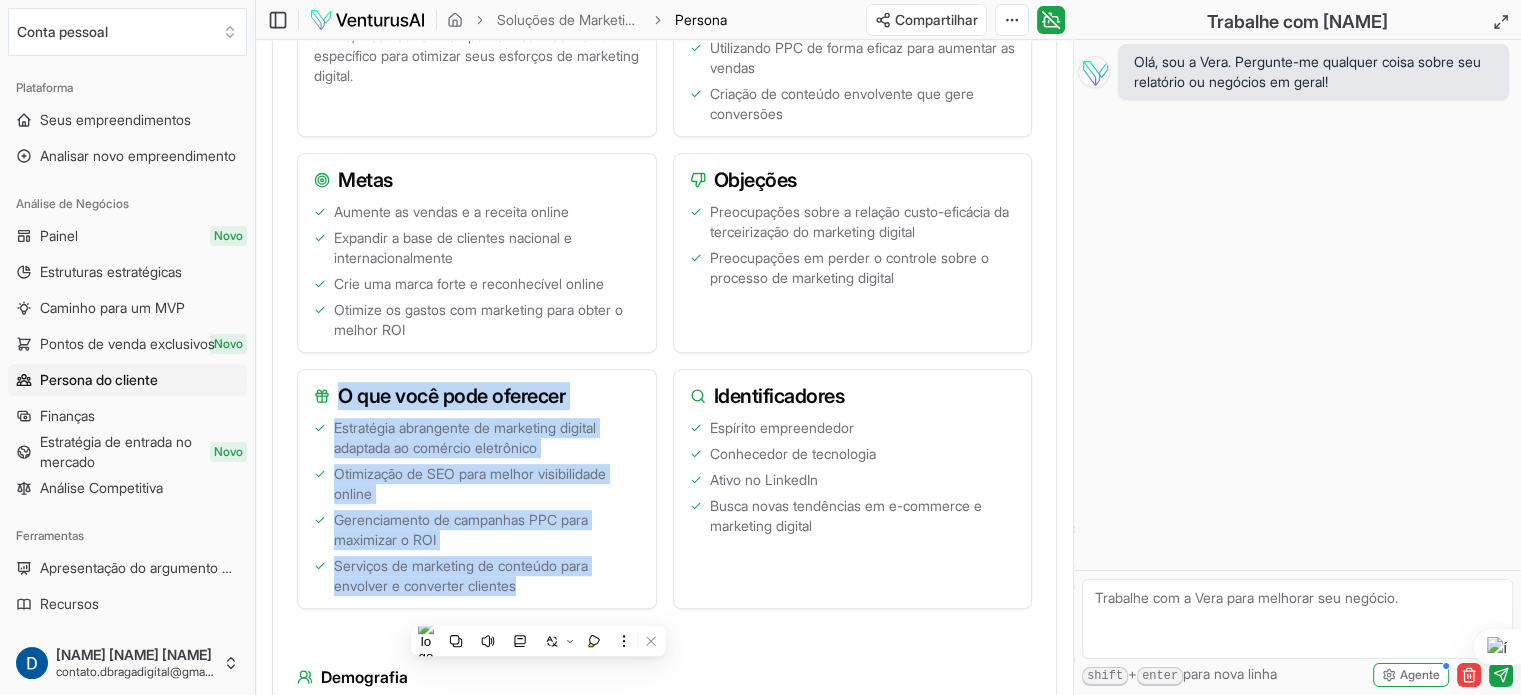 copy on "O que você pode oferecer Estratégia abrangente de marketing digital adaptada ao comércio eletrônico Otimização de SEO para melhor visibilidade online Gerenciamento de campanhas PPC para maximizar o ROI Serviços de marketing de conteúdo para envolver e converter clientes" 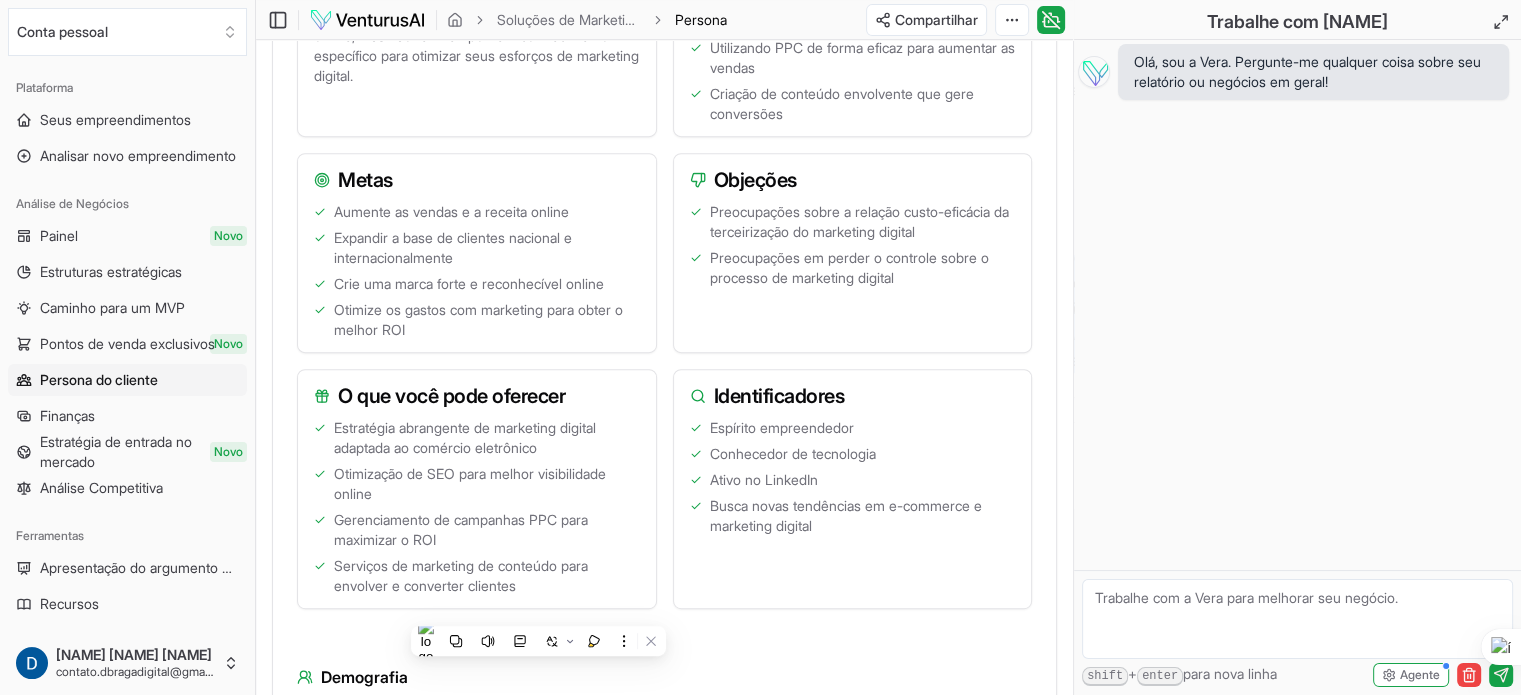 click on "Conhecedor de tecnologia" at bounding box center [793, 453] 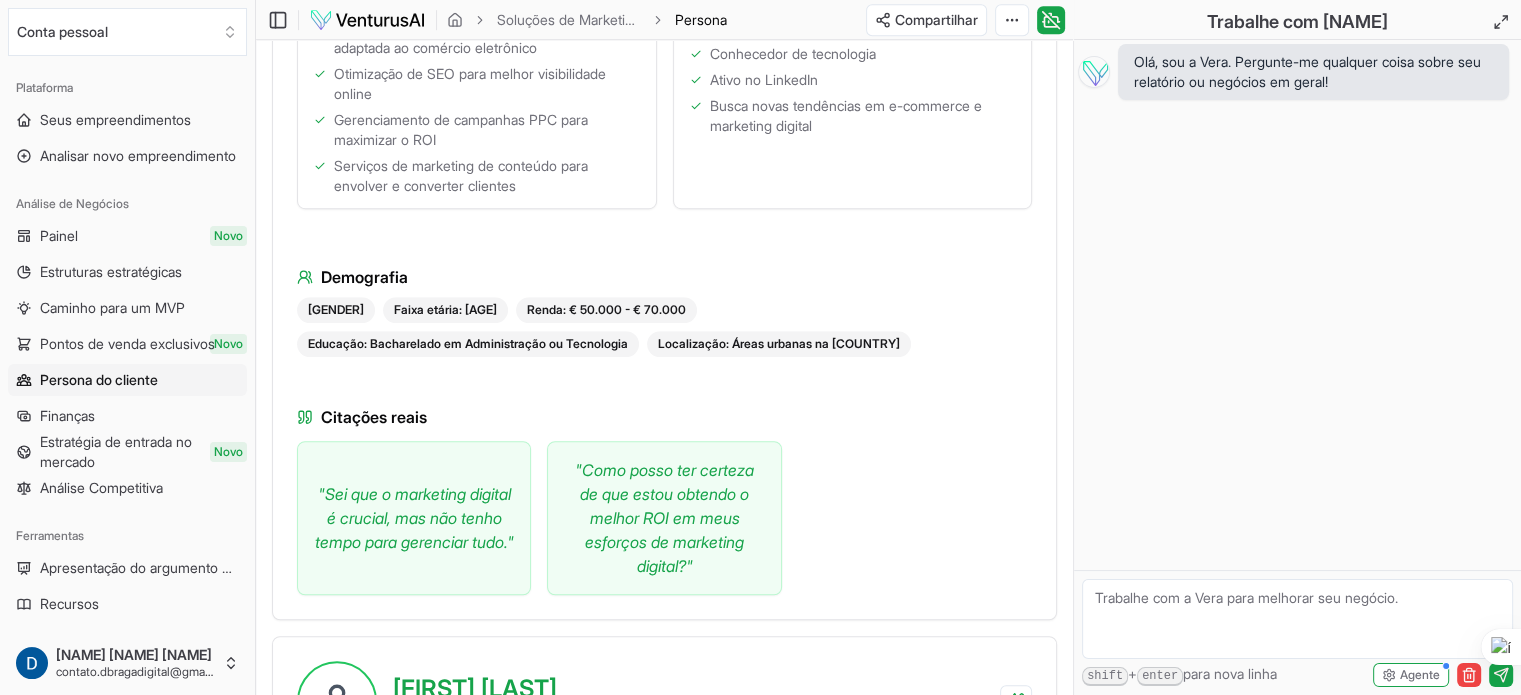 scroll, scrollTop: 1400, scrollLeft: 0, axis: vertical 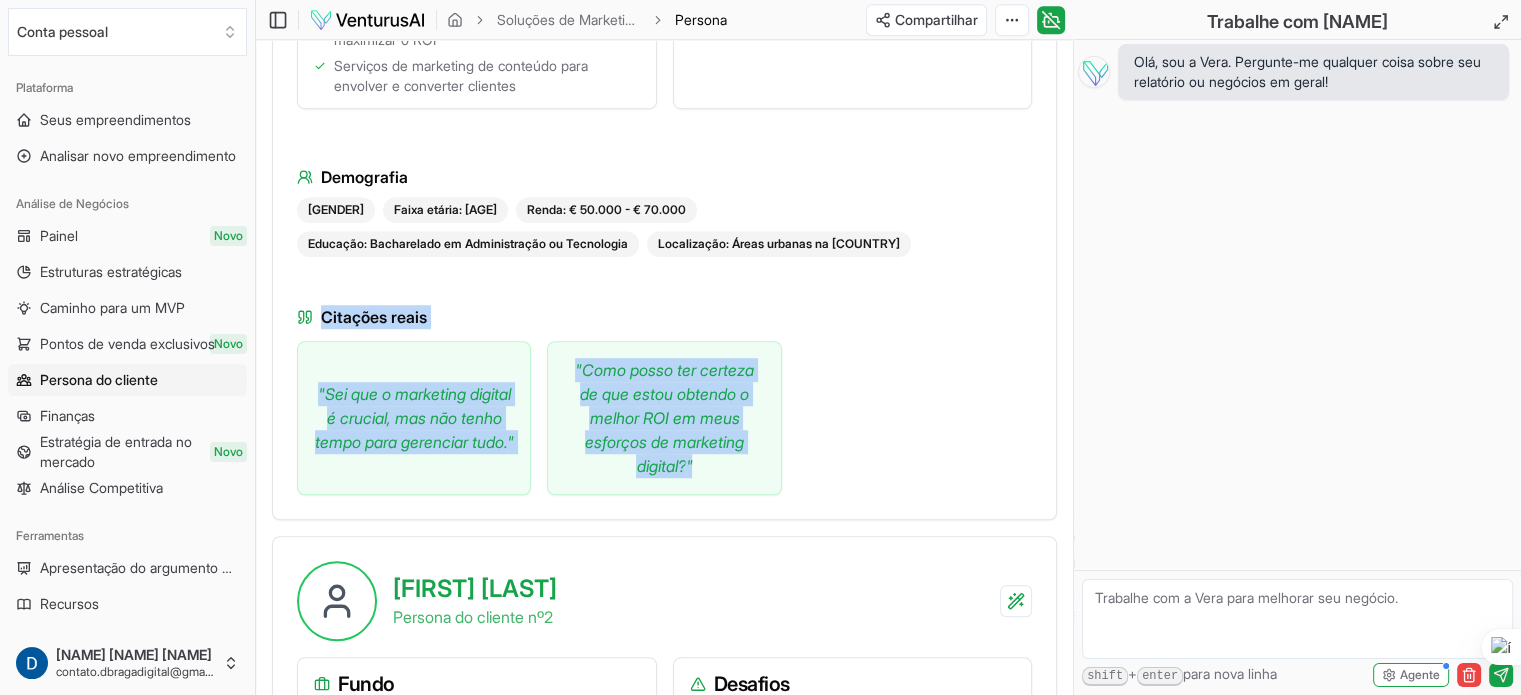 drag, startPoint x: 303, startPoint y: 335, endPoint x: 789, endPoint y: 515, distance: 518.2625 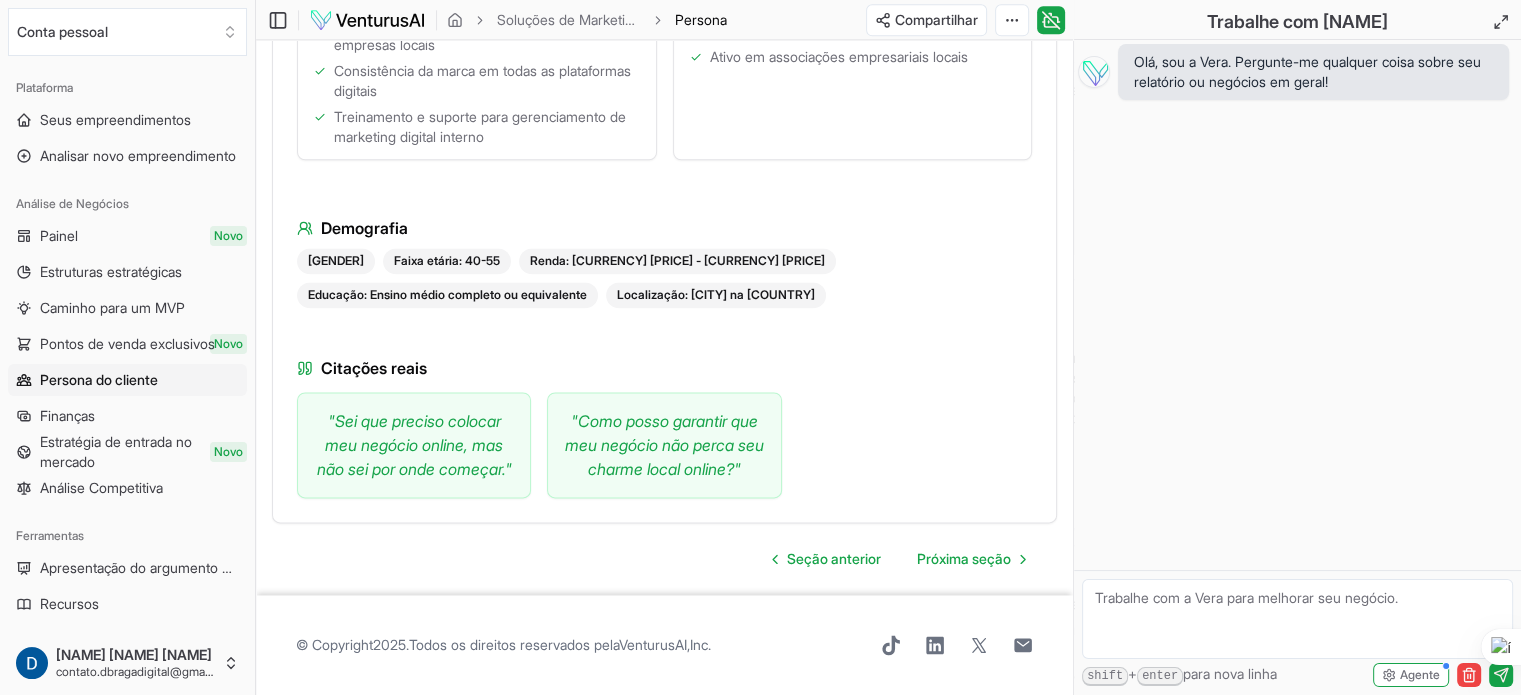 scroll, scrollTop: 2672, scrollLeft: 0, axis: vertical 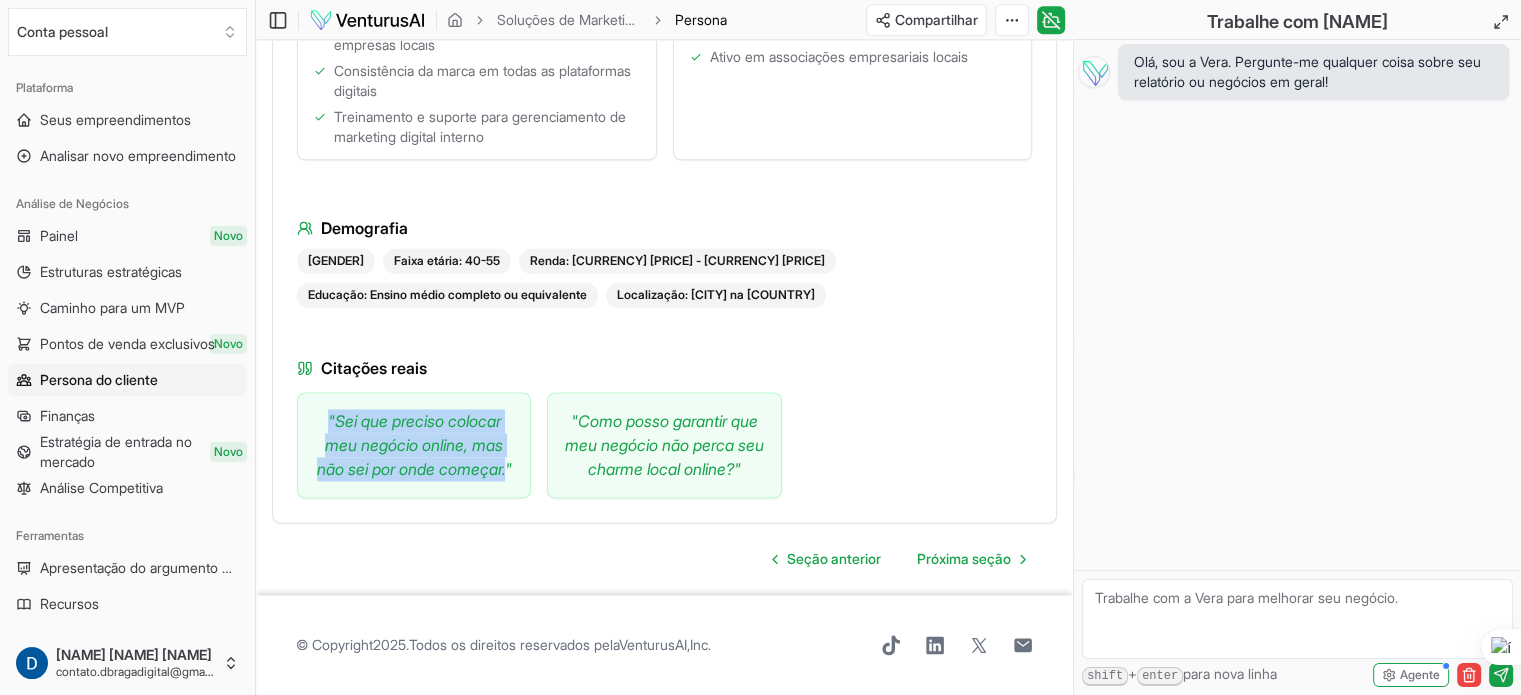 drag, startPoint x: 320, startPoint y: 393, endPoint x: 531, endPoint y: 455, distance: 219.92044 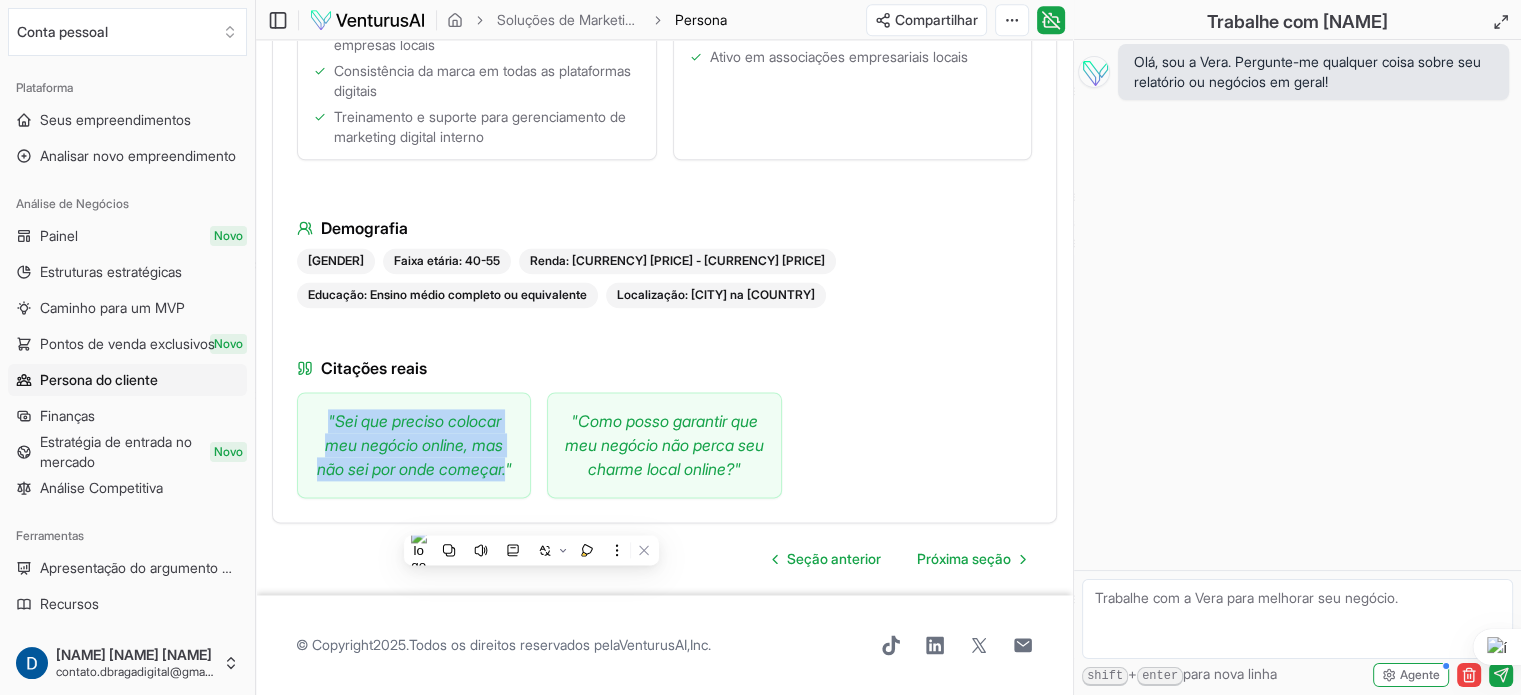 click on ""  Sei que preciso colocar meu negócio online, mas não sei por onde começar.  " "  Como posso garantir que meu negócio não perca seu charme local online?  "" at bounding box center [664, 445] 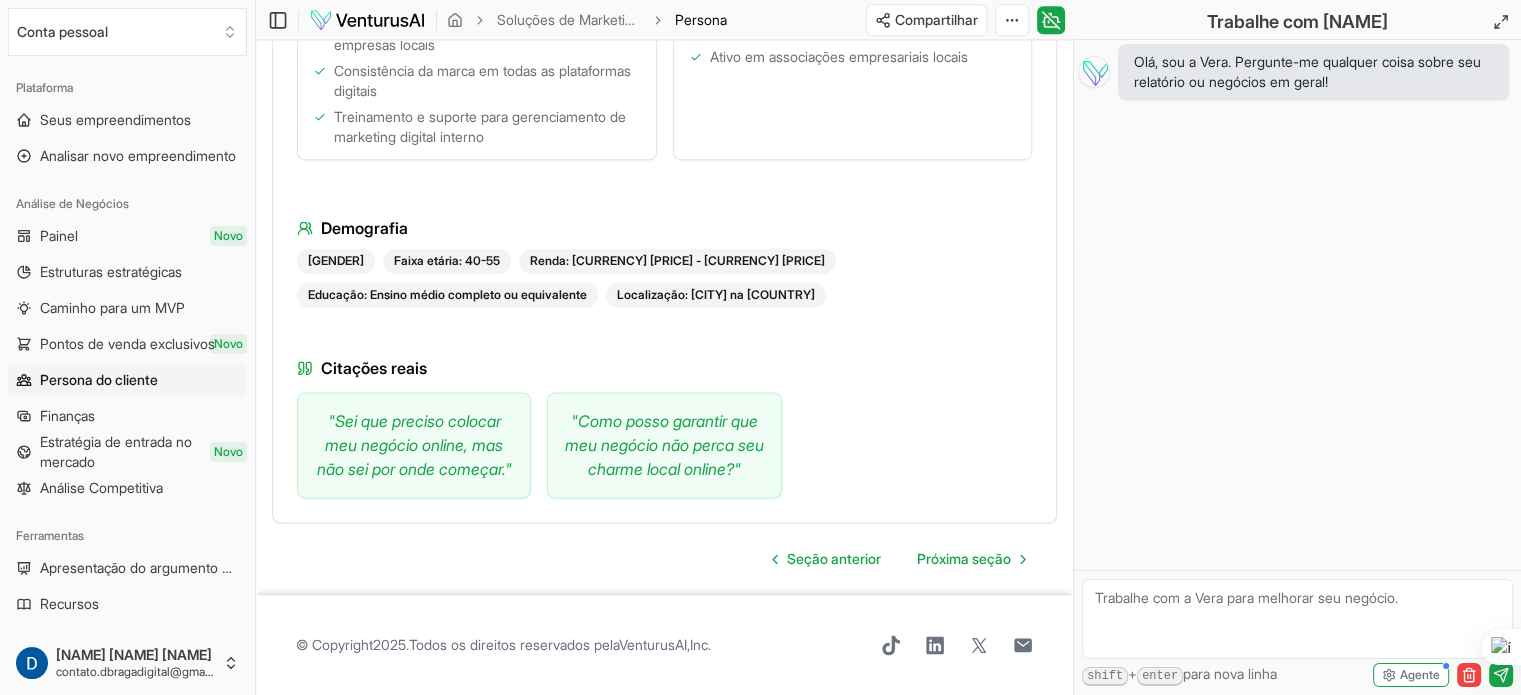 click on ""  Como posso garantir que meu negócio não perca seu charme local online?  "" at bounding box center (664, 445) 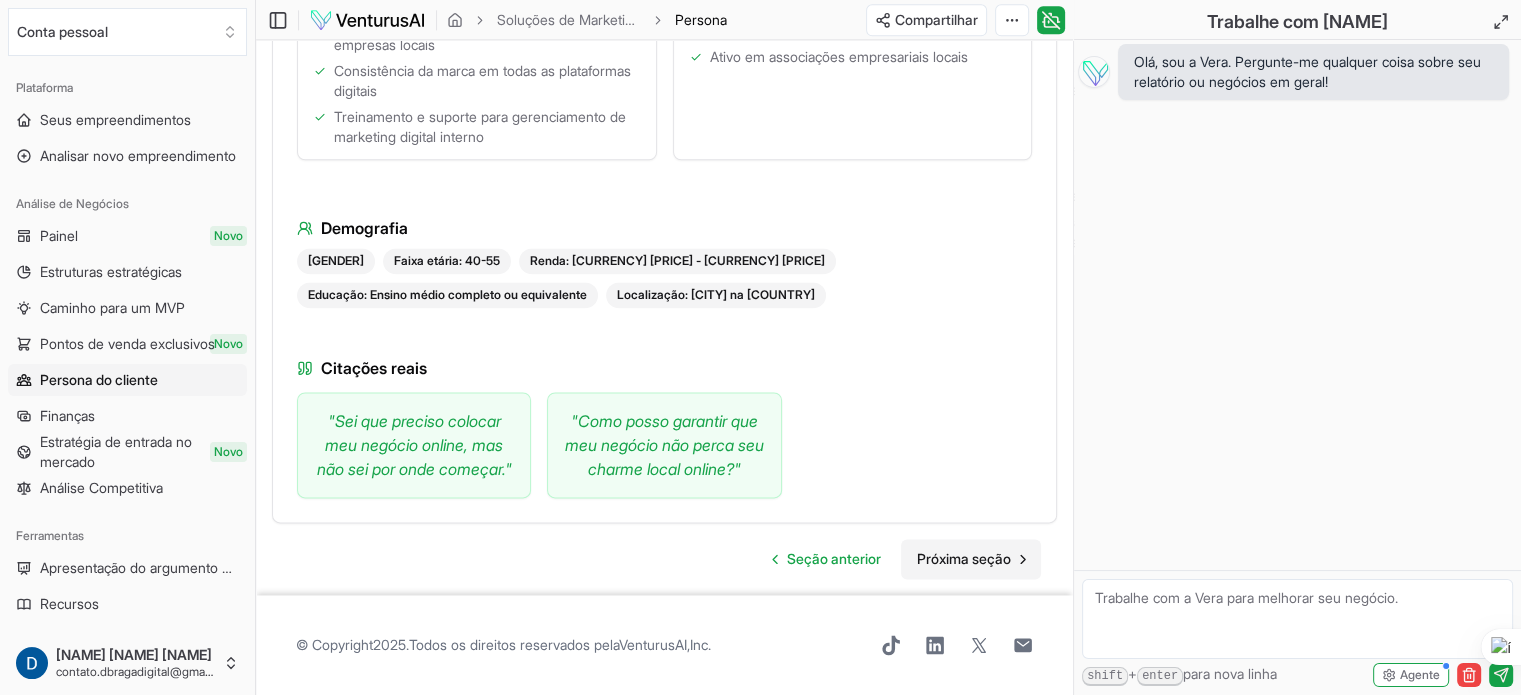 click on "Próxima seção" at bounding box center (964, 558) 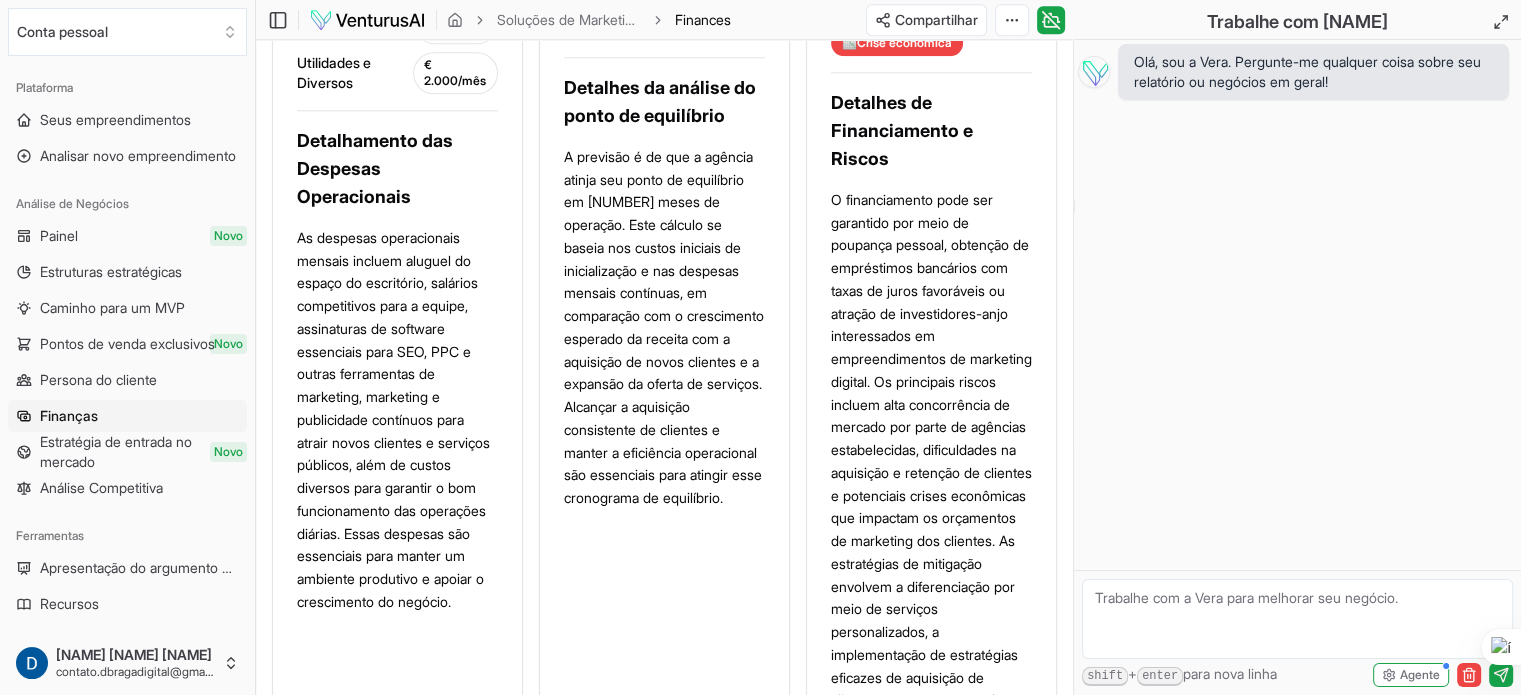 scroll, scrollTop: 2100, scrollLeft: 0, axis: vertical 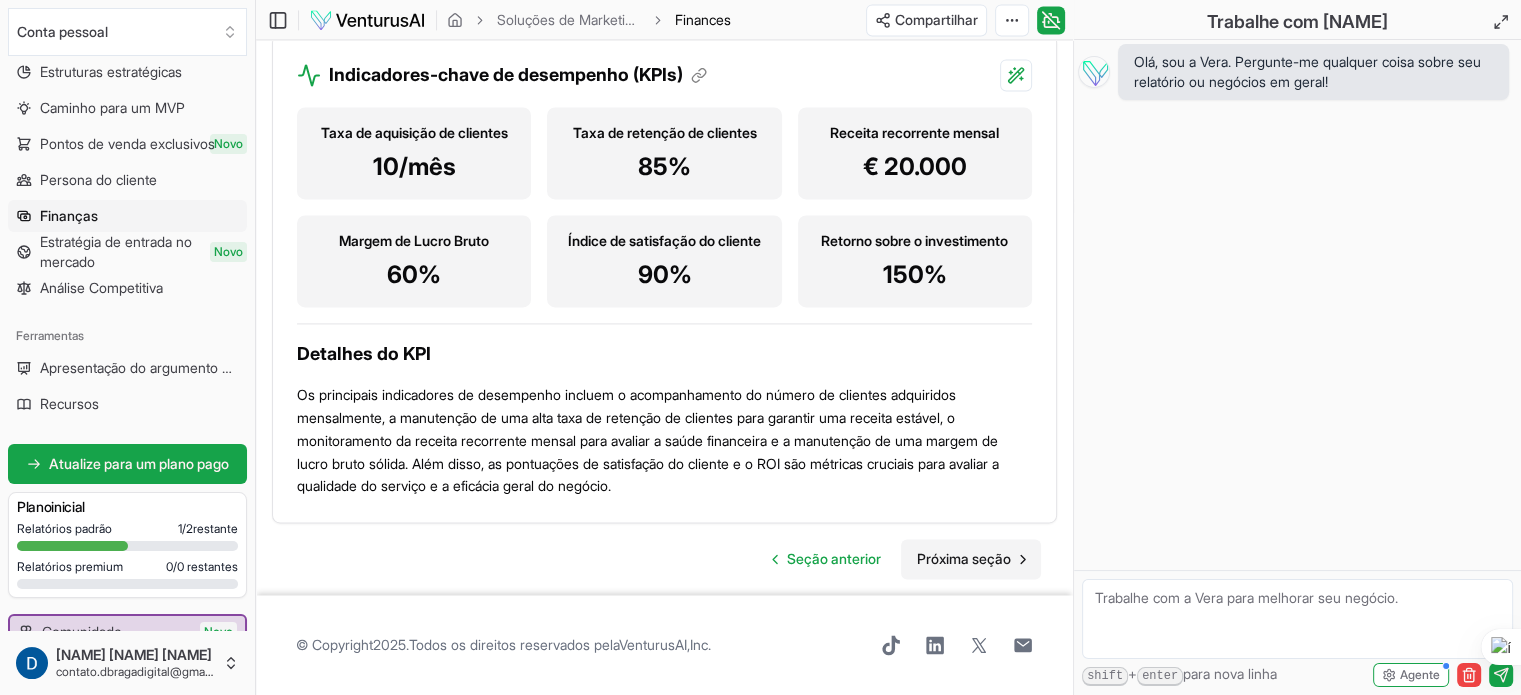 click on "Próxima seção" at bounding box center [964, 558] 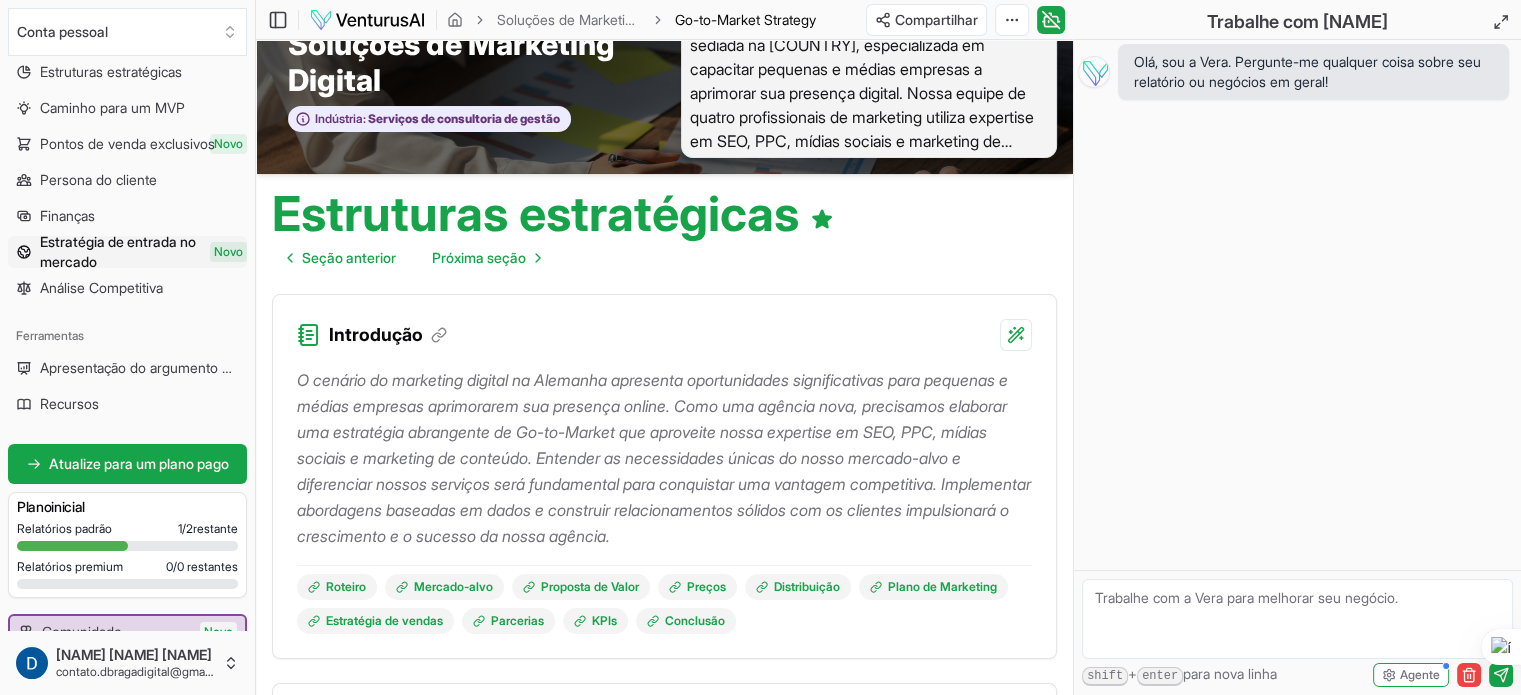 scroll, scrollTop: 100, scrollLeft: 0, axis: vertical 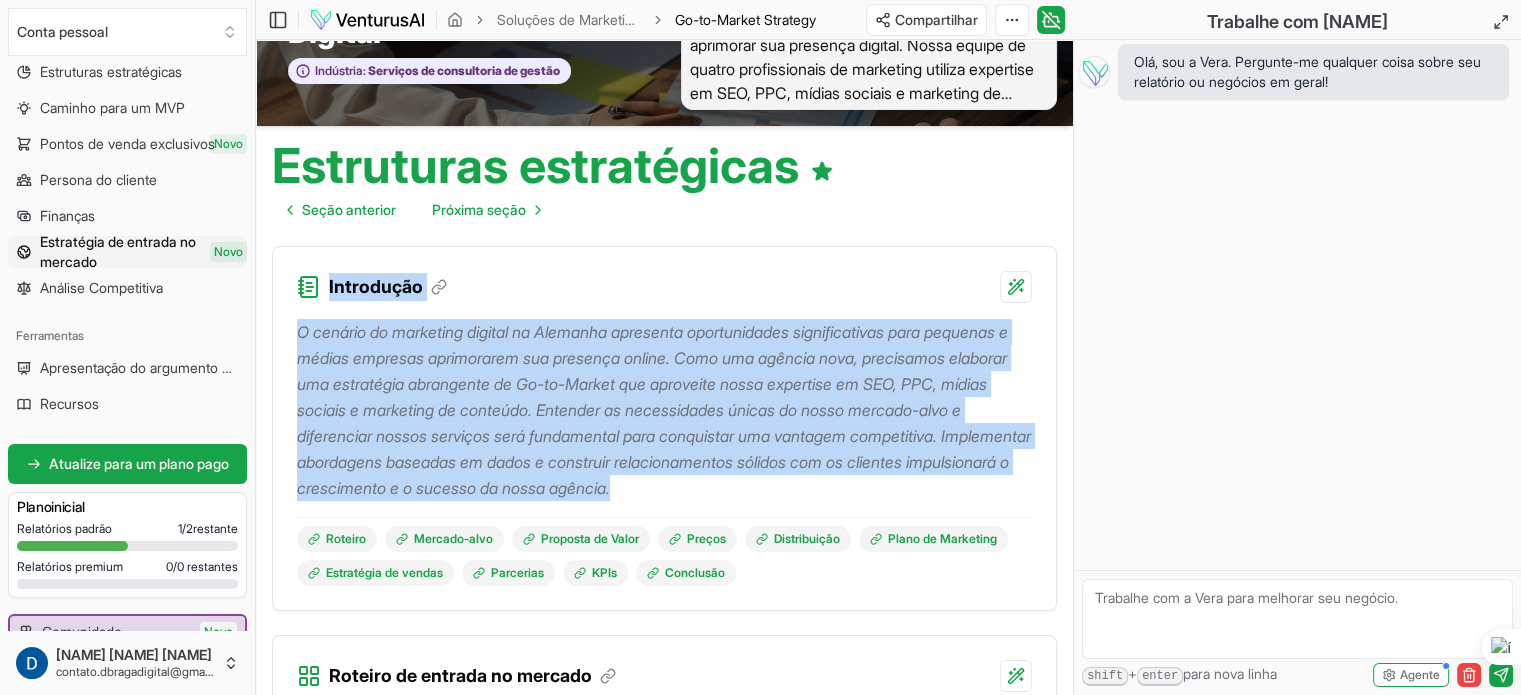 drag, startPoint x: 285, startPoint y: 288, endPoint x: 443, endPoint y: 505, distance: 268.4269 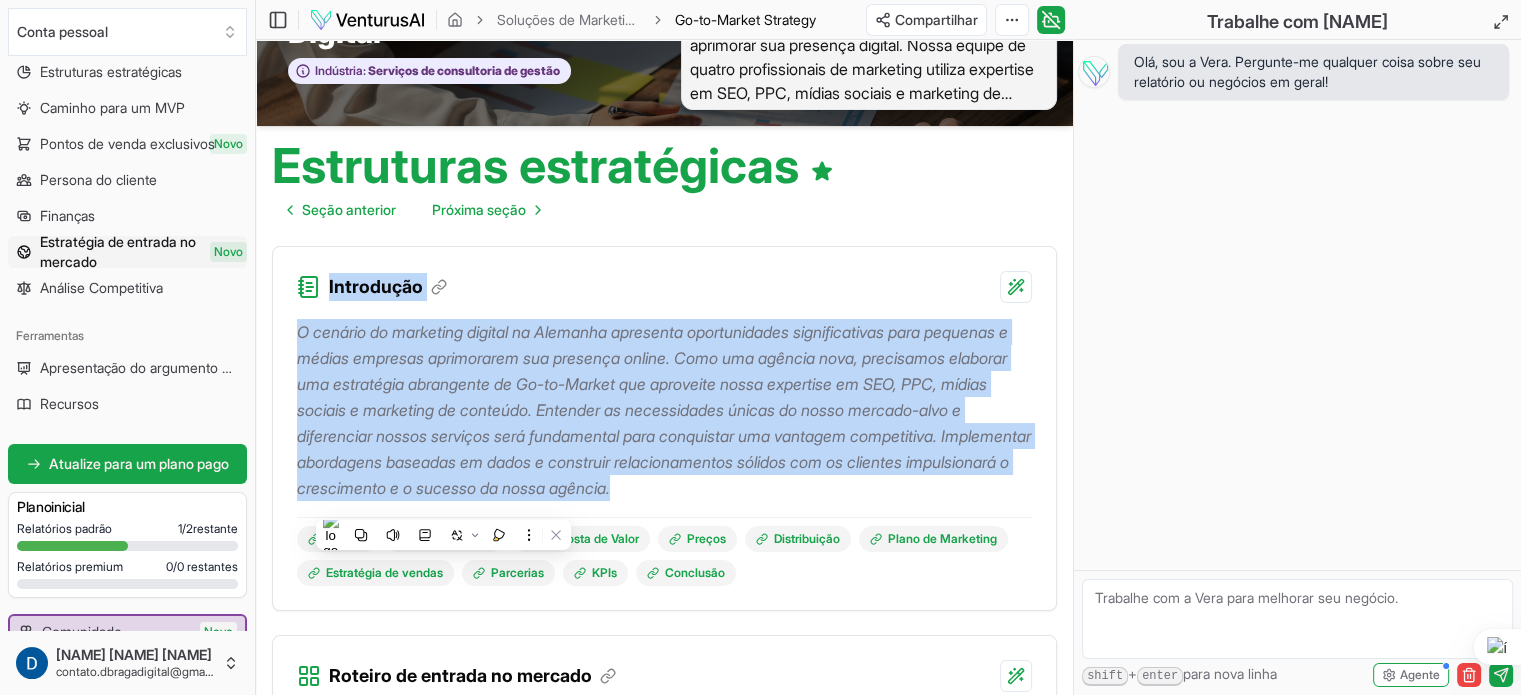 click on "O cenário do marketing digital na Alemanha apresenta oportunidades significativas para pequenas e médias empresas aprimorarem sua presença online. Como uma agência nova, precisamos elaborar uma estratégia abrangente de Go-to-Market que aproveite nossa expertise em SEO, PPC, mídias sociais e marketing de conteúdo. Entender as necessidades únicas do nosso mercado-alvo e diferenciar nossos serviços será fundamental para conquistar uma vantagem competitiva. Implementar abordagens baseadas em dados e construir relacionamentos sólidos com os clientes impulsionará o crescimento e o sucesso da nossa agência." at bounding box center [664, 410] 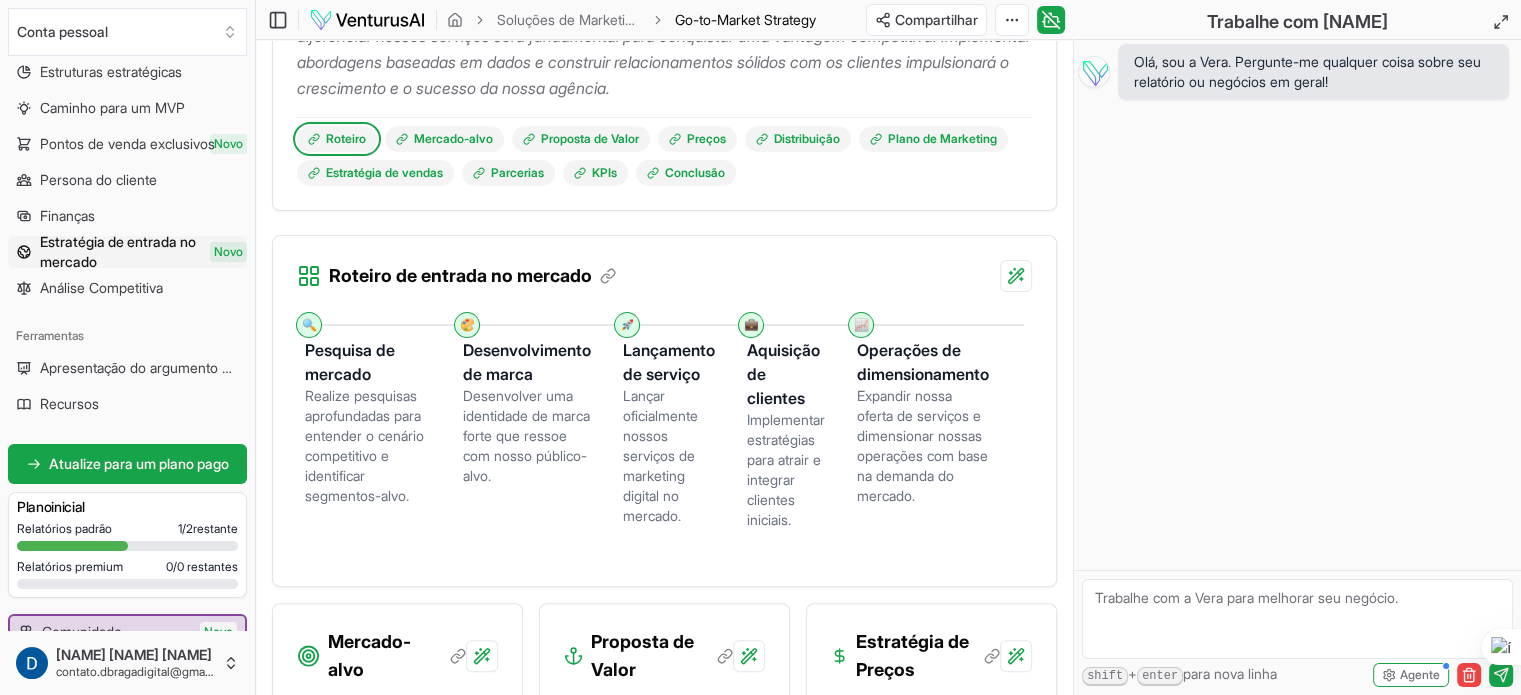 scroll, scrollTop: 600, scrollLeft: 0, axis: vertical 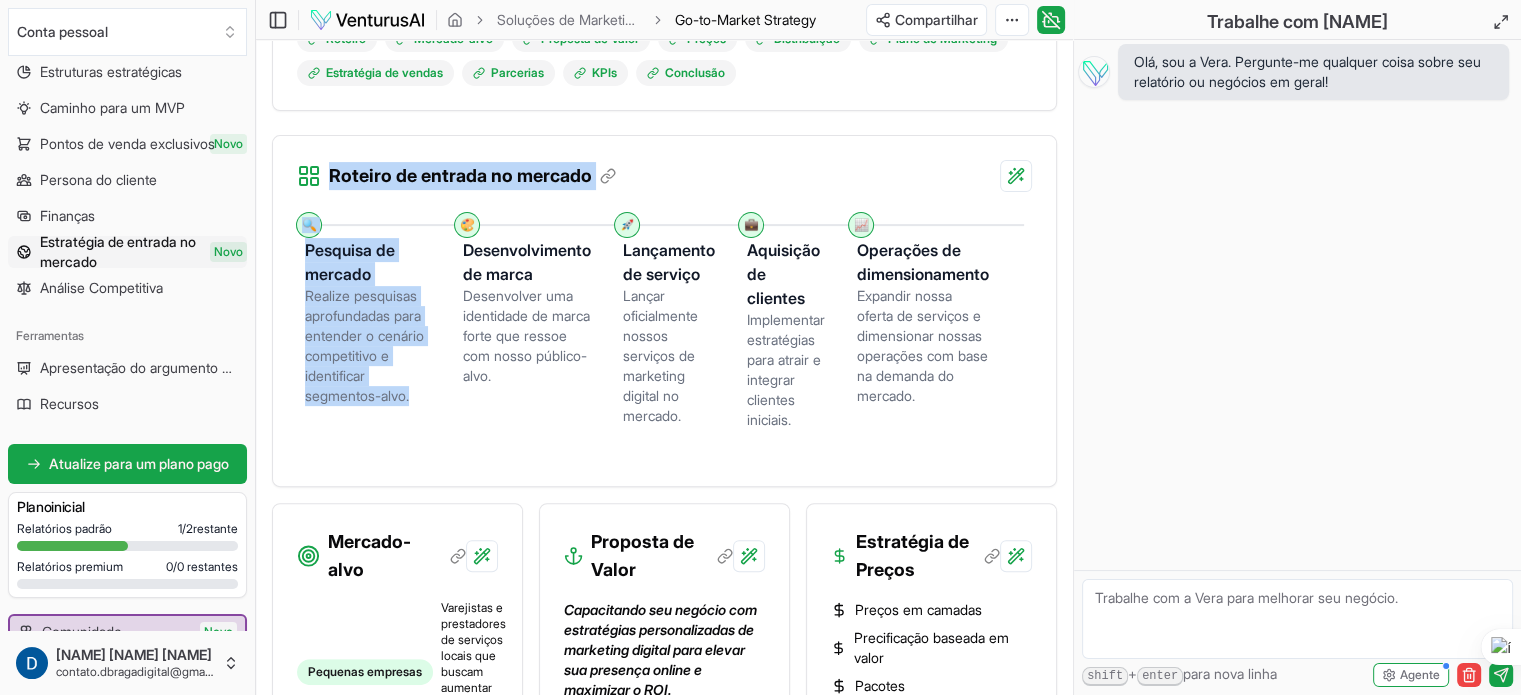 drag, startPoint x: 278, startPoint y: 189, endPoint x: 398, endPoint y: 475, distance: 310.1548 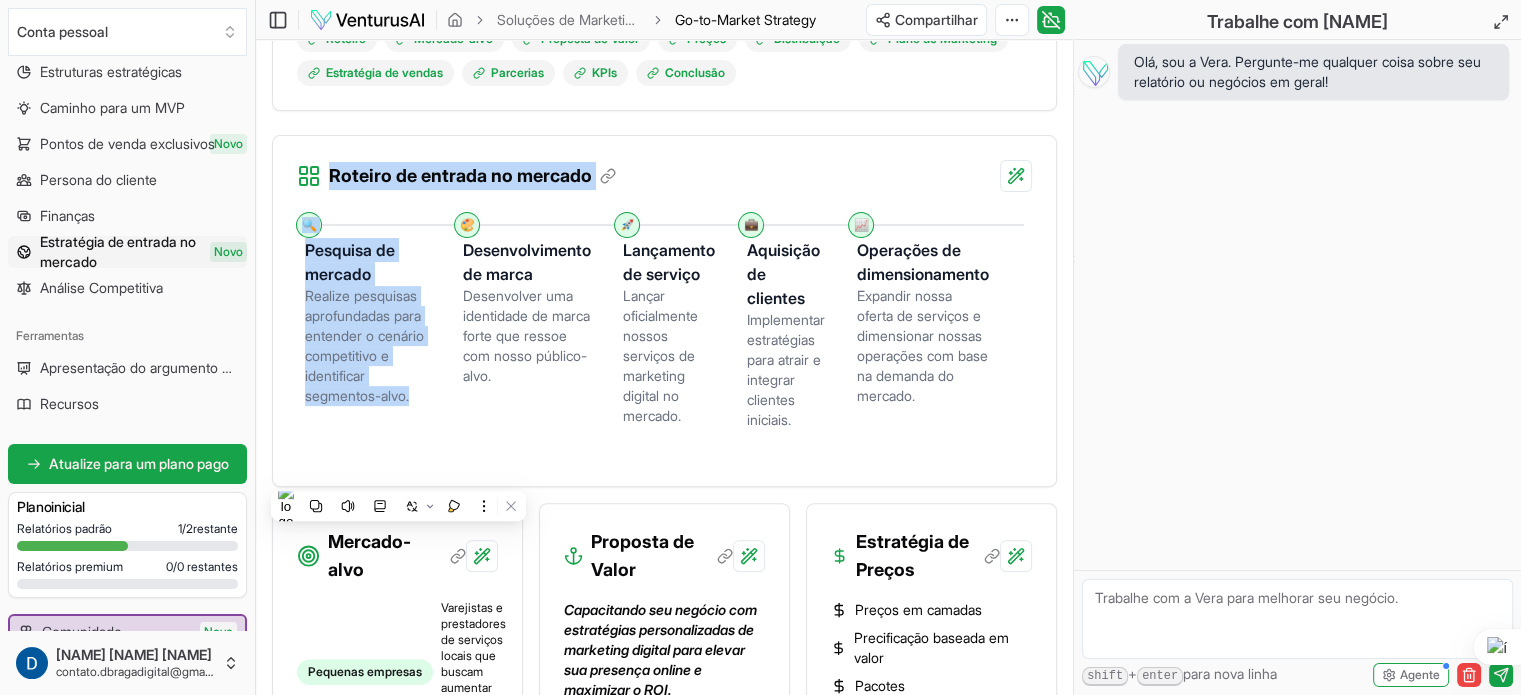 click on "Pesquisa de mercado Realize pesquisas aprofundadas para entender o cenário competitivo e identificar segmentos-alvo." at bounding box center [384, 316] 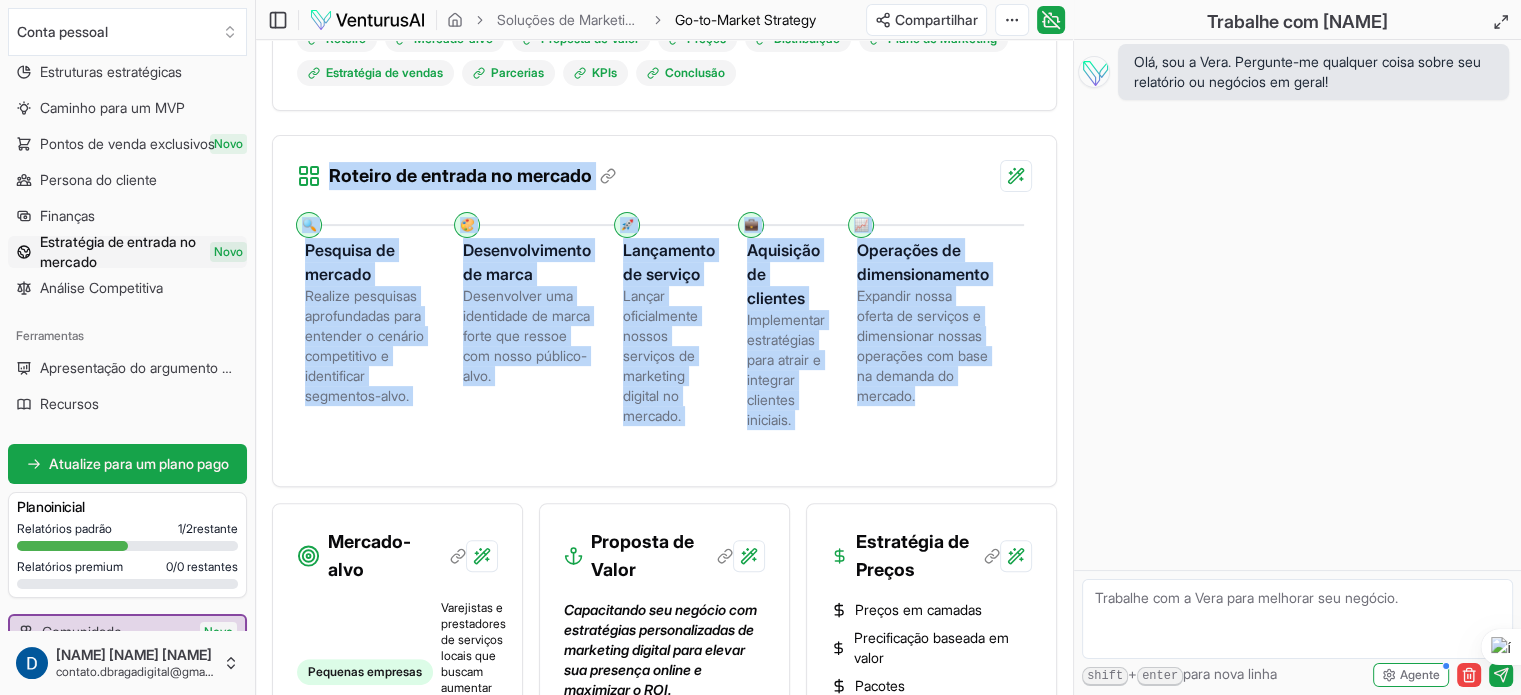 drag, startPoint x: 294, startPoint y: 168, endPoint x: 960, endPoint y: 449, distance: 722.8534 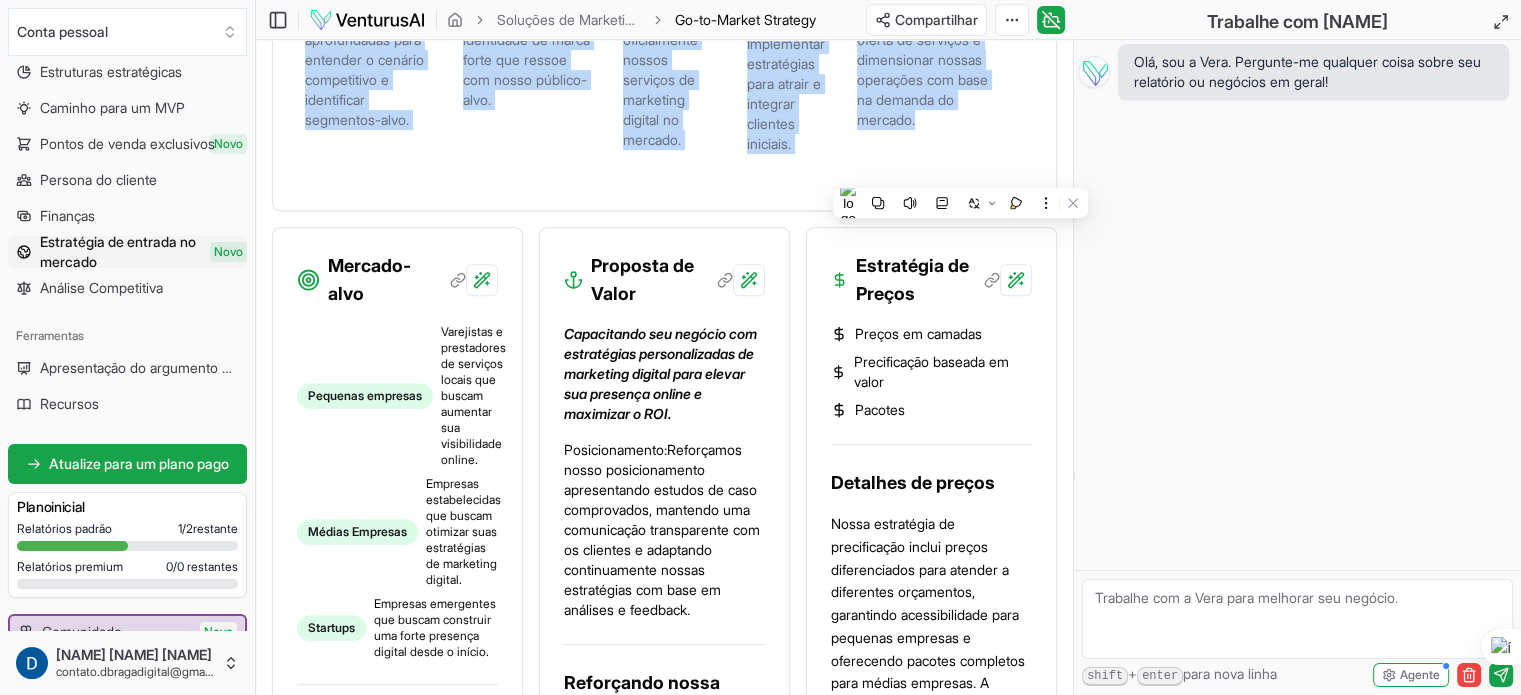 scroll, scrollTop: 1000, scrollLeft: 0, axis: vertical 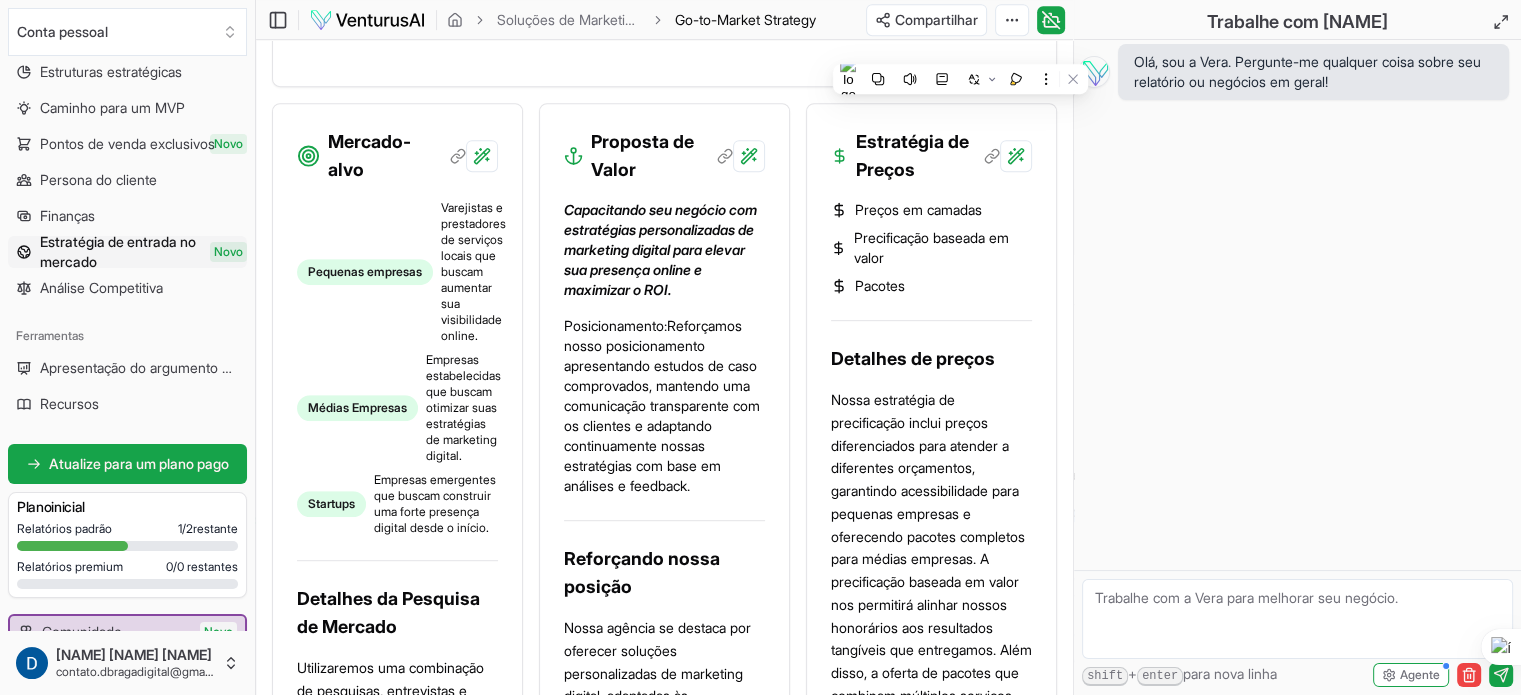 click on "Varejistas e prestadores de serviços locais que buscam aumentar sua visibilidade online." at bounding box center (473, 271) 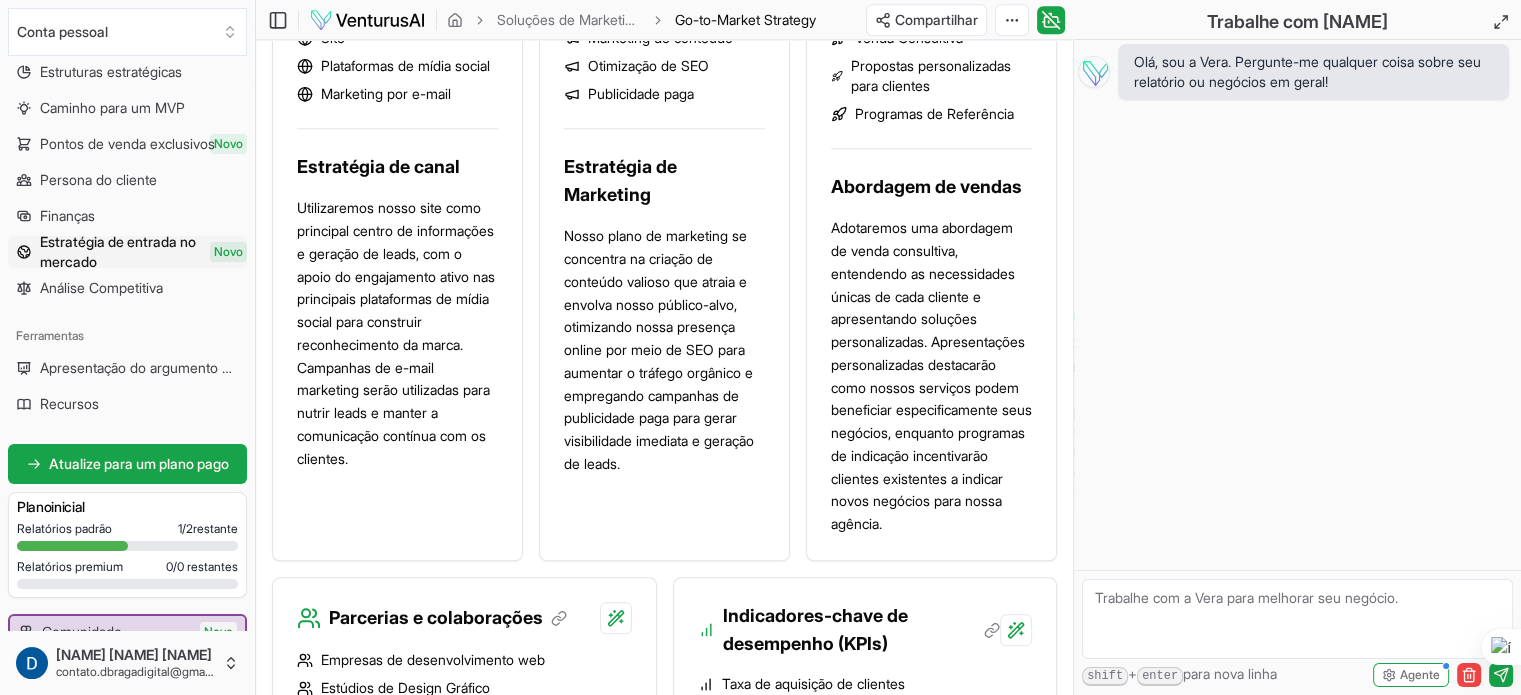 scroll, scrollTop: 2200, scrollLeft: 0, axis: vertical 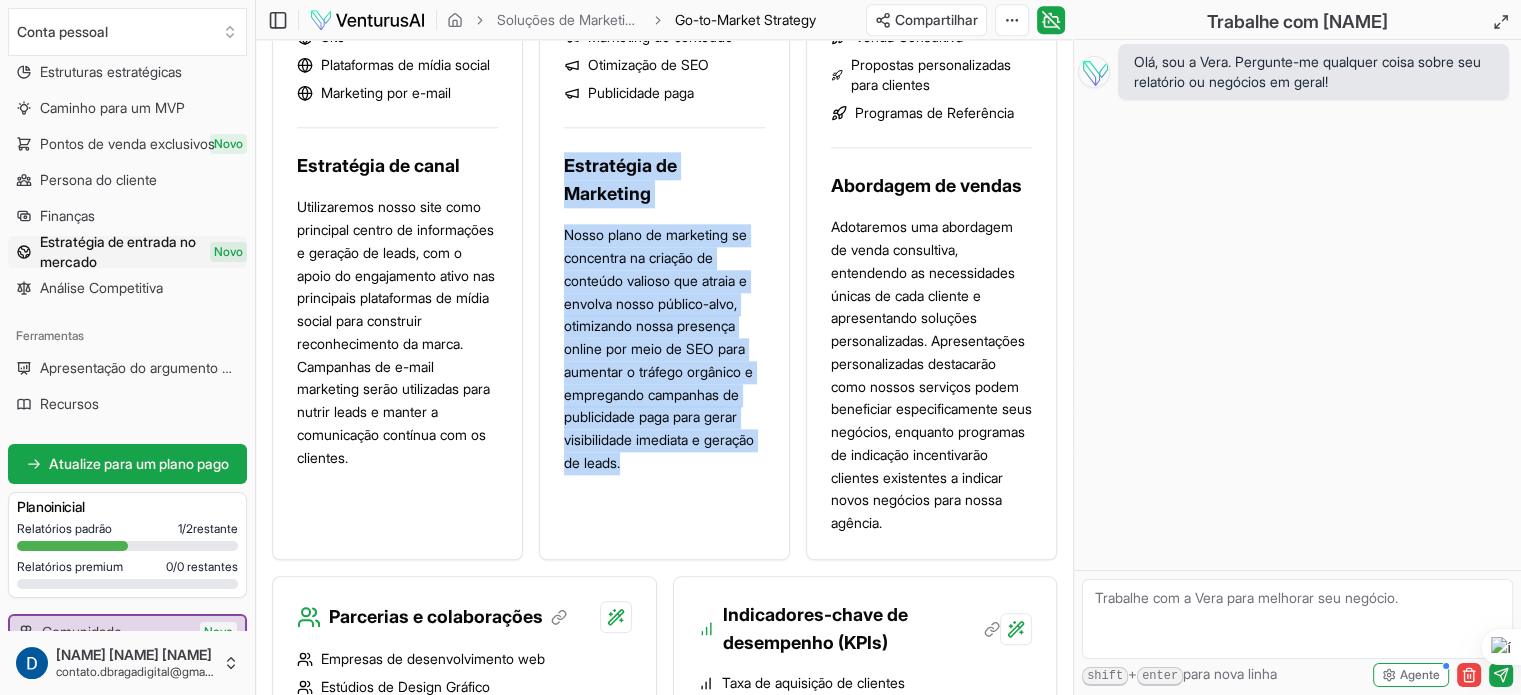 drag, startPoint x: 694, startPoint y: 542, endPoint x: 544, endPoint y: 249, distance: 329.1641 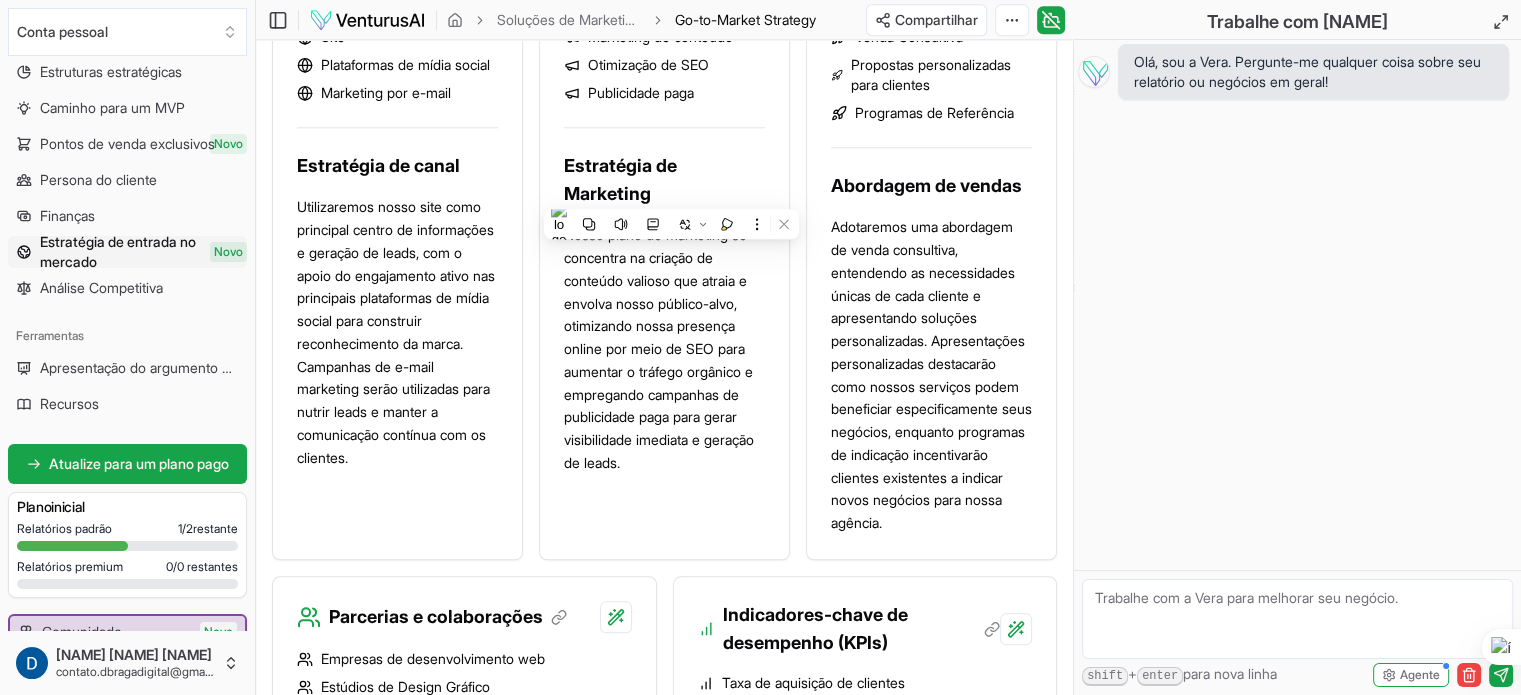 click on "Adotaremos uma abordagem de venda consultiva, entendendo as necessidades únicas de cada cliente e apresentando soluções personalizadas. Apresentações personalizadas destacarão como nossos serviços podem beneficiar especificamente seus negócios, enquanto programas de indicação incentivarão clientes existentes a indicar novos negócios para nossa agência." at bounding box center [931, 375] 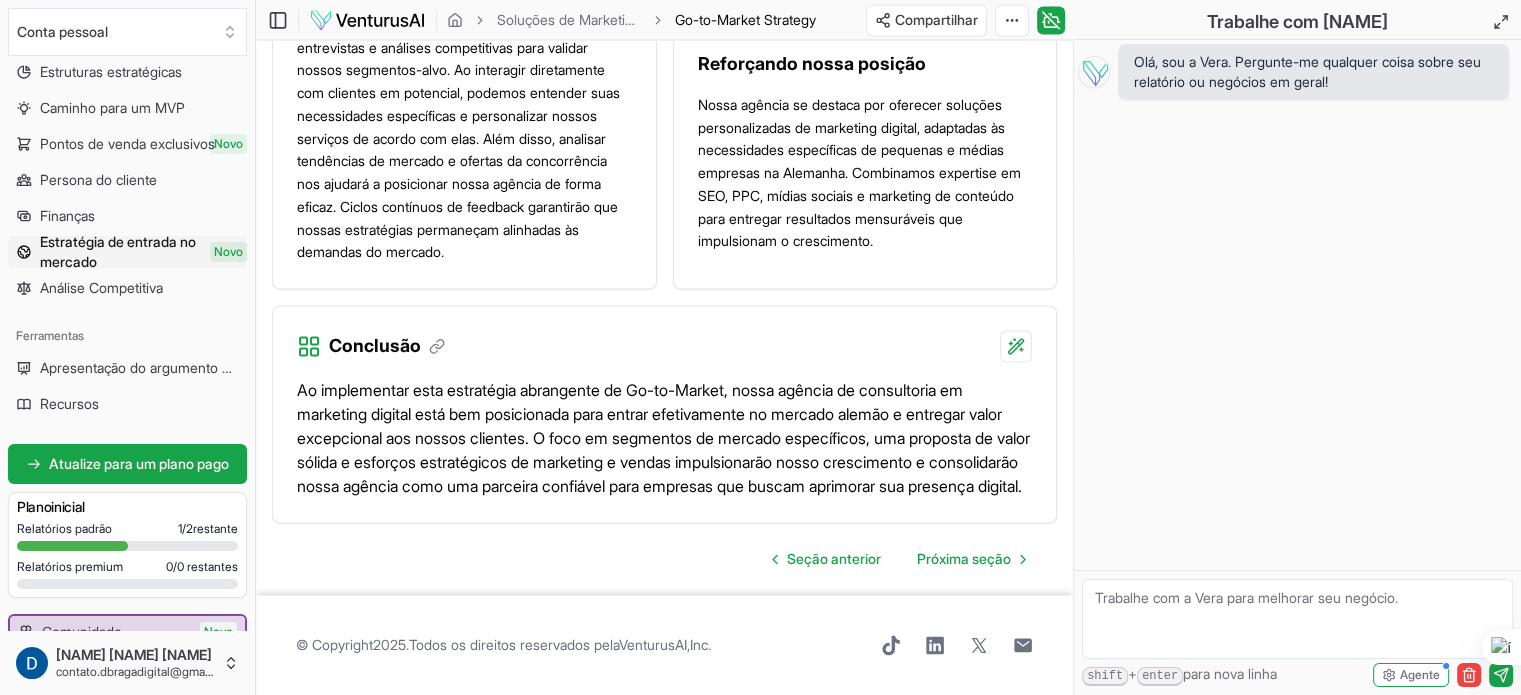 scroll, scrollTop: 3092, scrollLeft: 0, axis: vertical 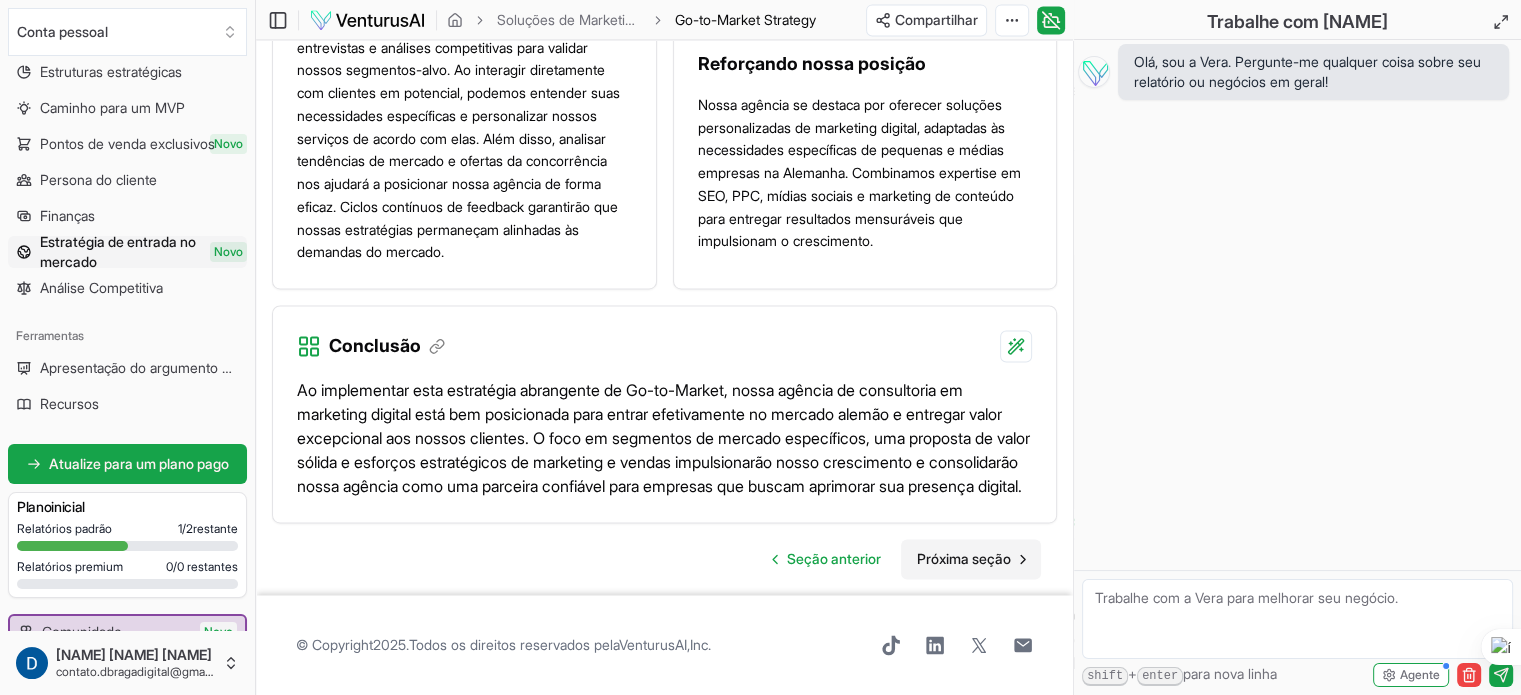 click on "Próxima seção" at bounding box center [964, 558] 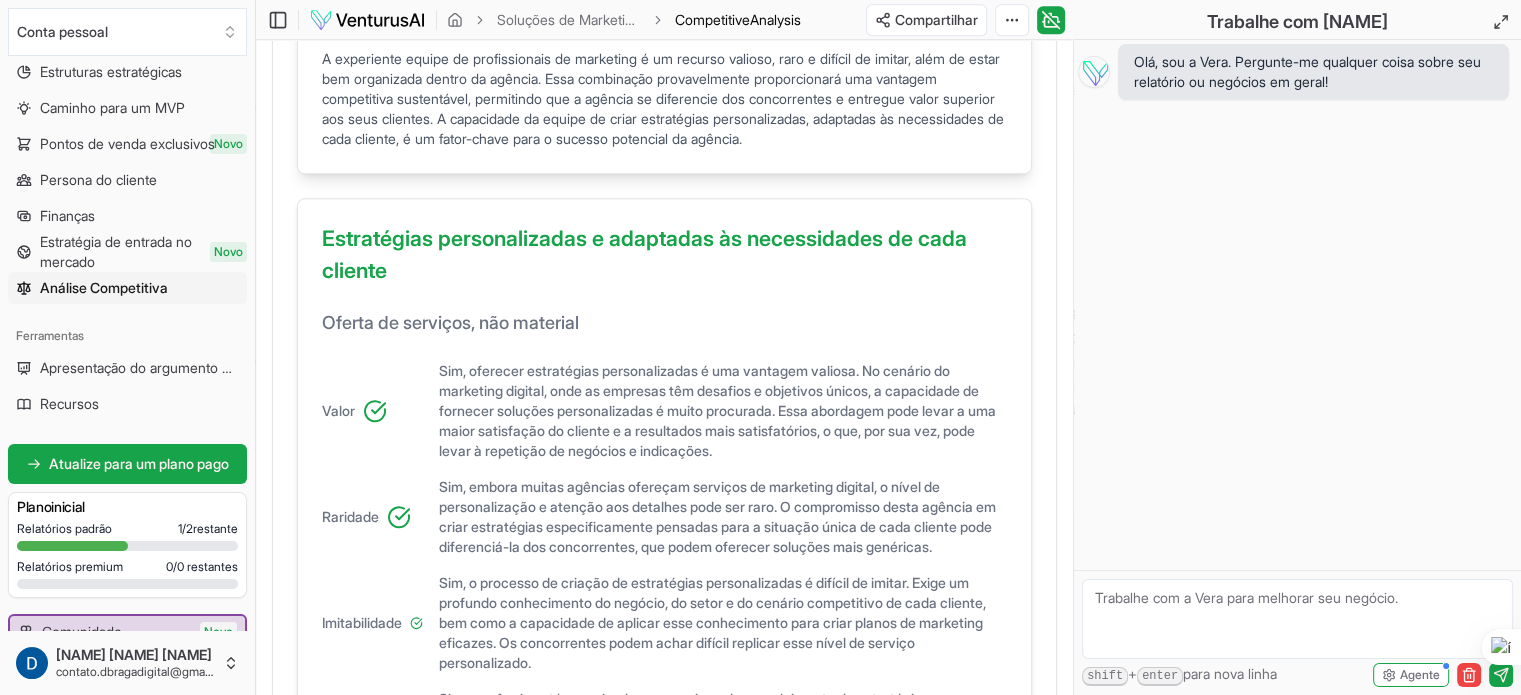 scroll, scrollTop: 1400, scrollLeft: 0, axis: vertical 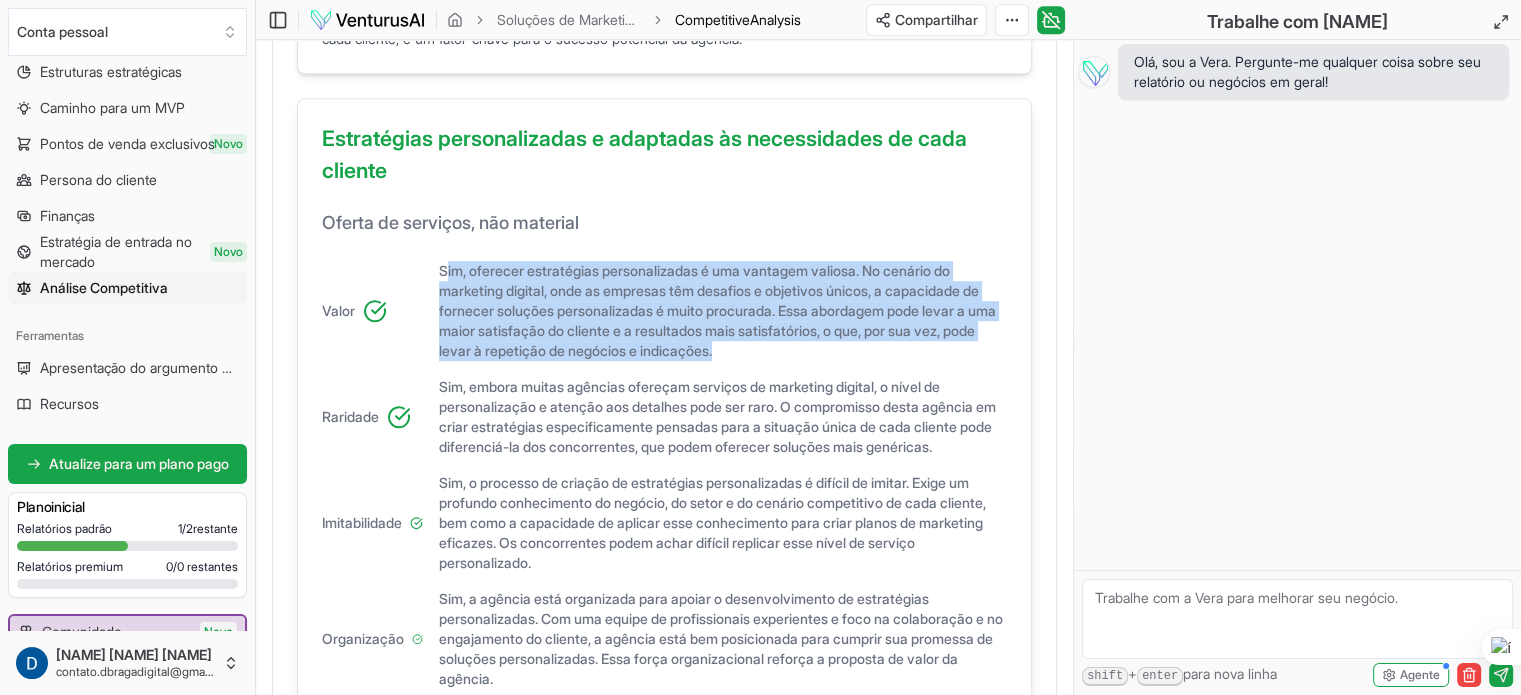 drag, startPoint x: 796, startPoint y: 366, endPoint x: 444, endPoint y: 278, distance: 362.83328 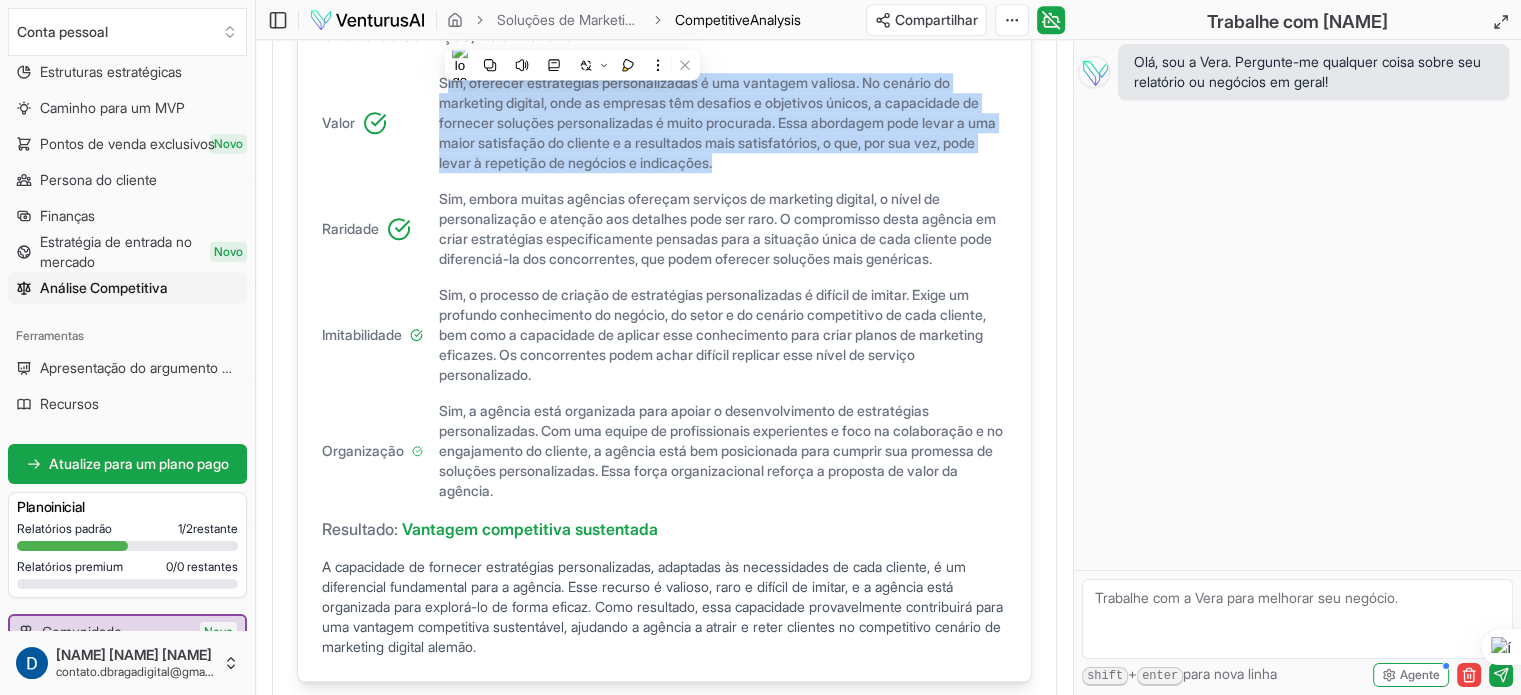 scroll, scrollTop: 1600, scrollLeft: 0, axis: vertical 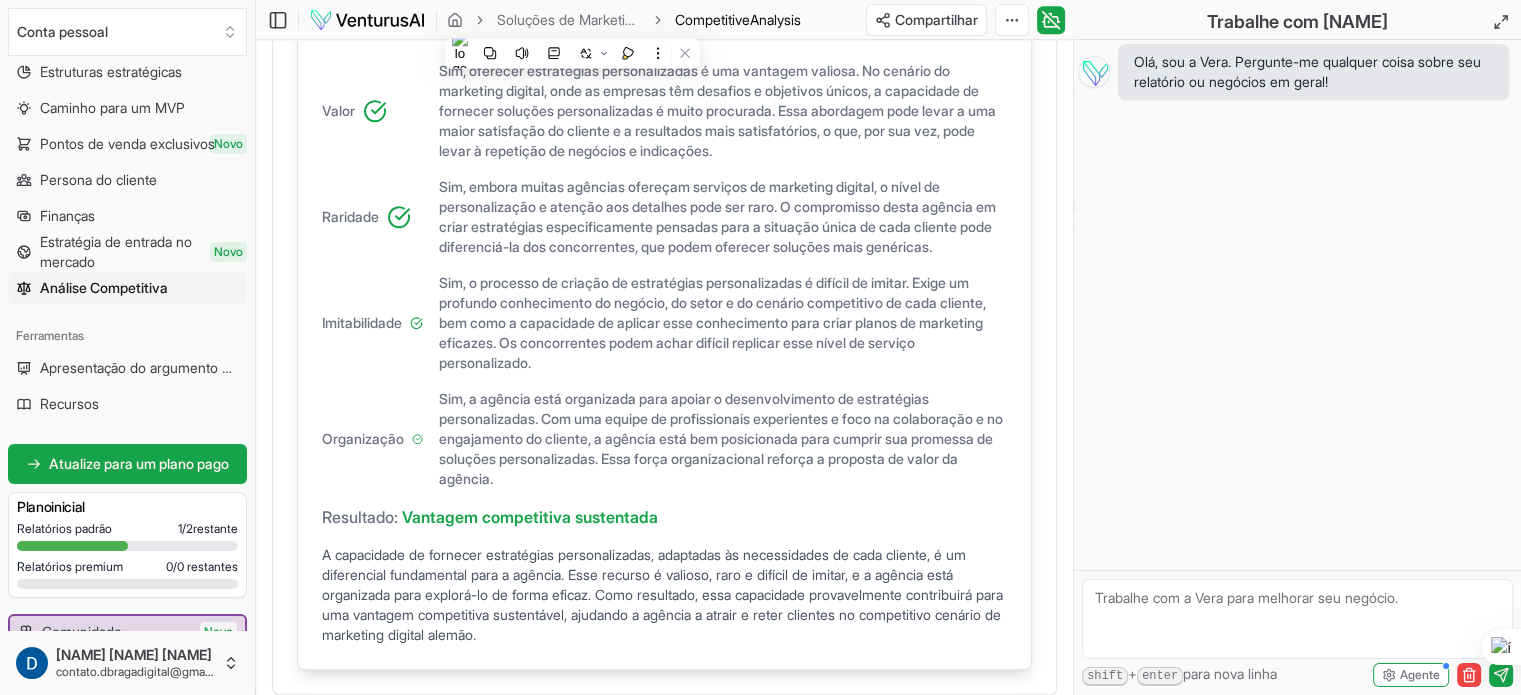 click on "Sim, embora muitas agências ofereçam serviços de marketing digital, o nível de personalização e atenção aos detalhes pode ser raro. O compromisso desta agência em criar estratégias especificamente pensadas para a situação única de cada cliente pode diferenciá-la dos concorrentes, que podem oferecer soluções mais genéricas." at bounding box center (717, 216) 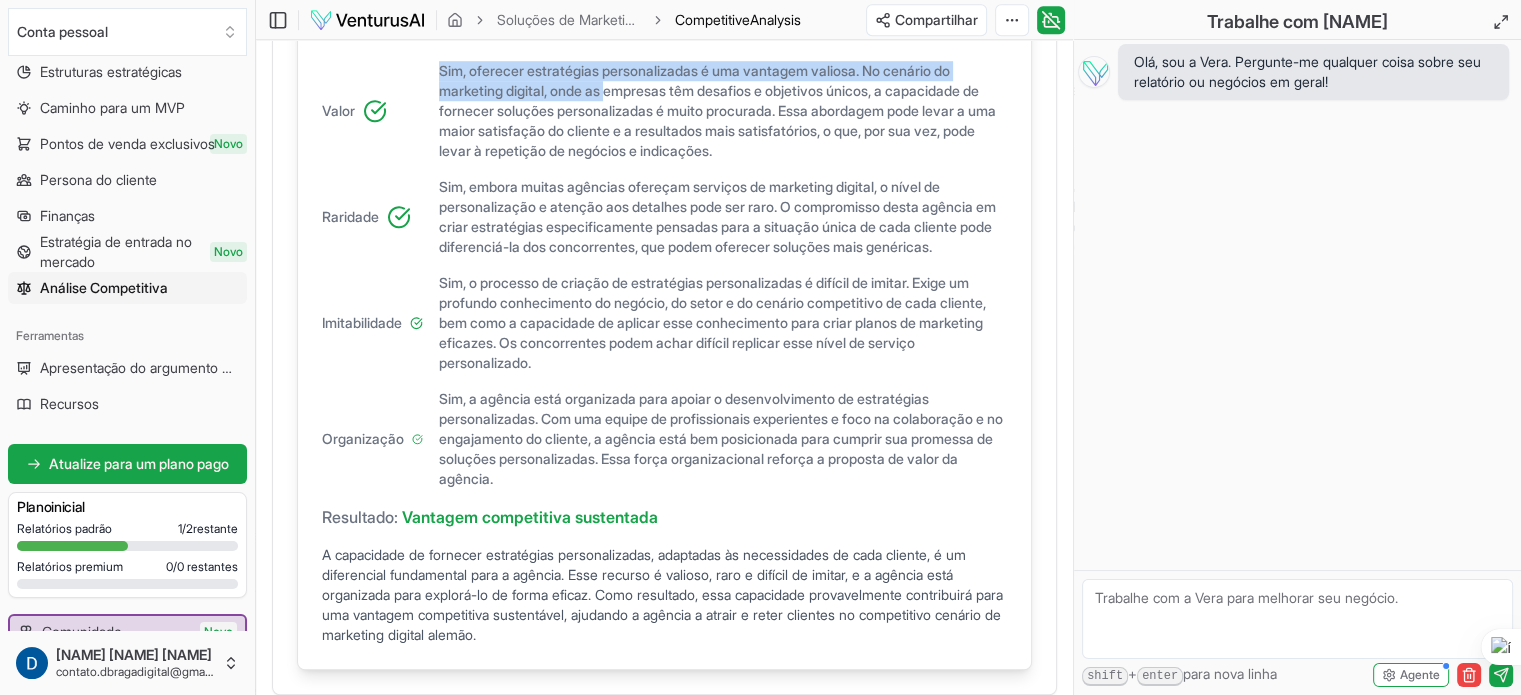drag, startPoint x: 536, startPoint y: 101, endPoint x: 612, endPoint y: 117, distance: 77.665955 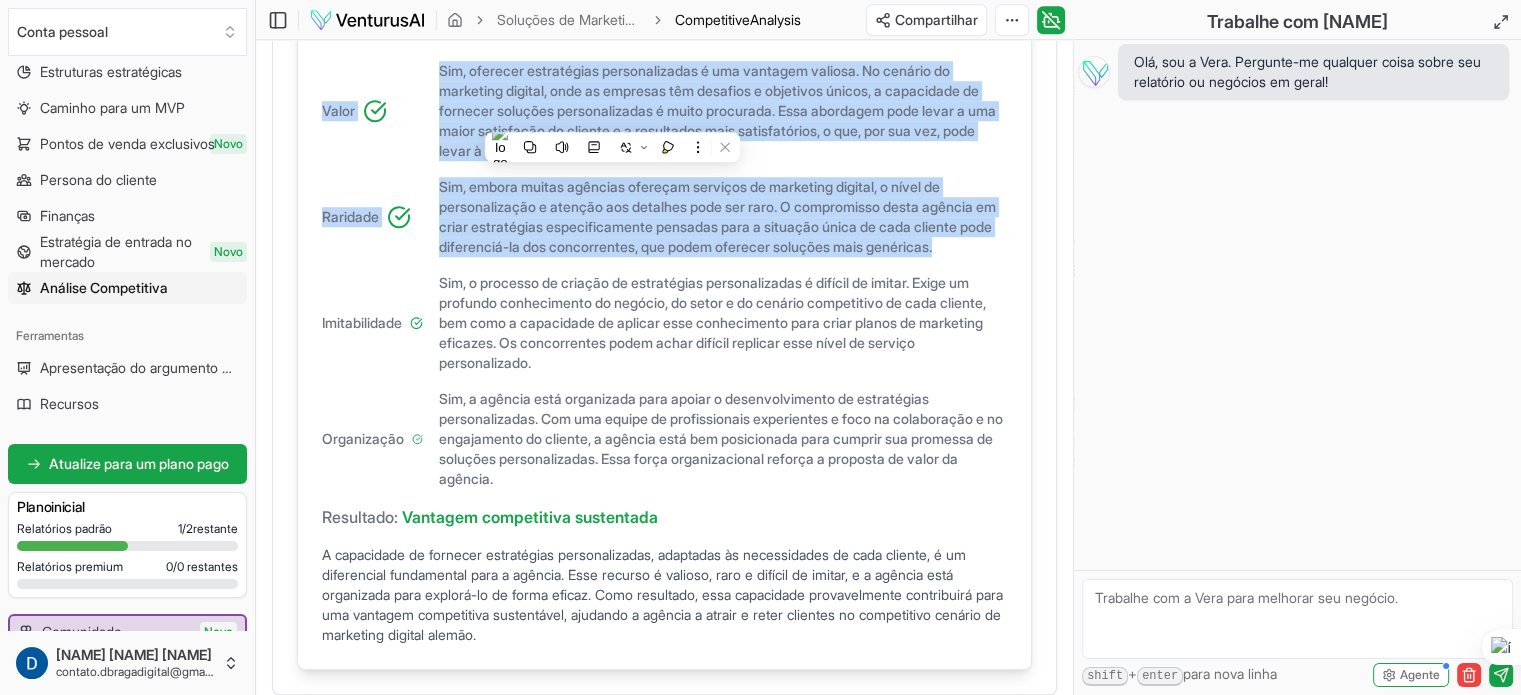 drag, startPoint x: 319, startPoint y: 119, endPoint x: 1001, endPoint y: 279, distance: 700.51697 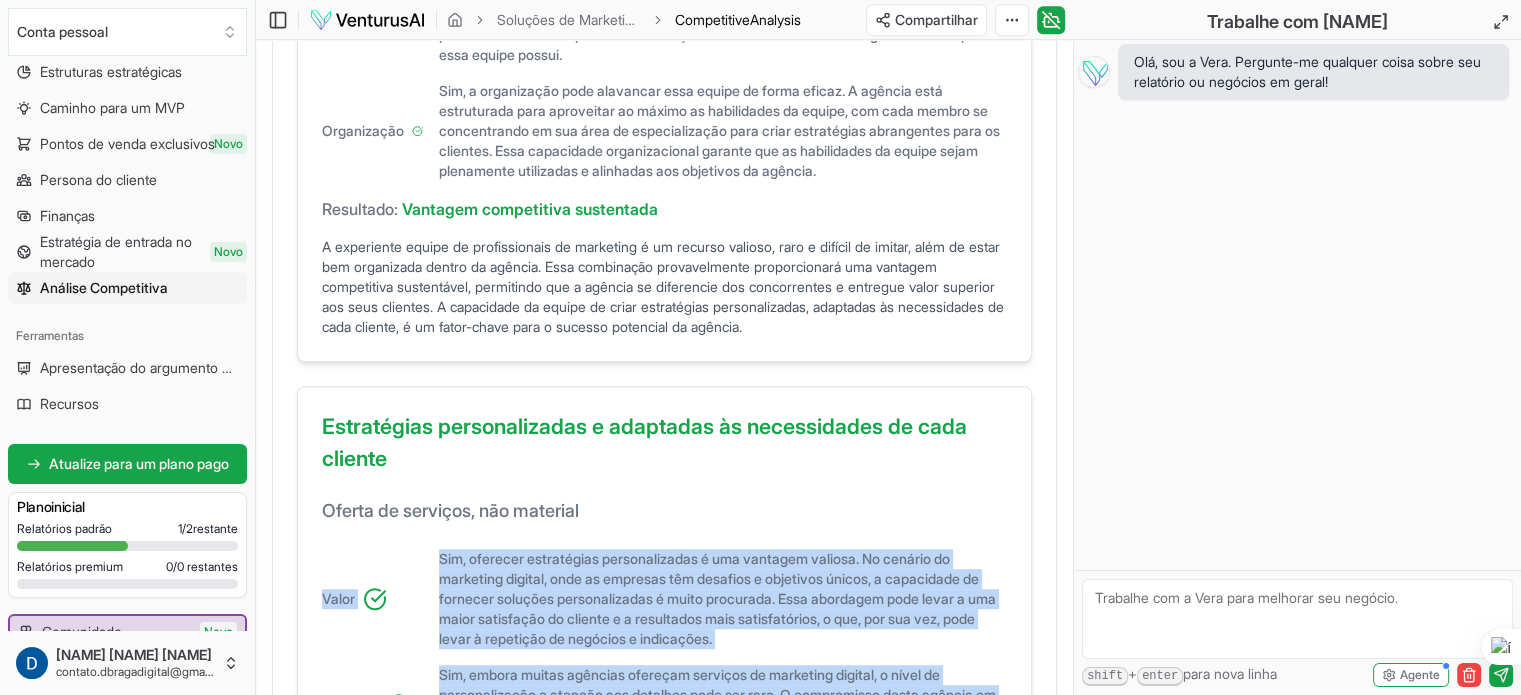 scroll, scrollTop: 1089, scrollLeft: 0, axis: vertical 